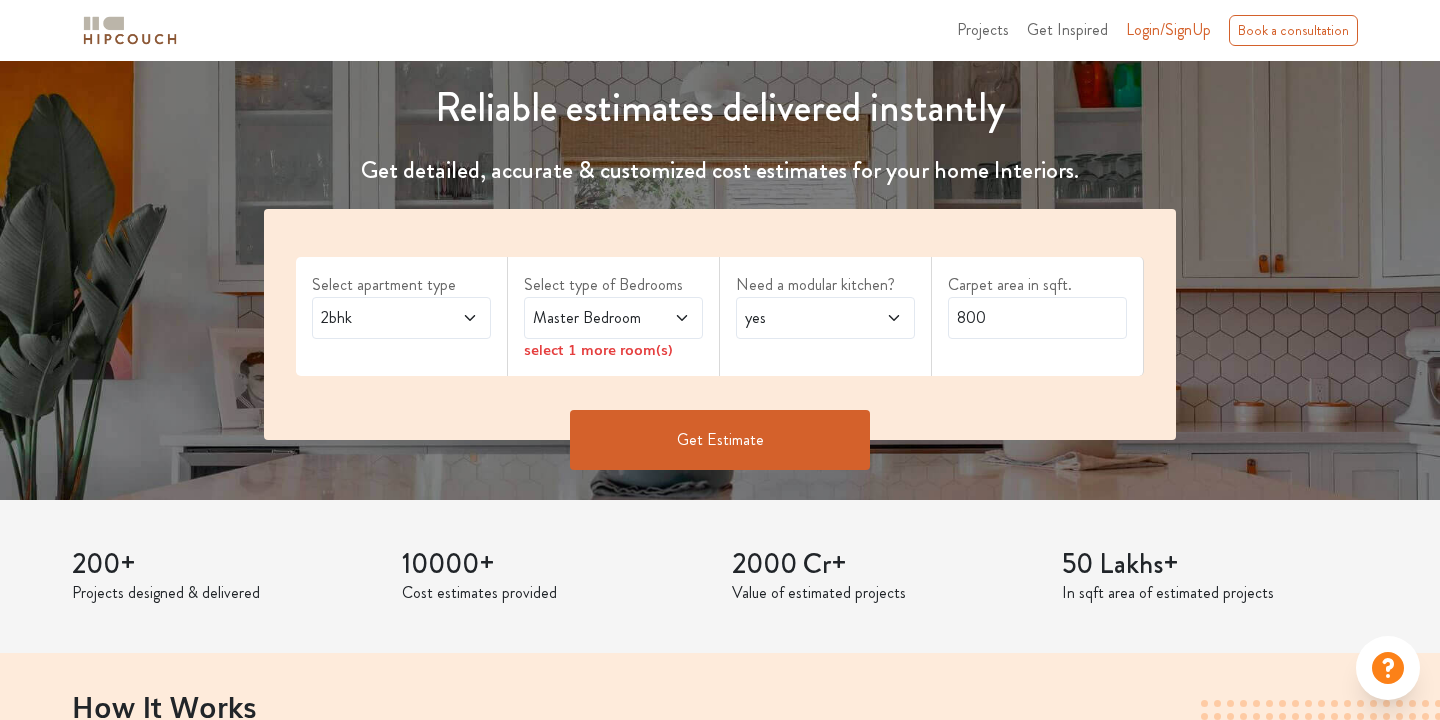 scroll, scrollTop: 222, scrollLeft: 0, axis: vertical 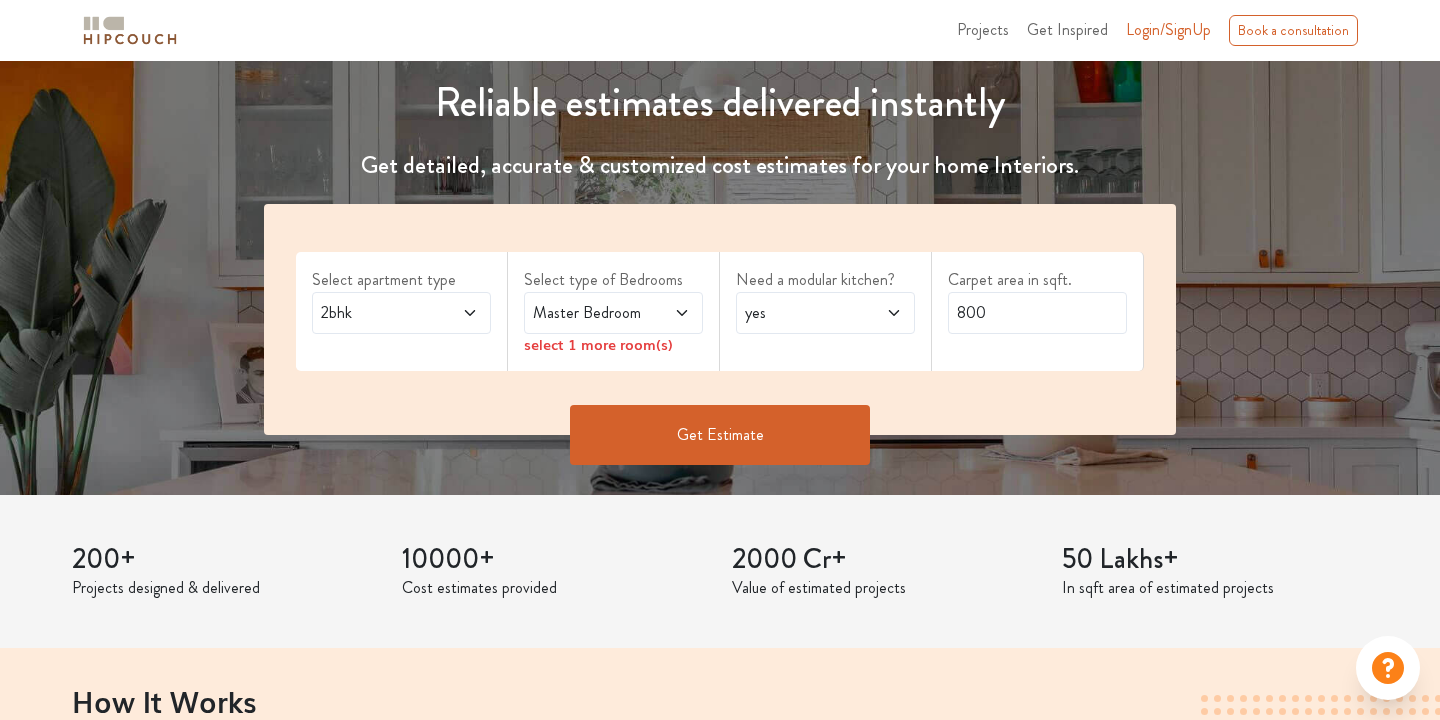 click 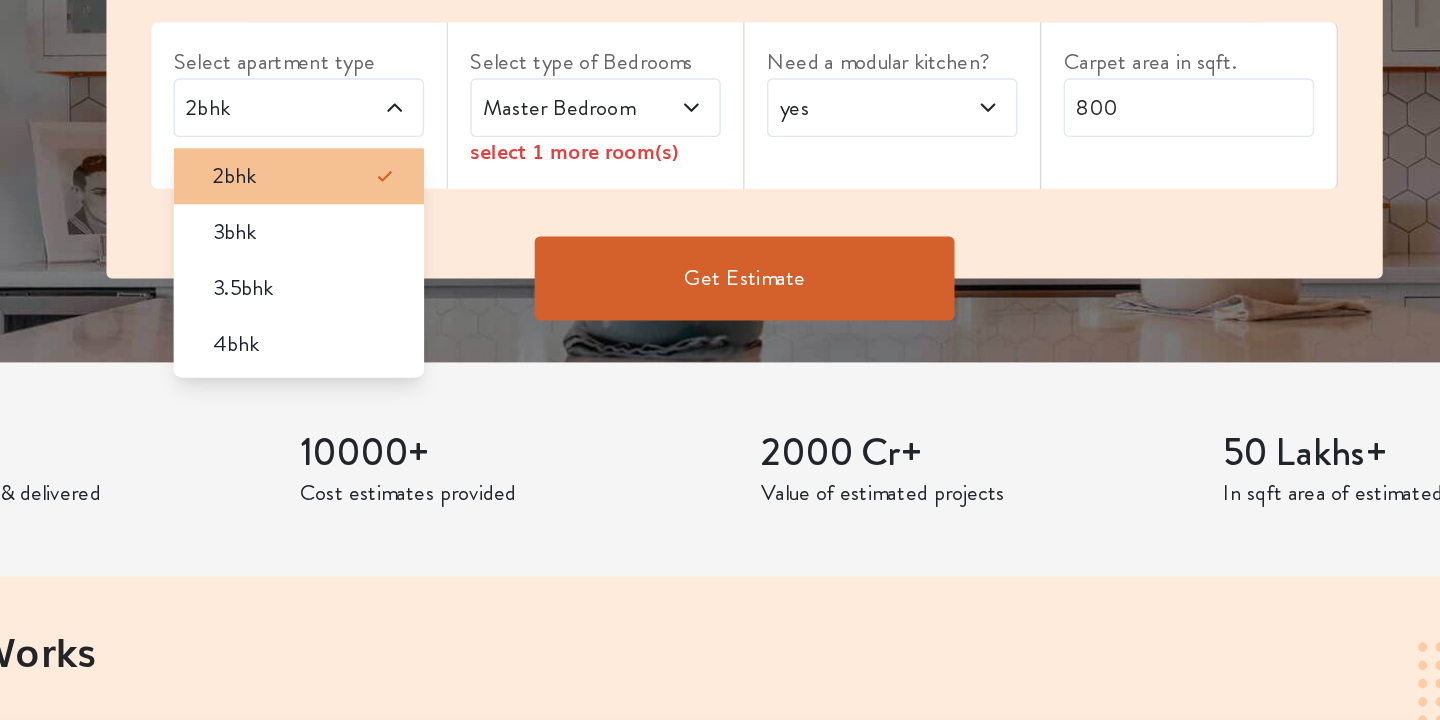 scroll, scrollTop: 257, scrollLeft: 0, axis: vertical 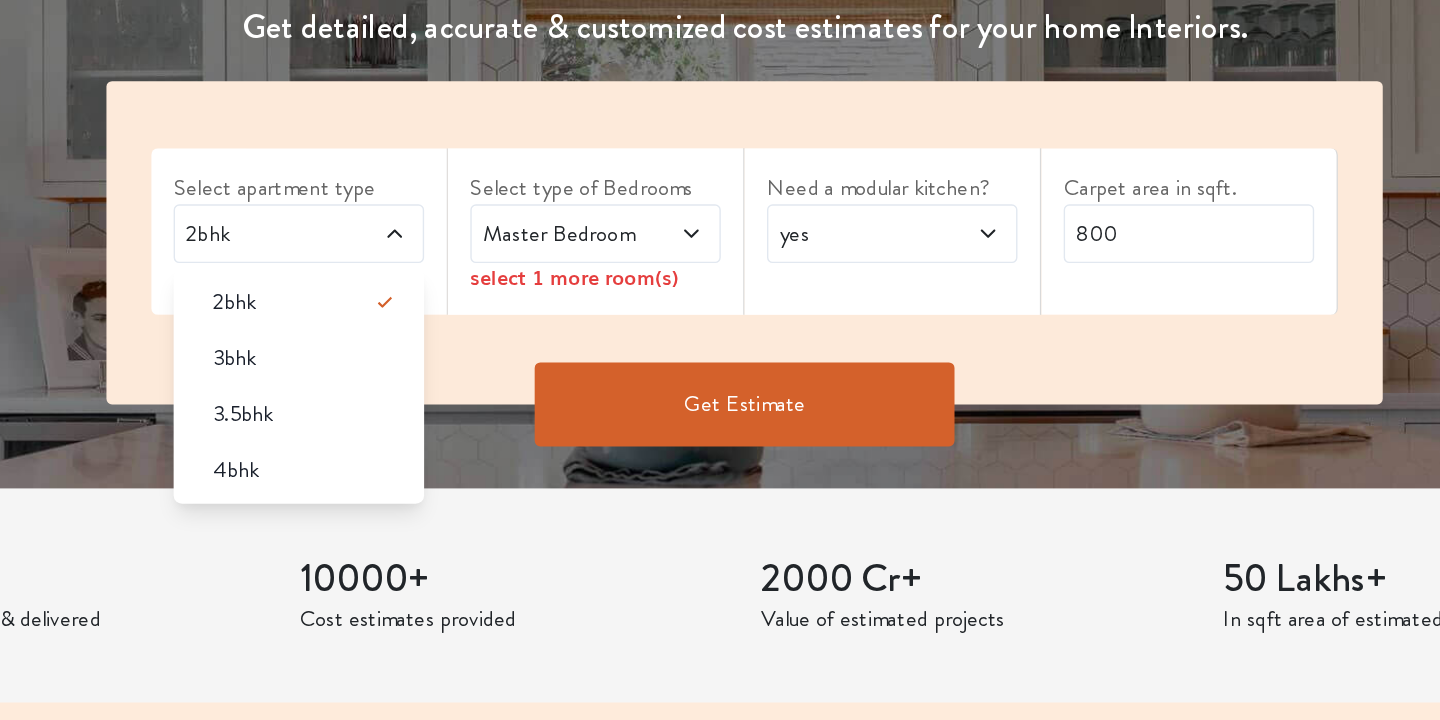 click on "Select apartment type 2bhk 2bhk 3bhk 3.5bhk 4bhk Select type of Bedrooms Master Bedroom select 1 more room(s) Need a modular kitchen? yes Carpet area in sqft. 800" at bounding box center [720, 284] 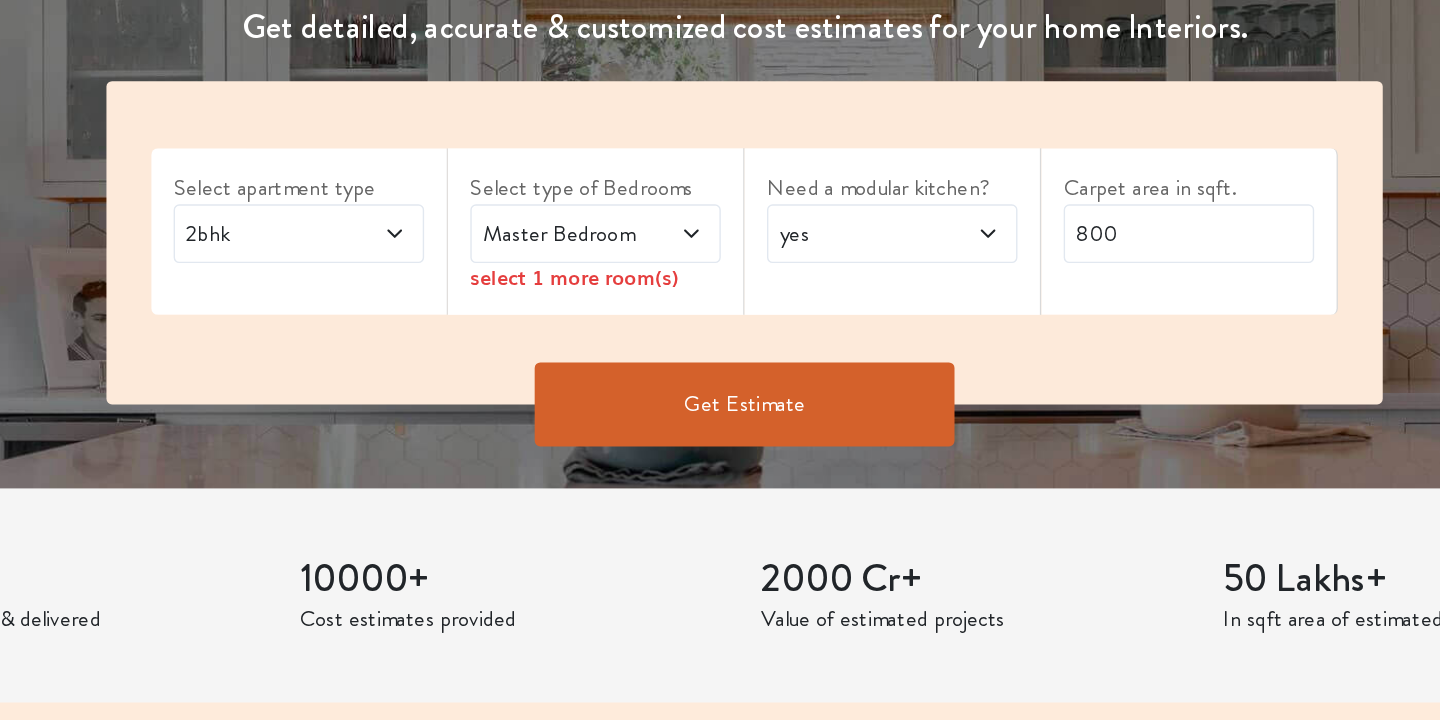 click on "2bhk" at bounding box center [401, 278] 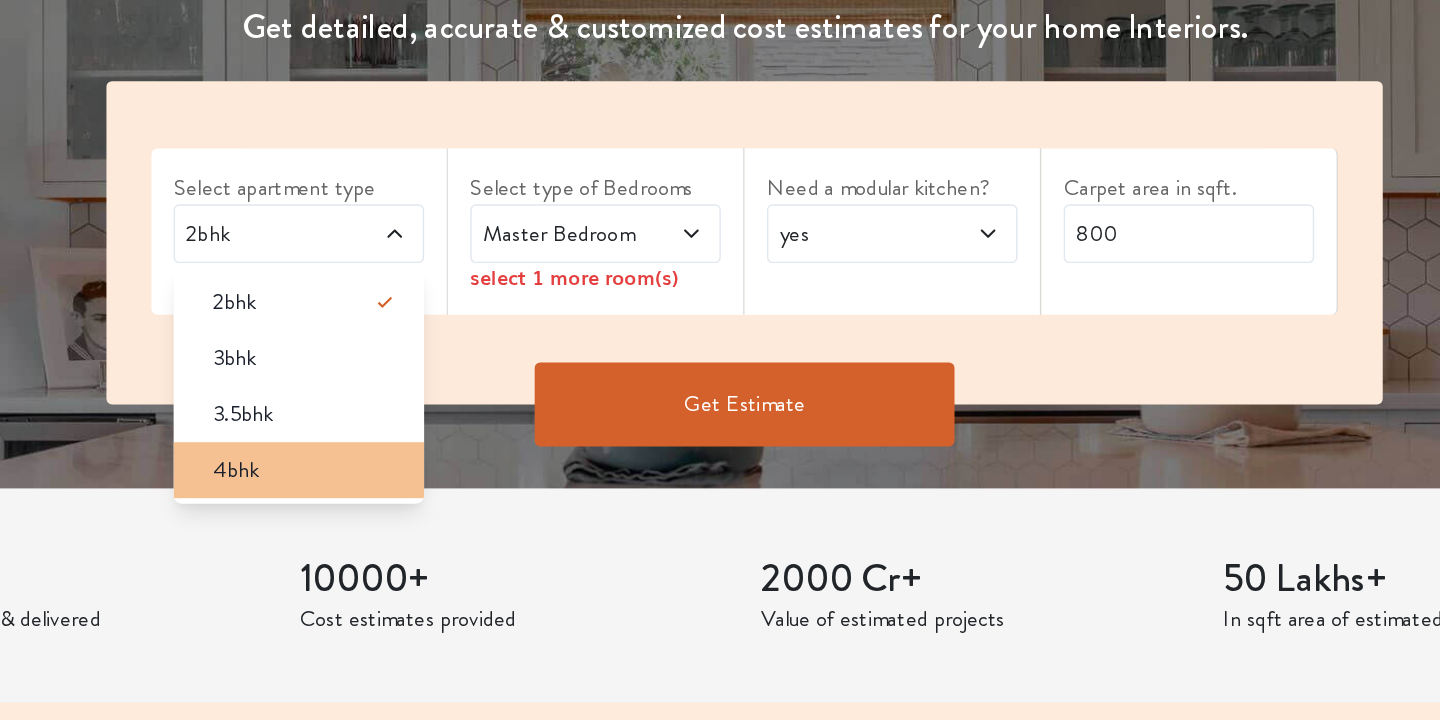 click on "4bhk" at bounding box center [407, 447] 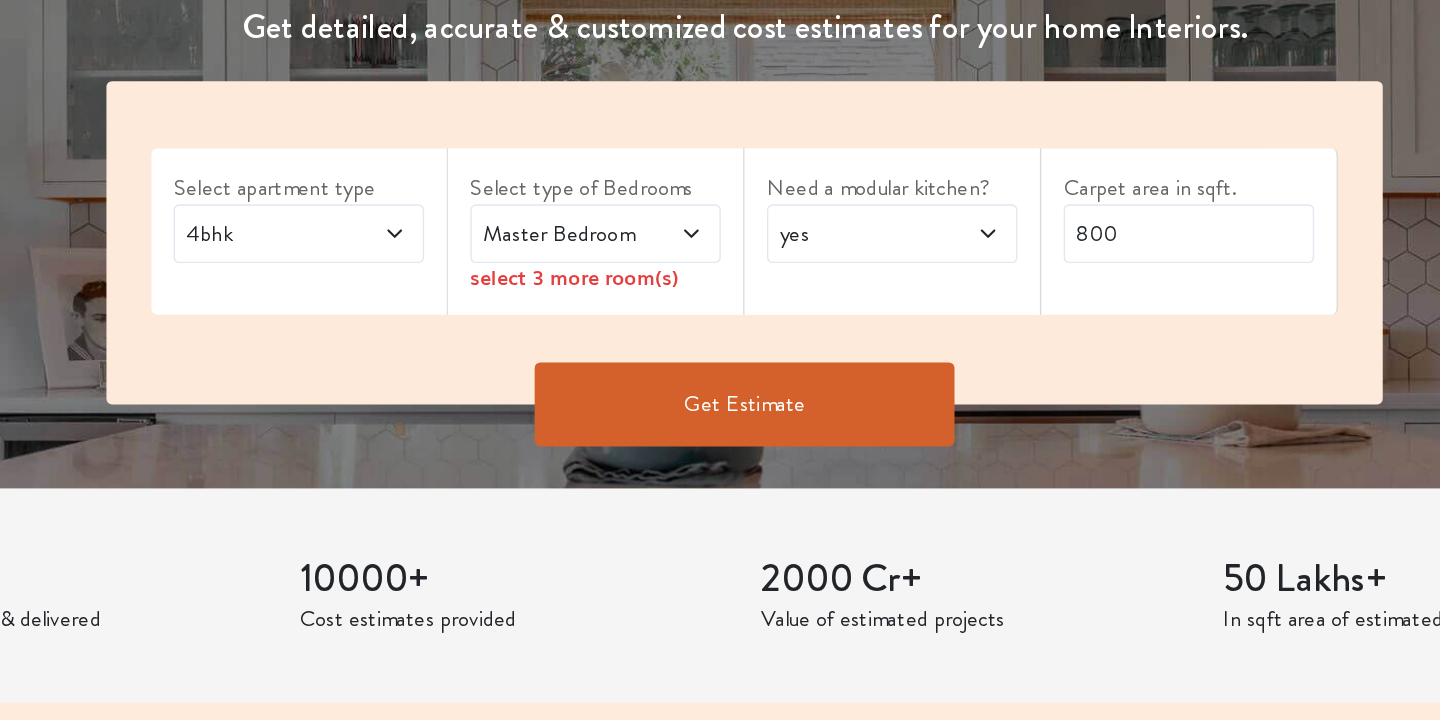 click at bounding box center (670, 278) 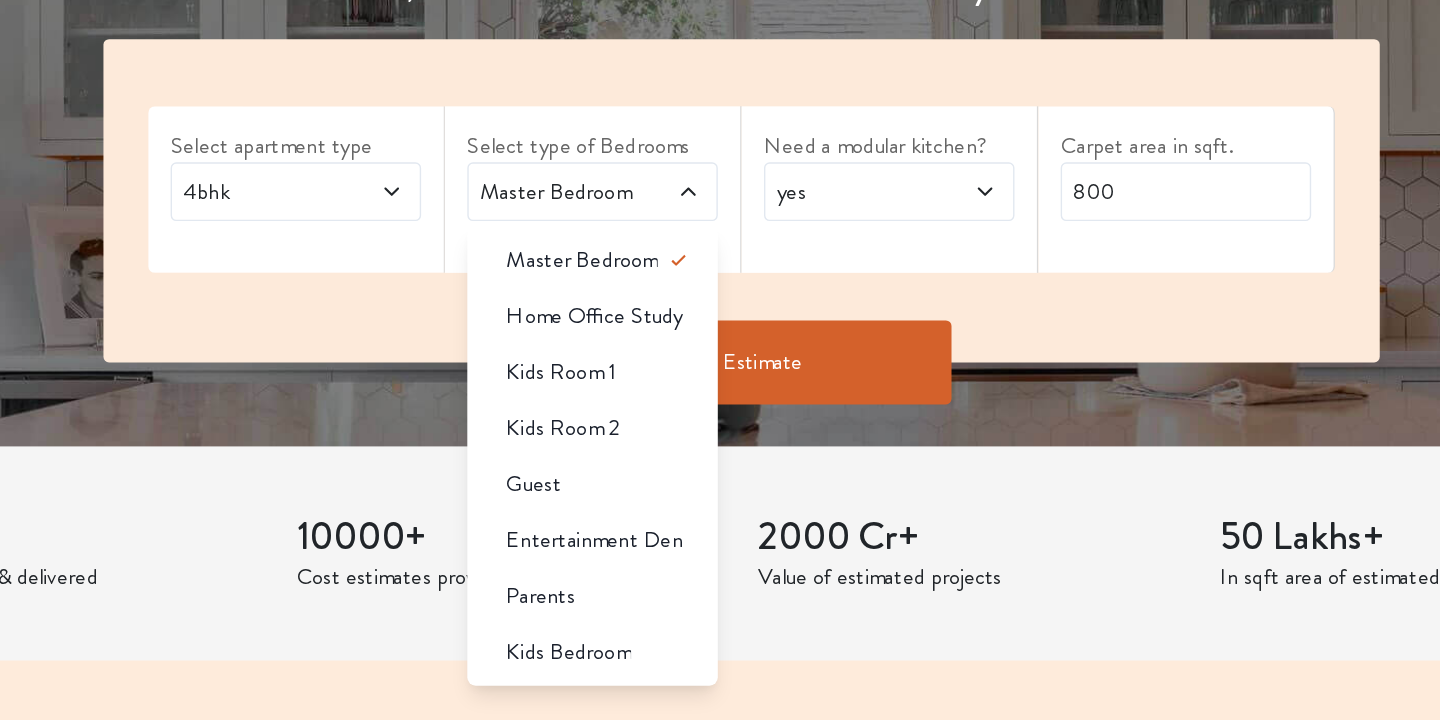 click on "Get Estimate" at bounding box center [720, 430] 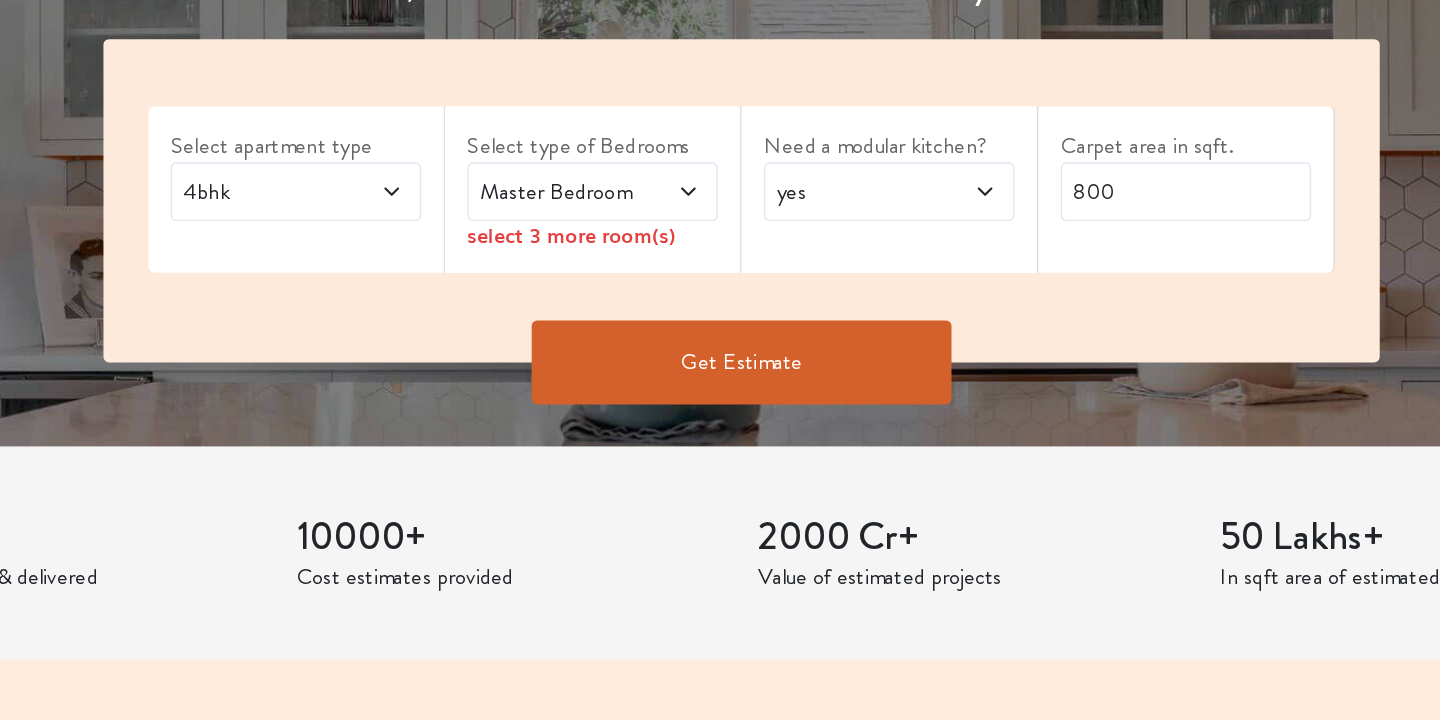 click on "Master Bedroom" at bounding box center [589, 278] 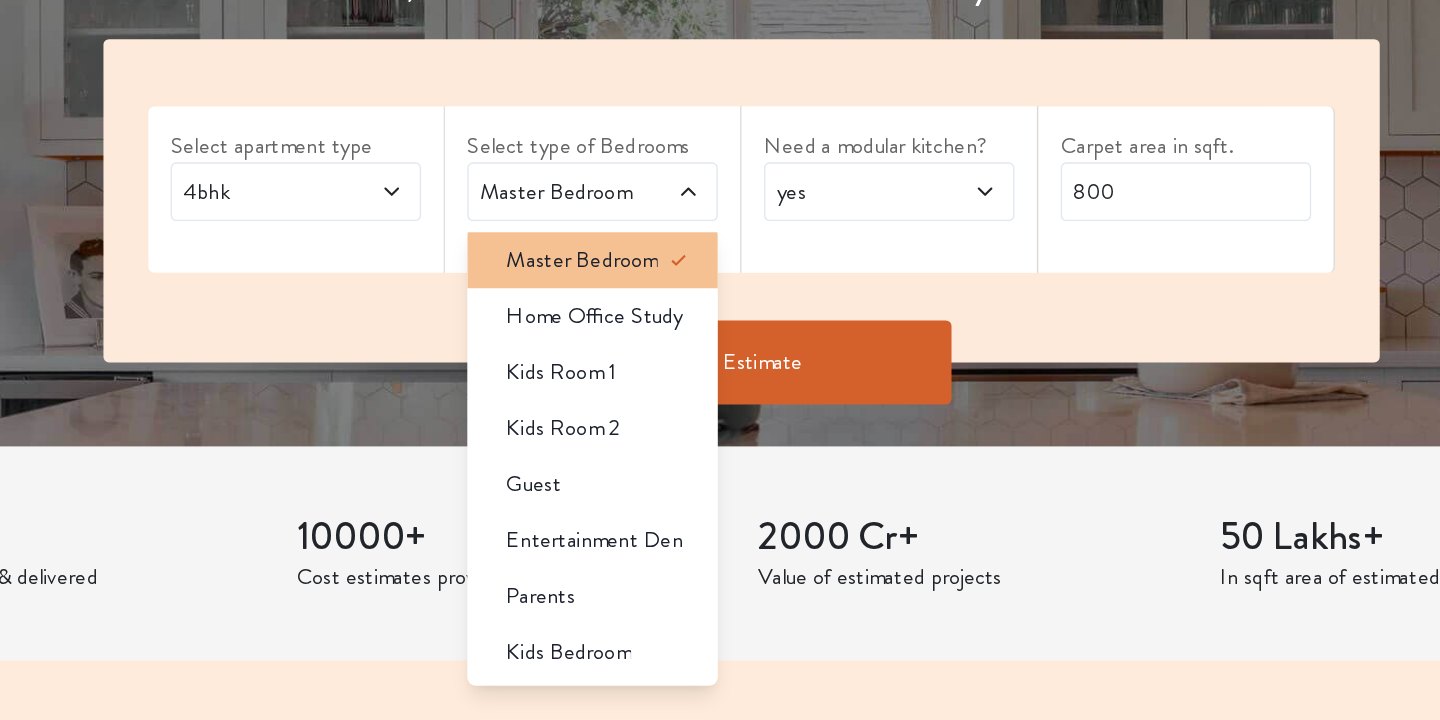 click on "Master Bedroom" at bounding box center [606, 327] 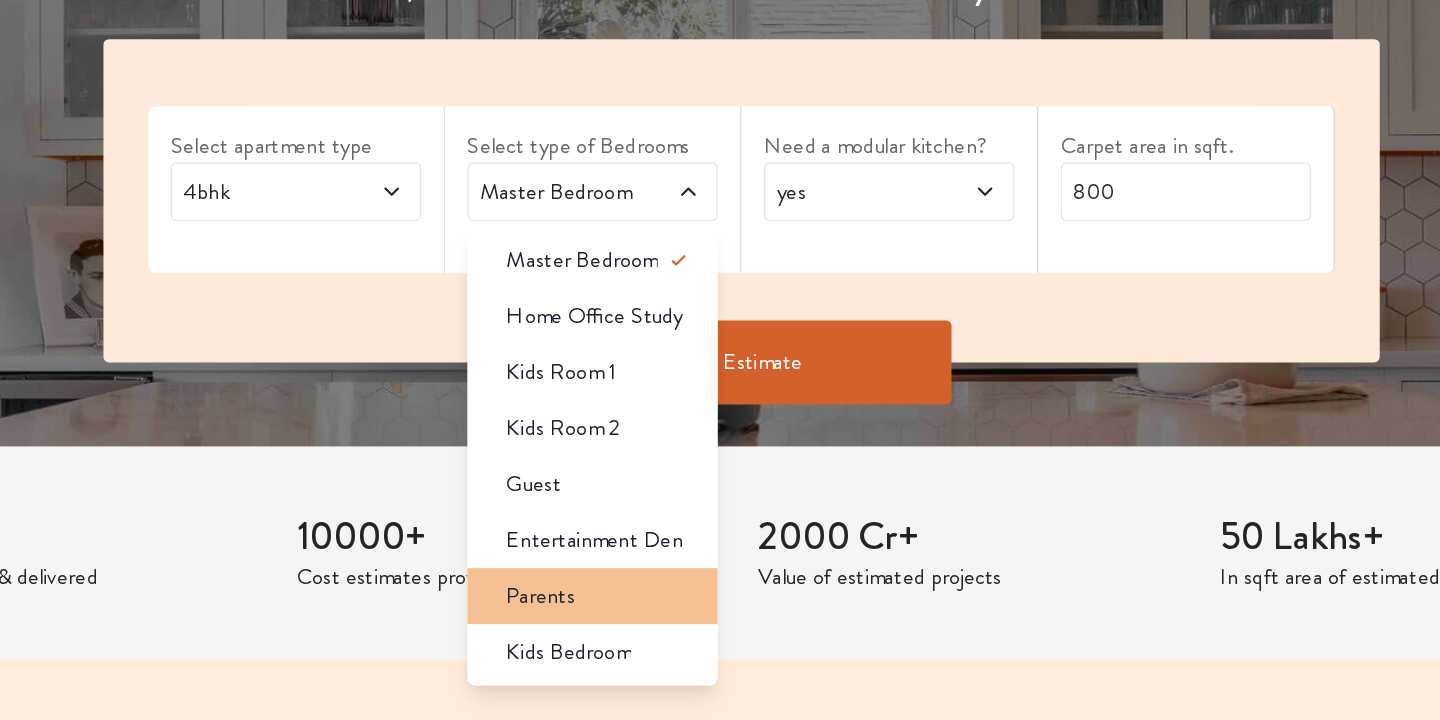 click on "Parents" at bounding box center (619, 567) 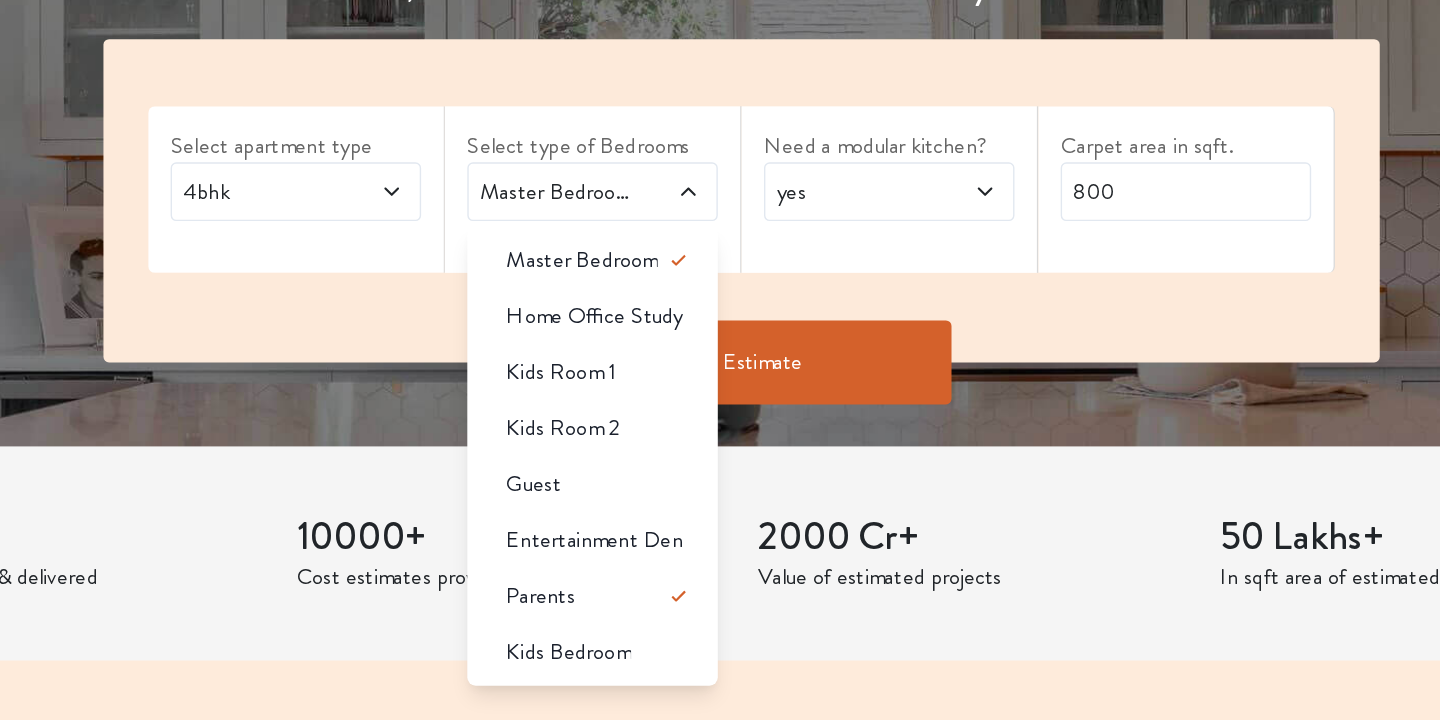 click on "Parents" at bounding box center (619, 567) 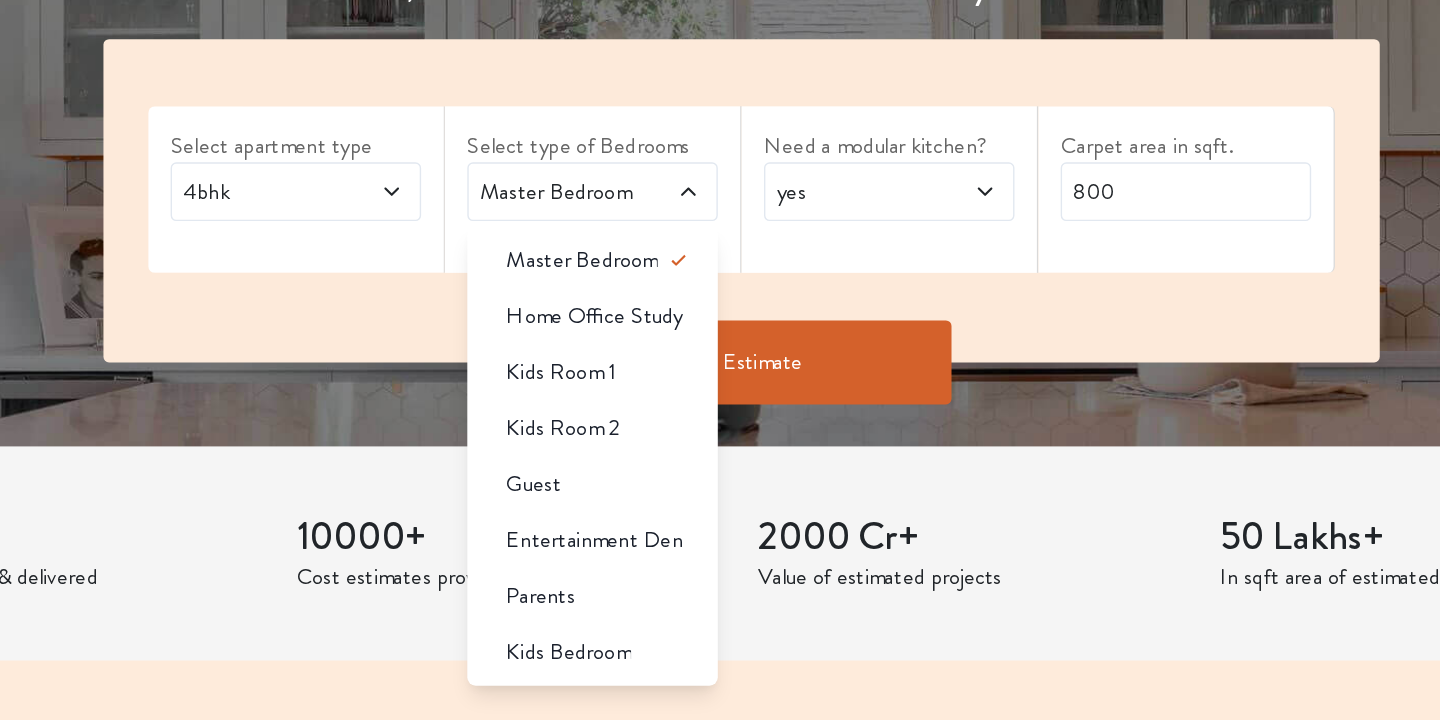 click on "Parents" at bounding box center (619, 567) 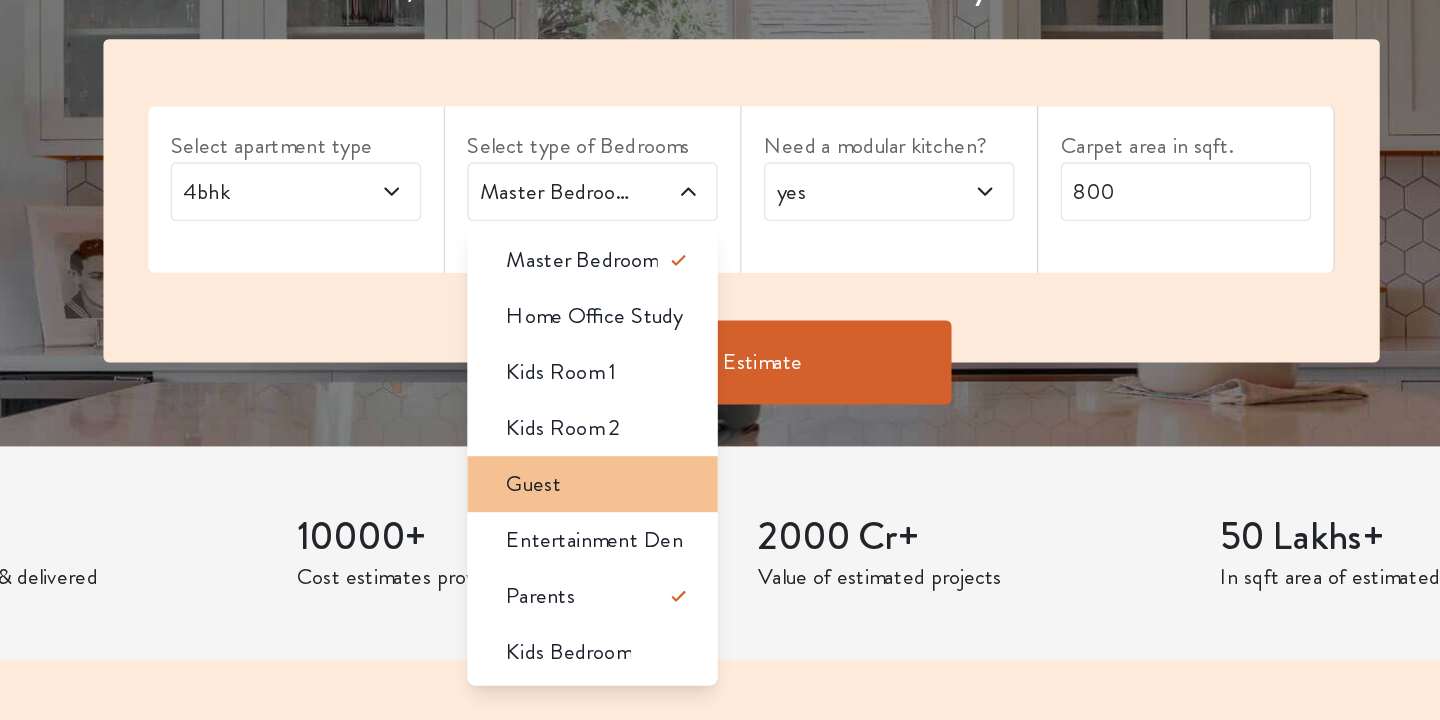 click on "Guest" at bounding box center (619, 487) 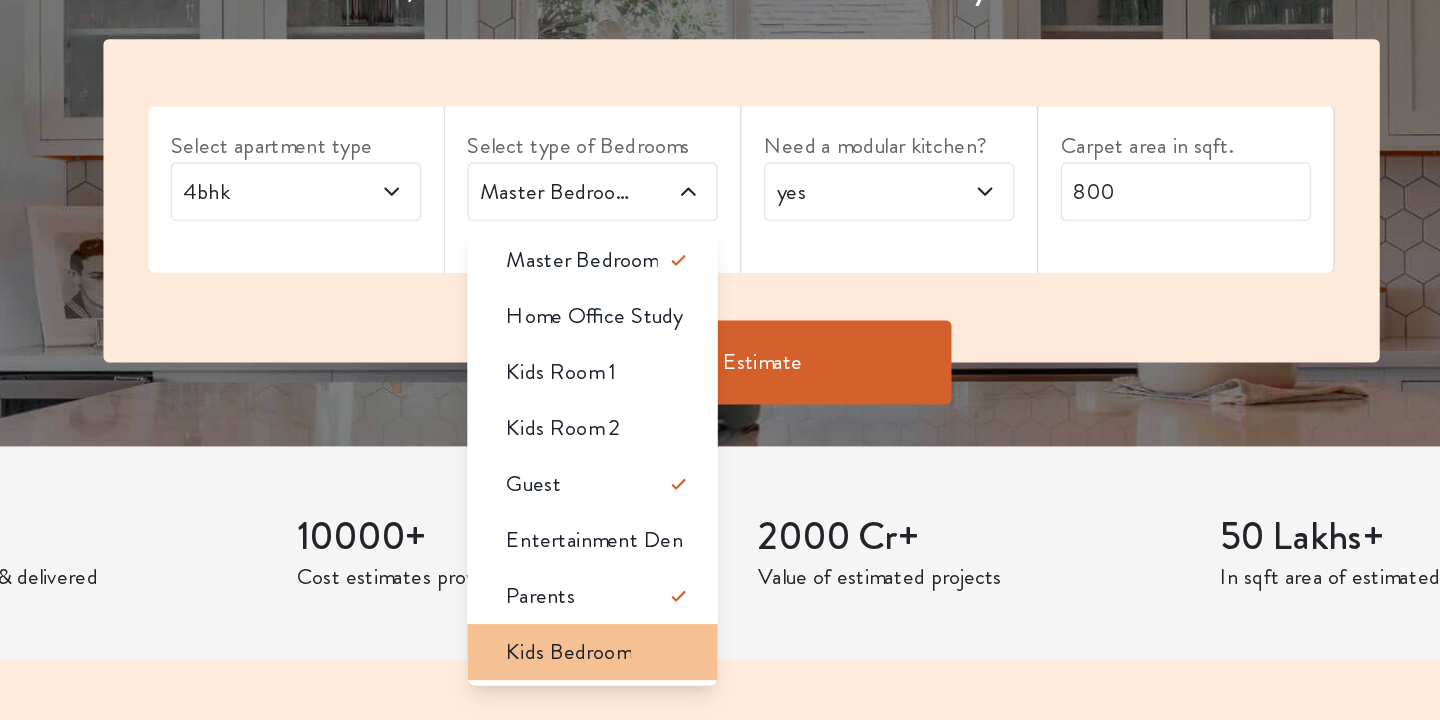 click on "Kids Bedroom" at bounding box center [596, 607] 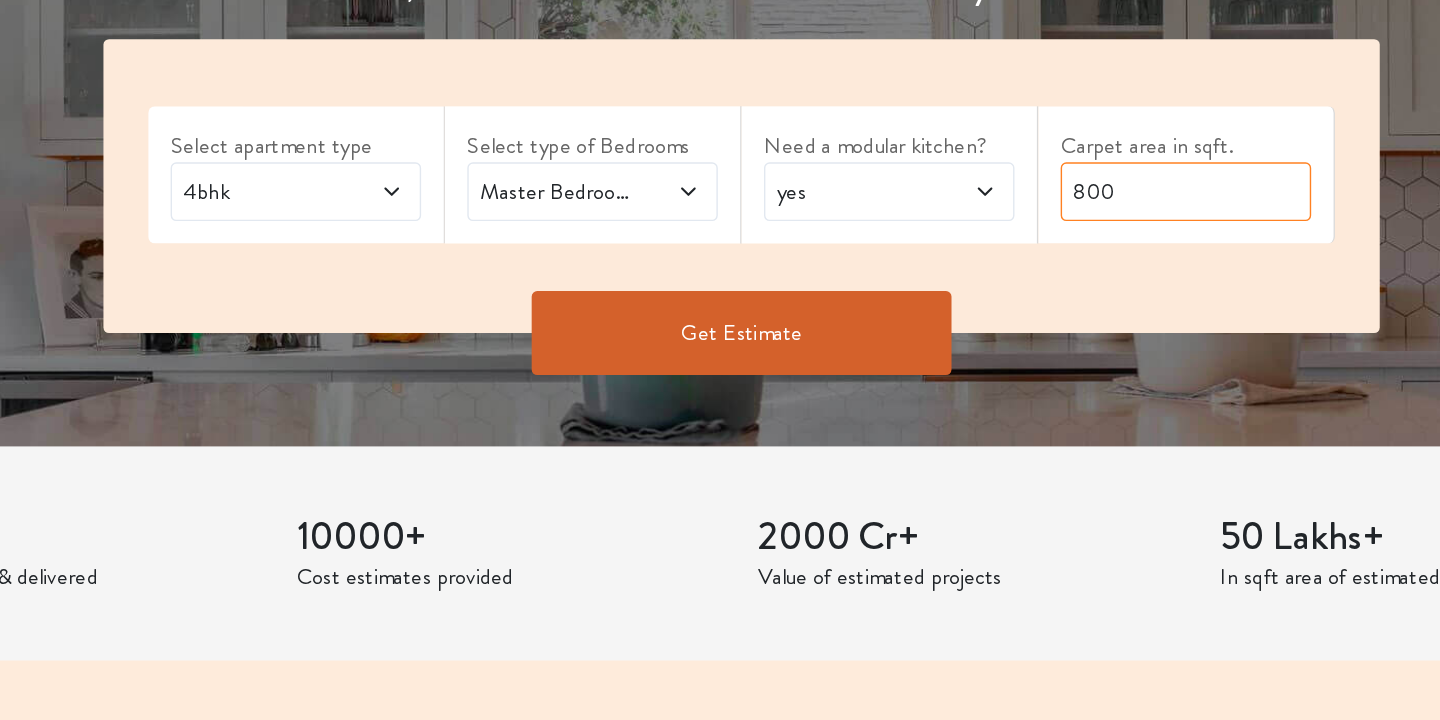 click on "800" at bounding box center (1037, 278) 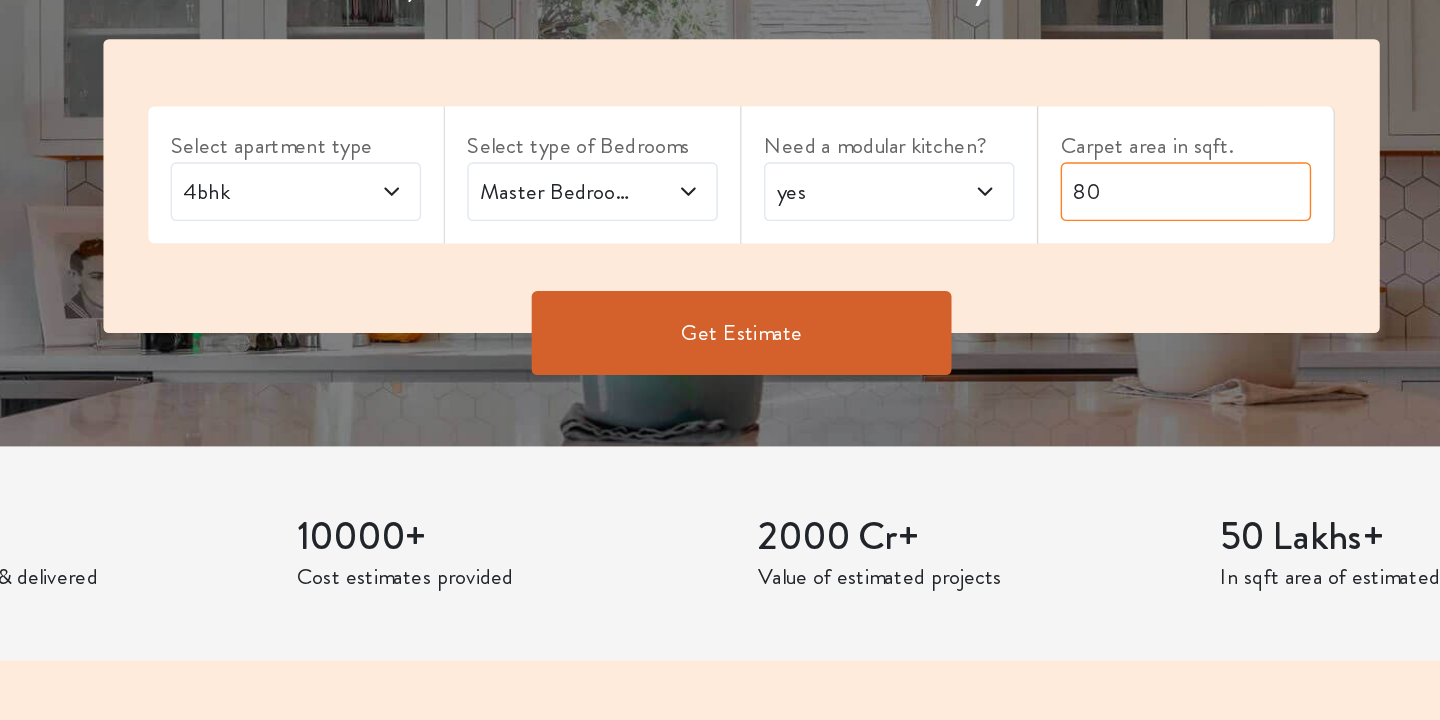 type on "8" 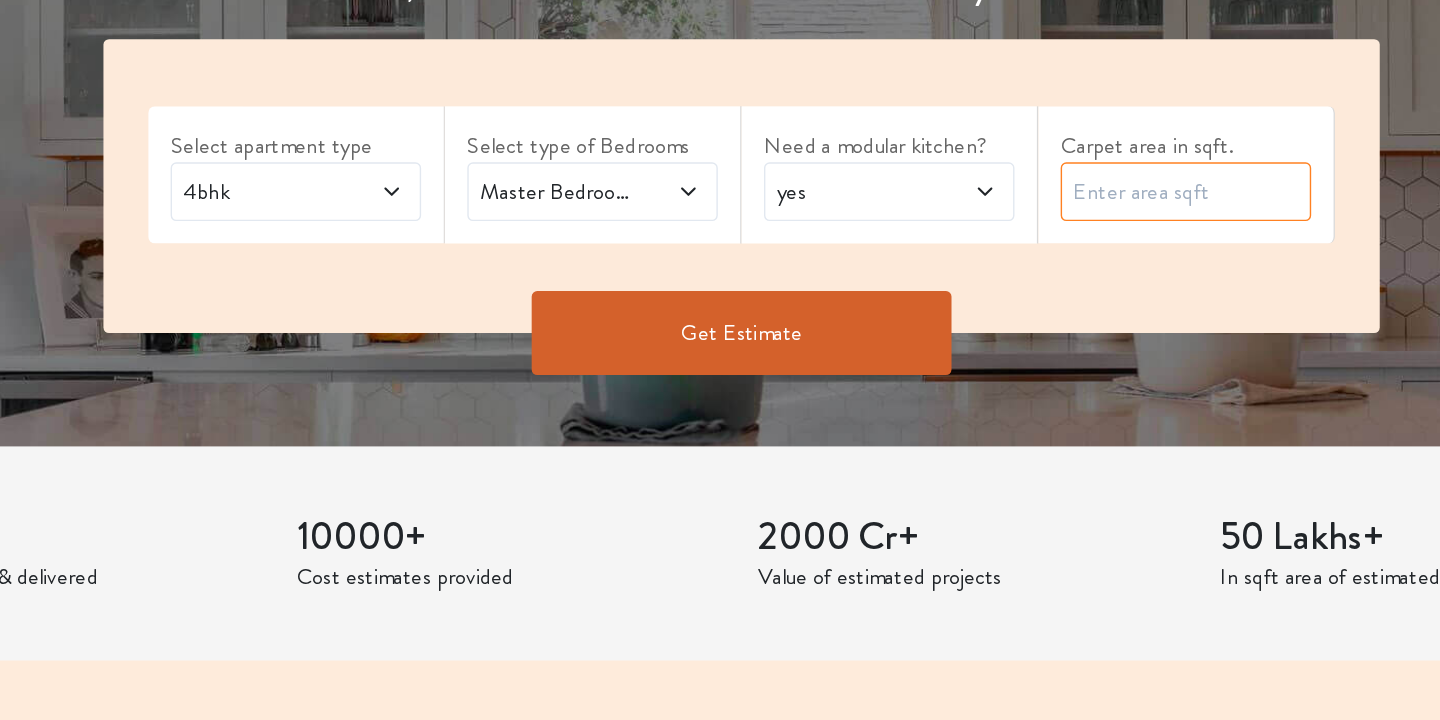 type on "5" 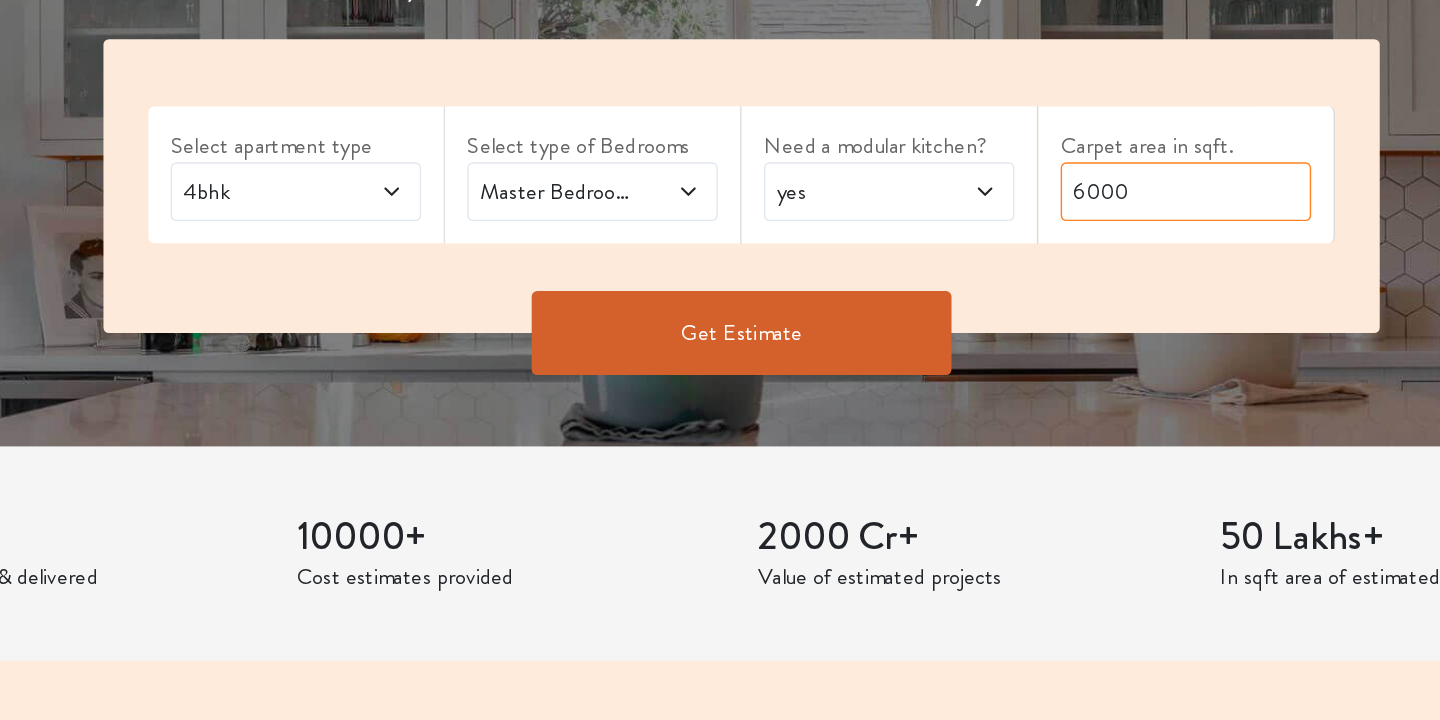 type on "6000" 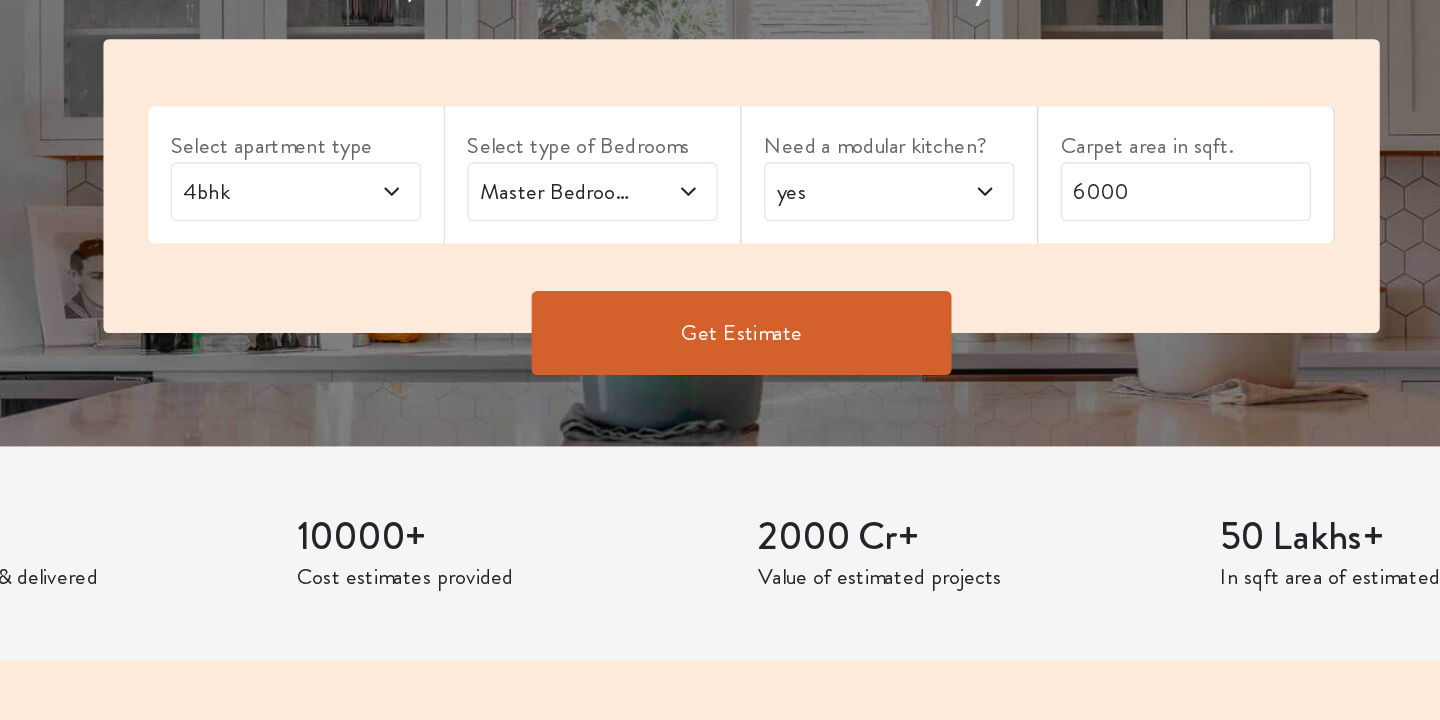 click on "Get Estimate" at bounding box center [720, 379] 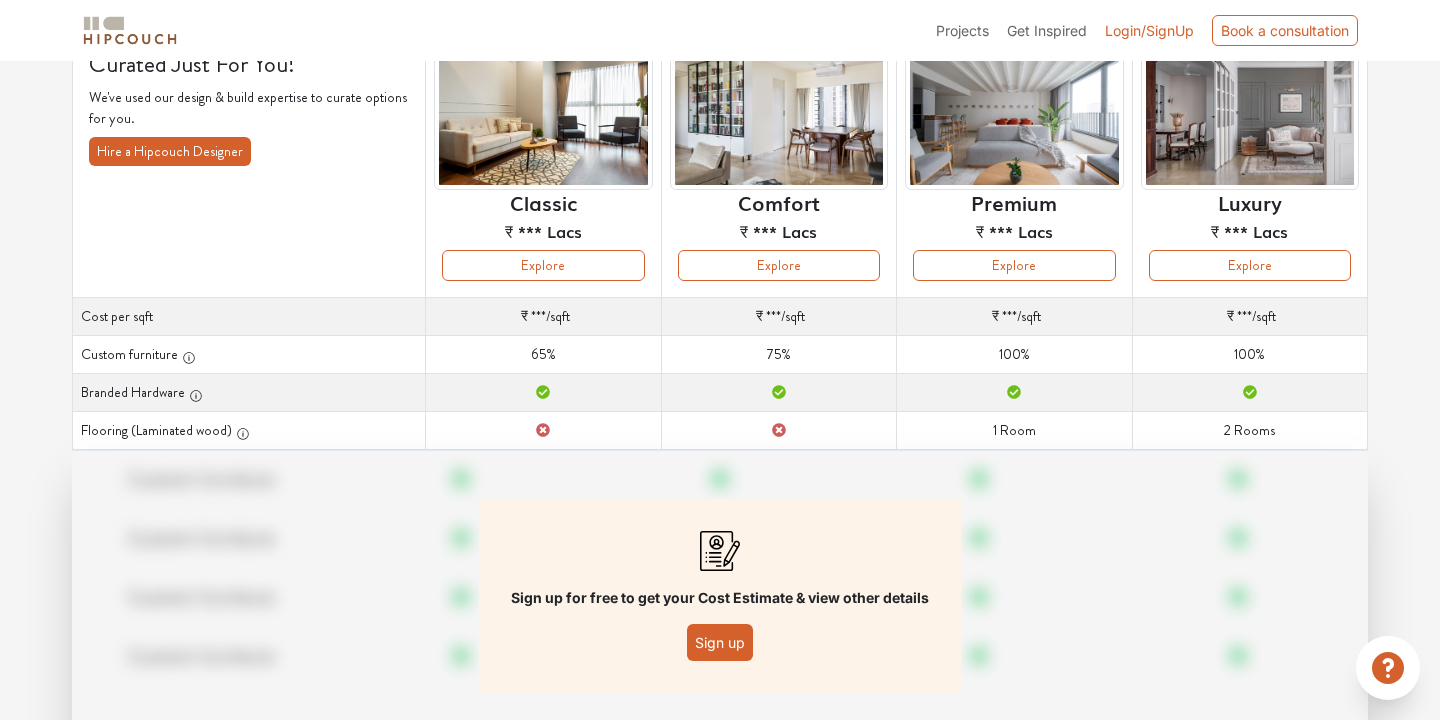 scroll, scrollTop: 169, scrollLeft: 0, axis: vertical 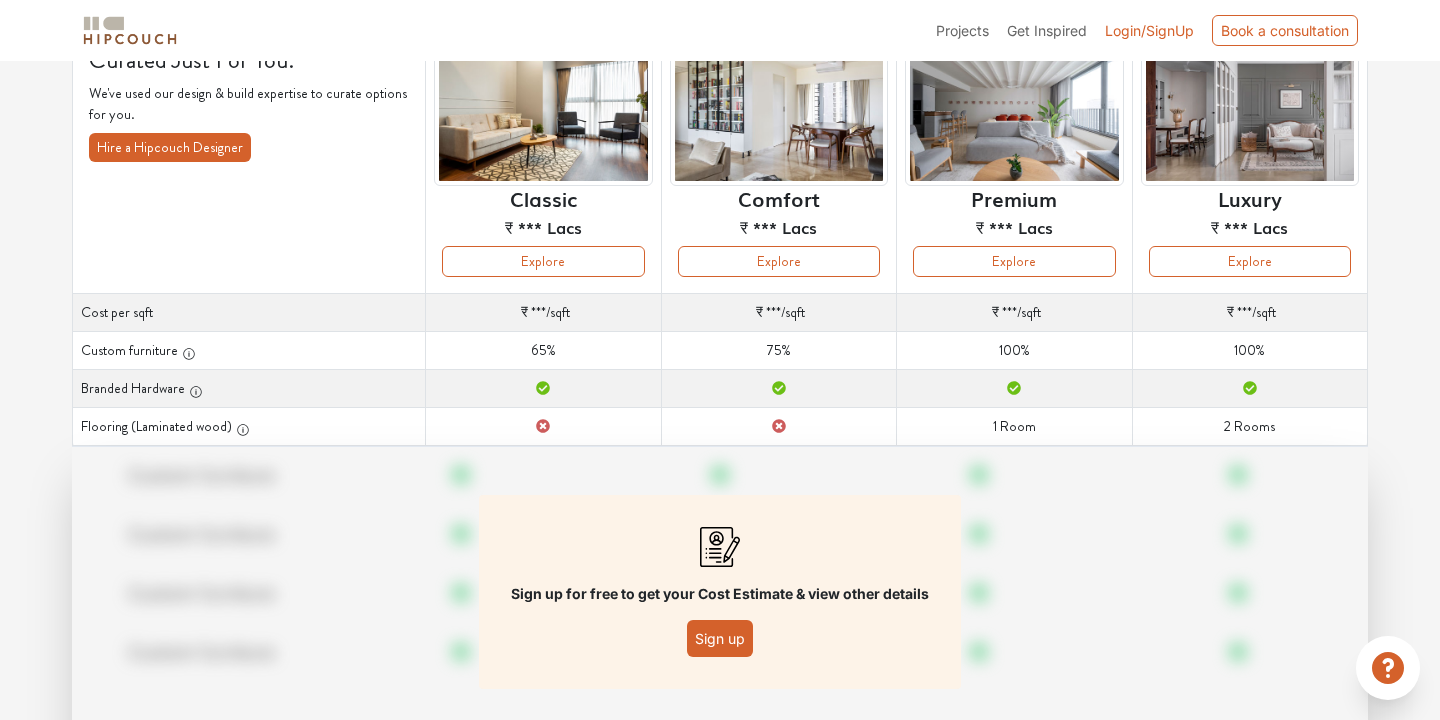click on "Sign up" at bounding box center [720, 638] 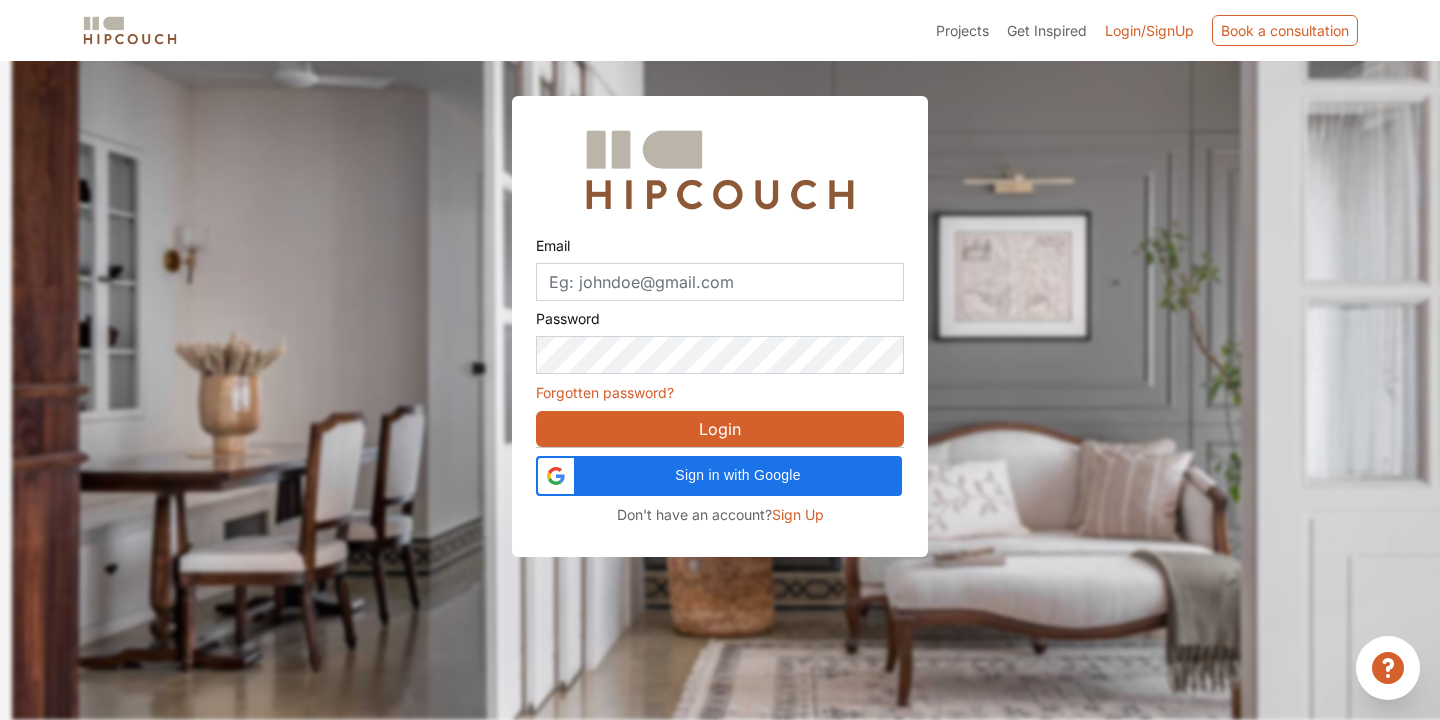 scroll, scrollTop: 61, scrollLeft: 0, axis: vertical 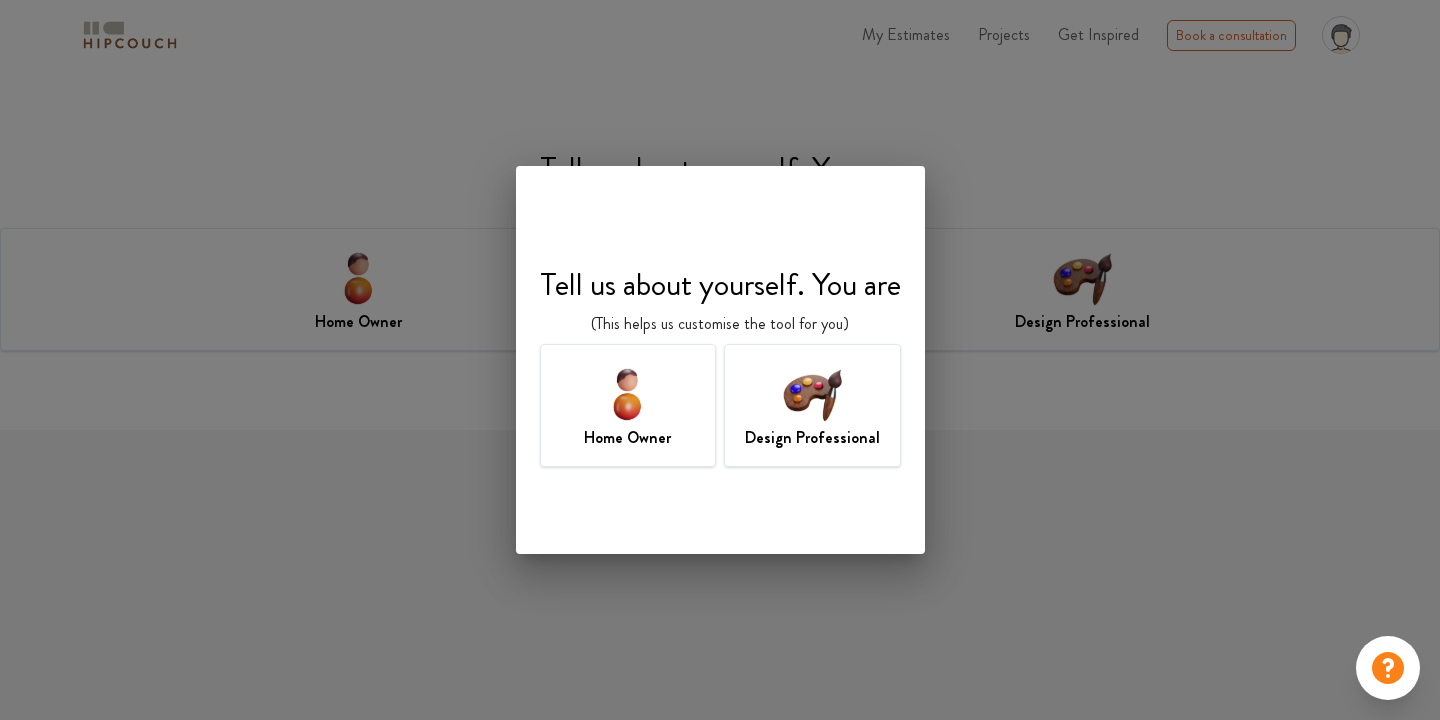 click at bounding box center (627, 393) 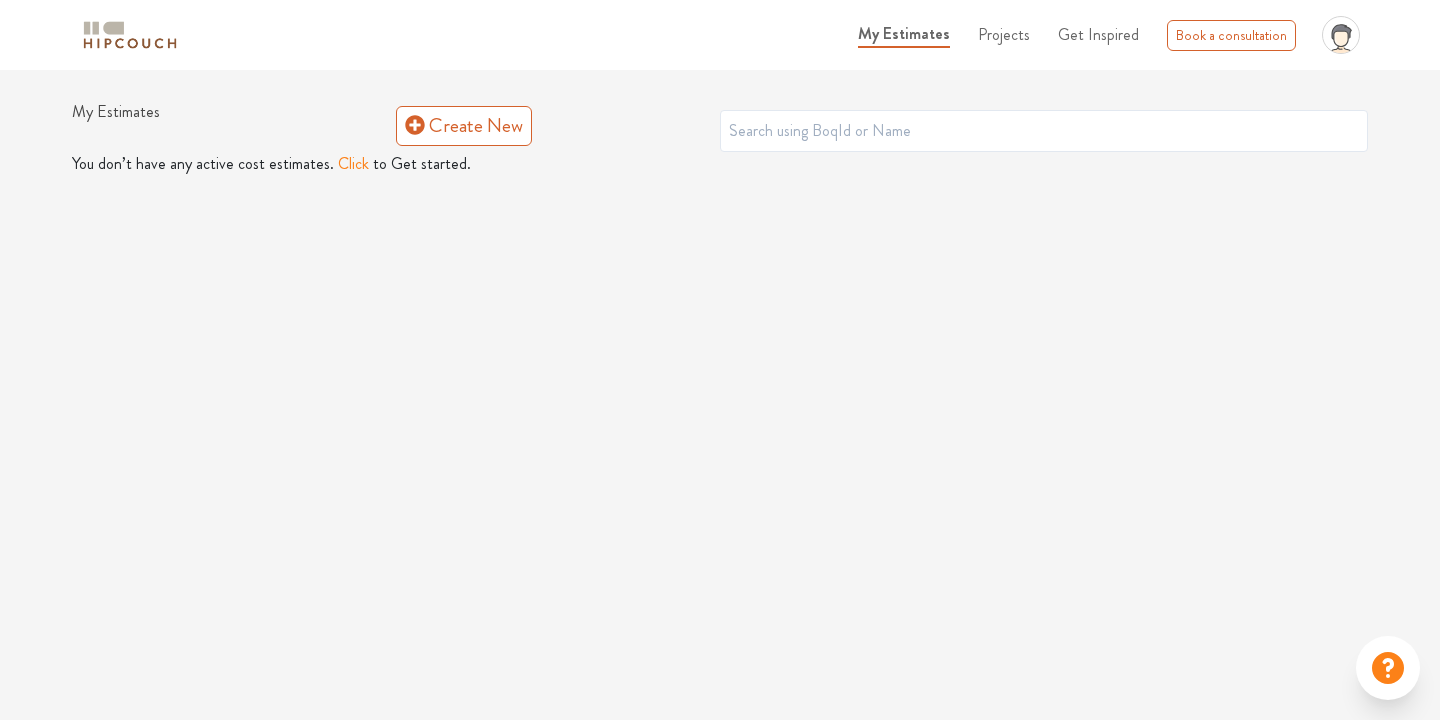 scroll, scrollTop: 0, scrollLeft: 0, axis: both 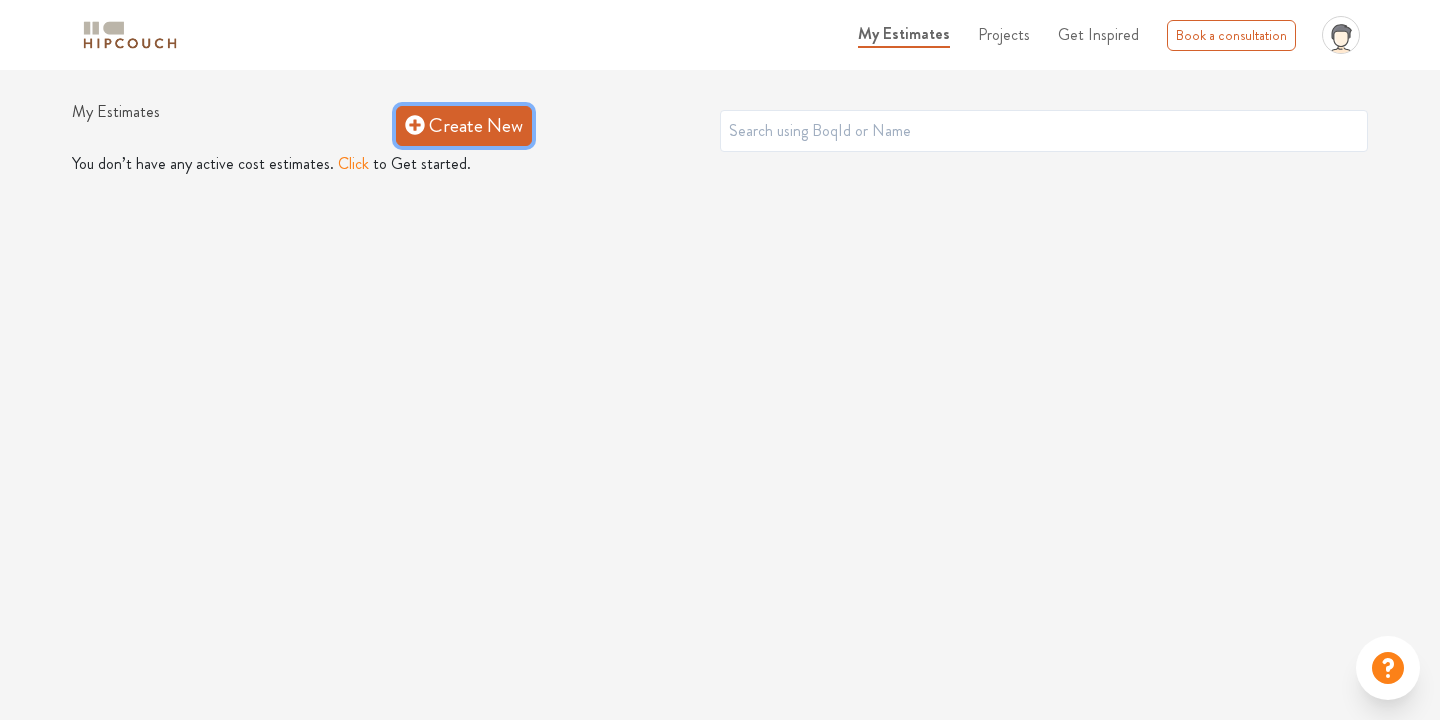 click on "Create New" at bounding box center [464, 126] 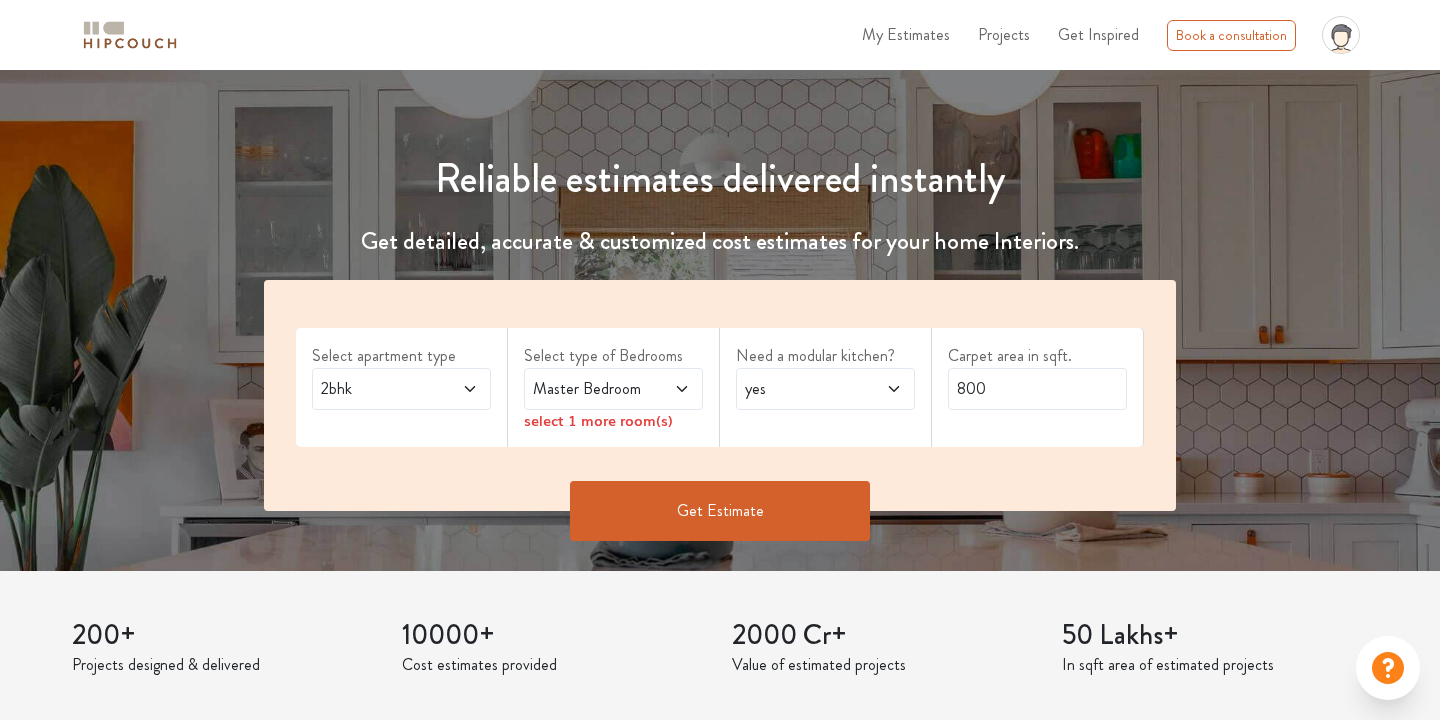 scroll, scrollTop: 157, scrollLeft: 0, axis: vertical 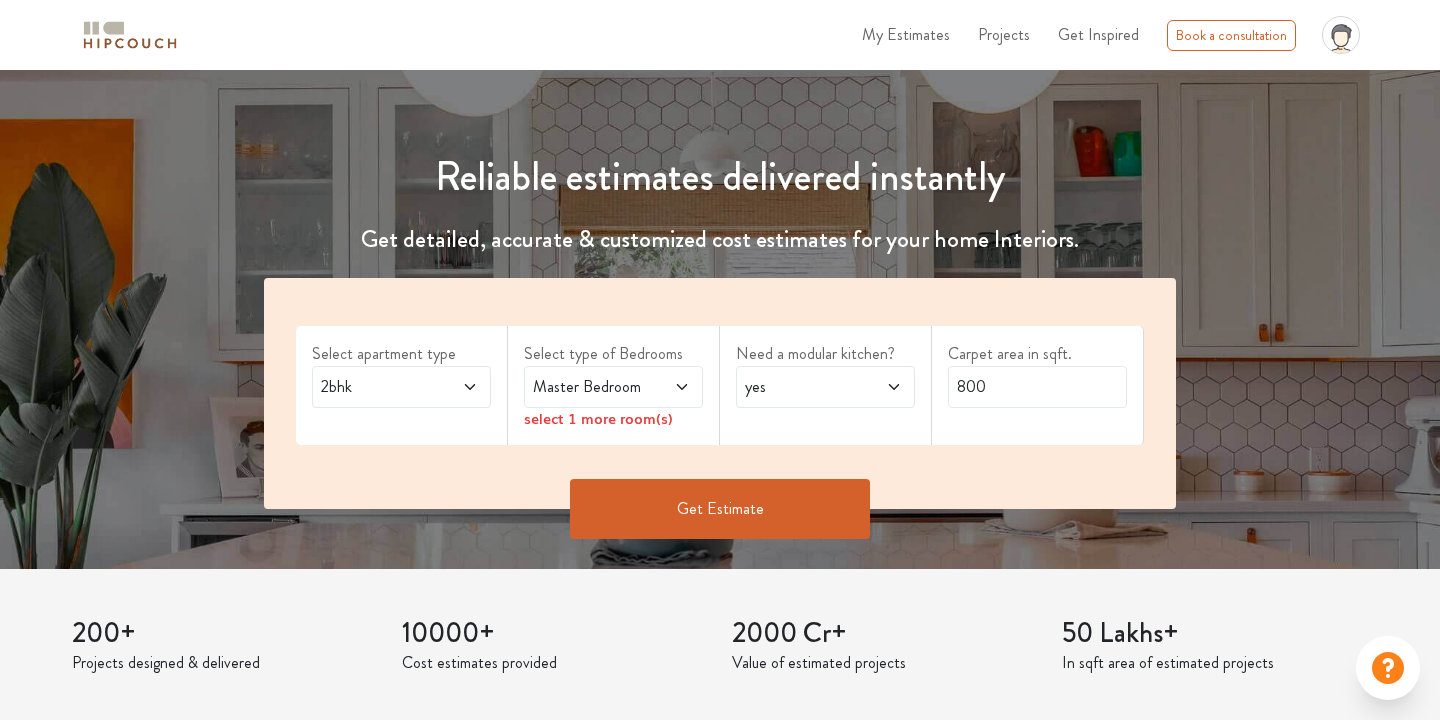 click 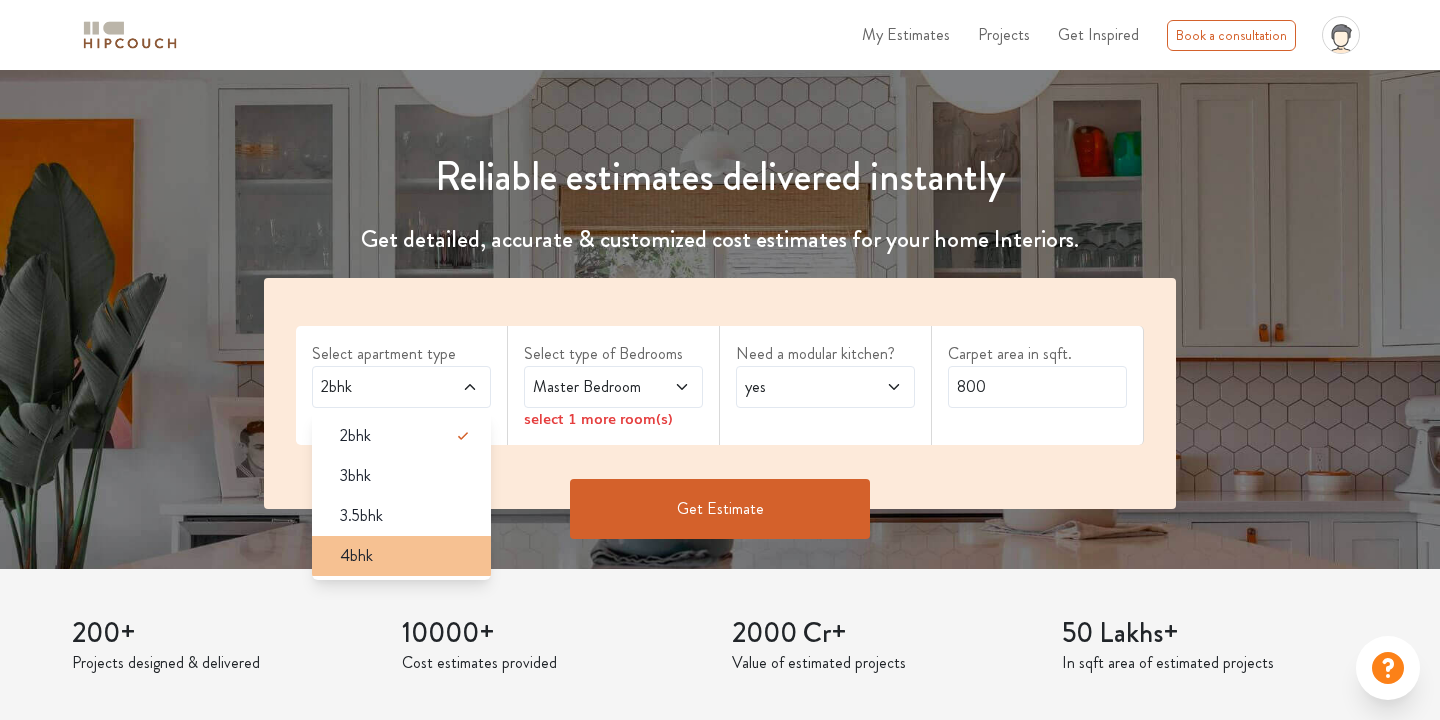 click on "4bhk" at bounding box center (407, 556) 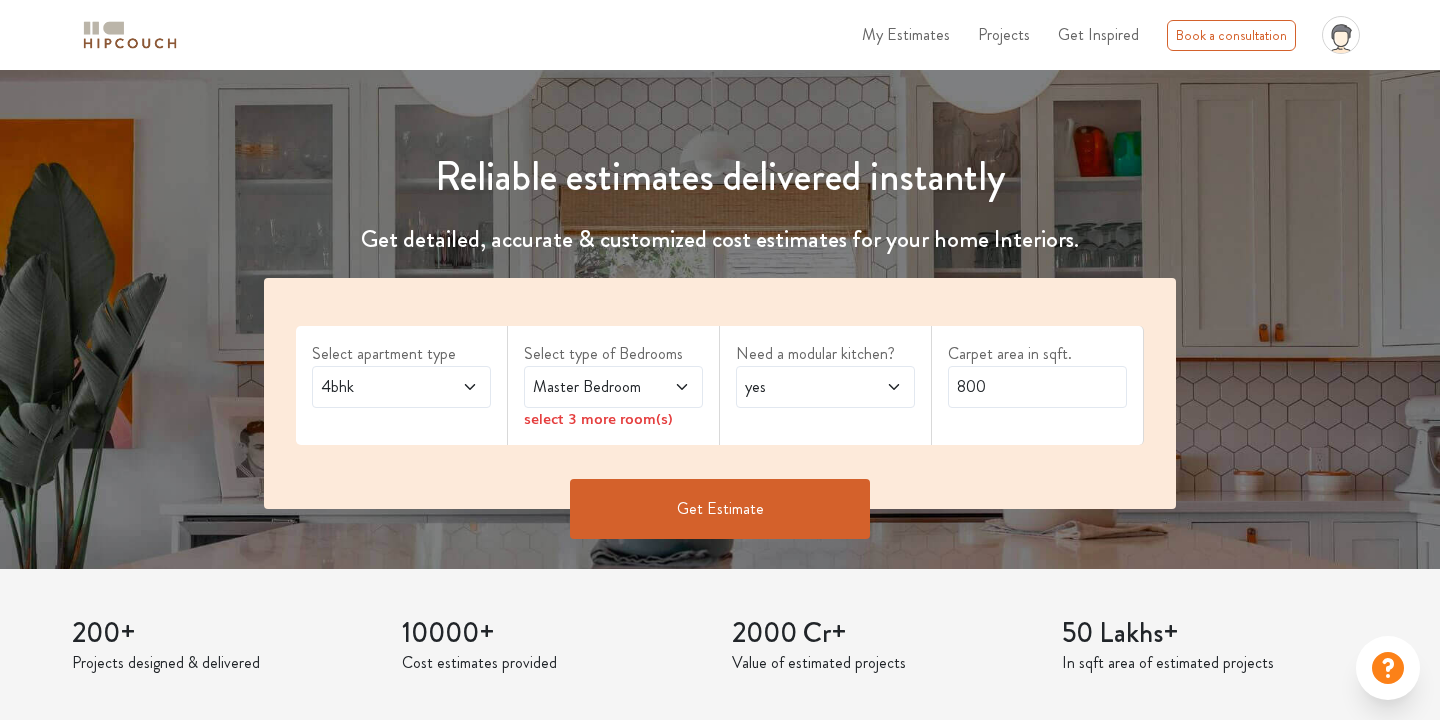 click on "Master Bedroom" at bounding box center [589, 387] 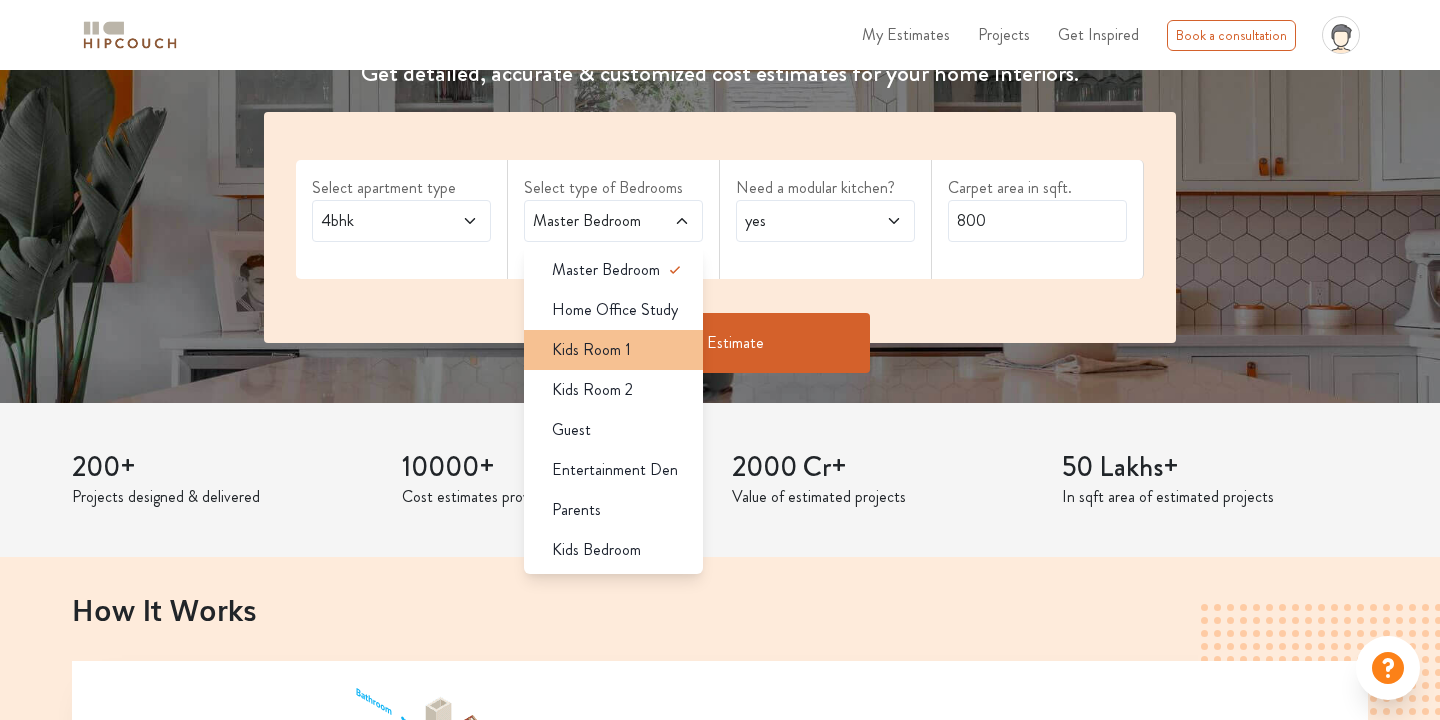 scroll, scrollTop: 332, scrollLeft: 0, axis: vertical 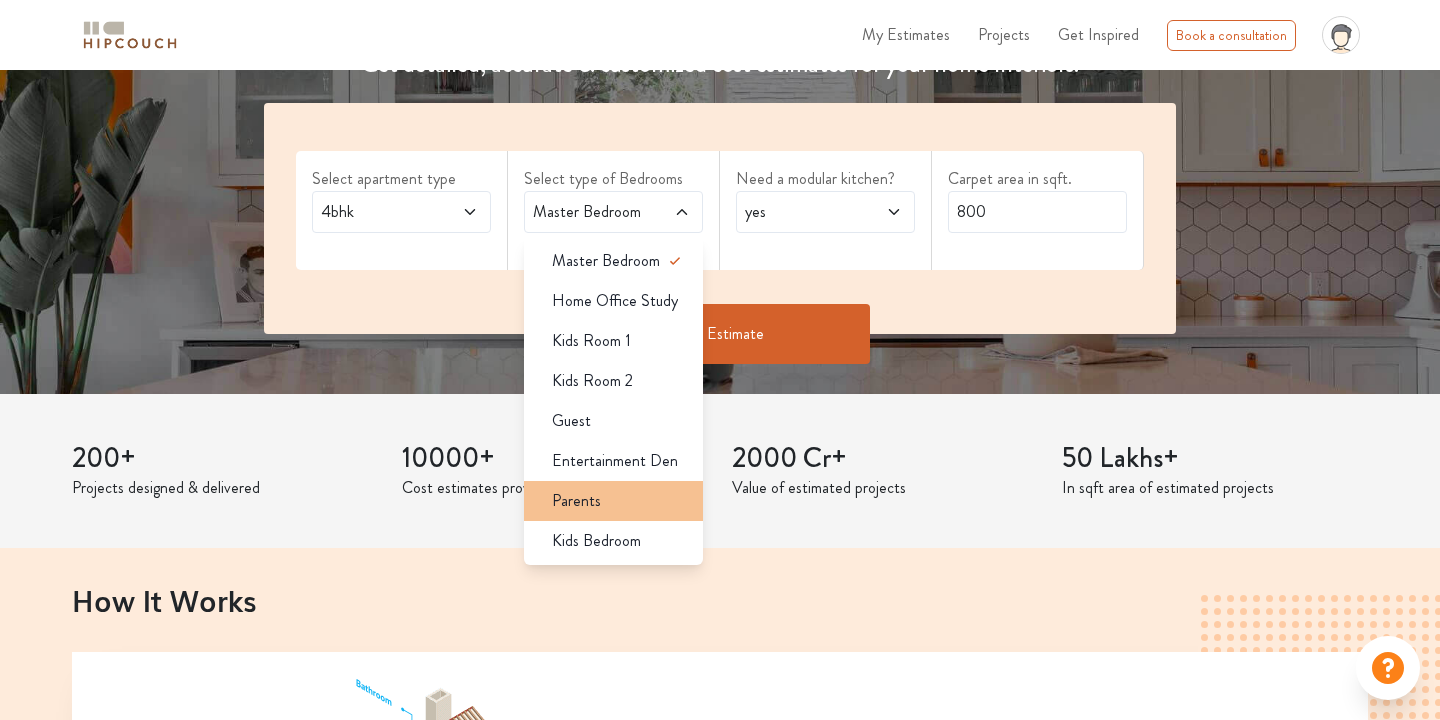click on "Parents" at bounding box center [619, 501] 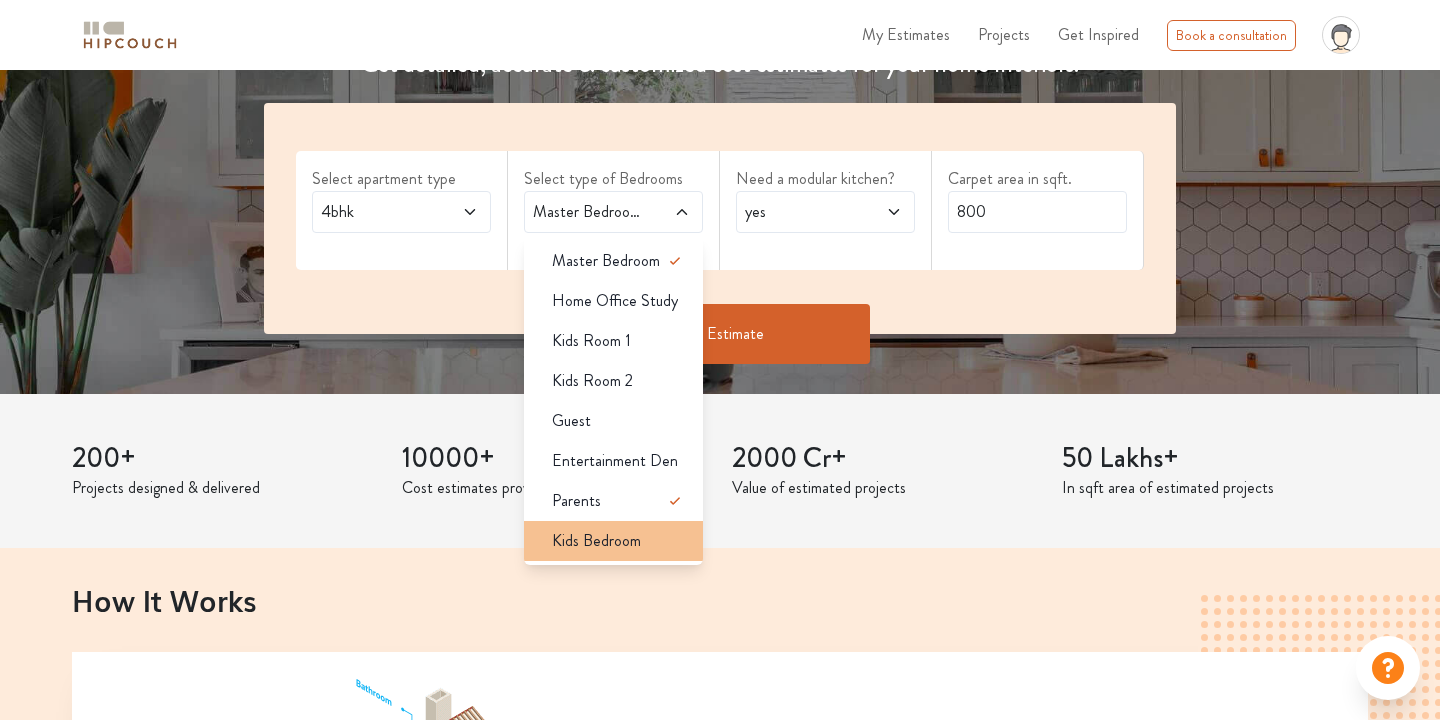 click on "Kids Bedroom" at bounding box center [613, 541] 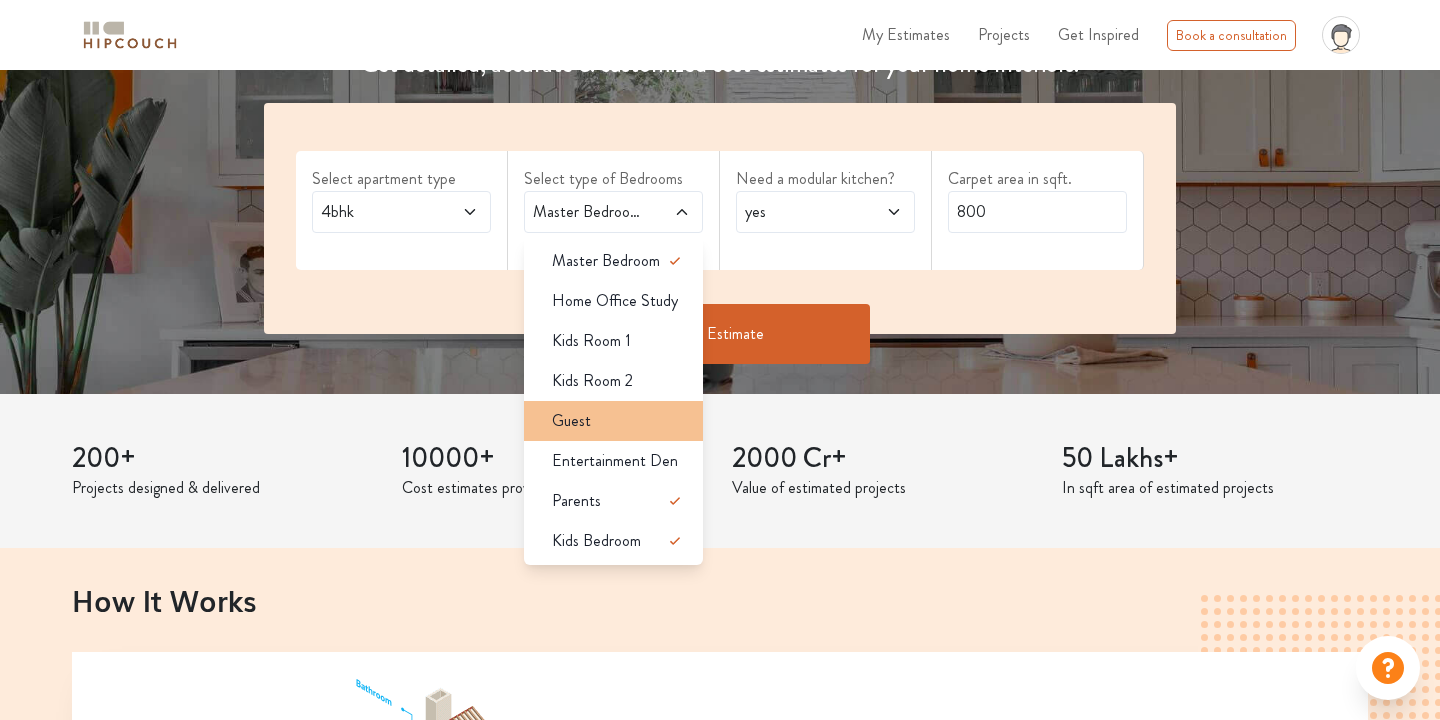 click on "Guest" at bounding box center [619, 421] 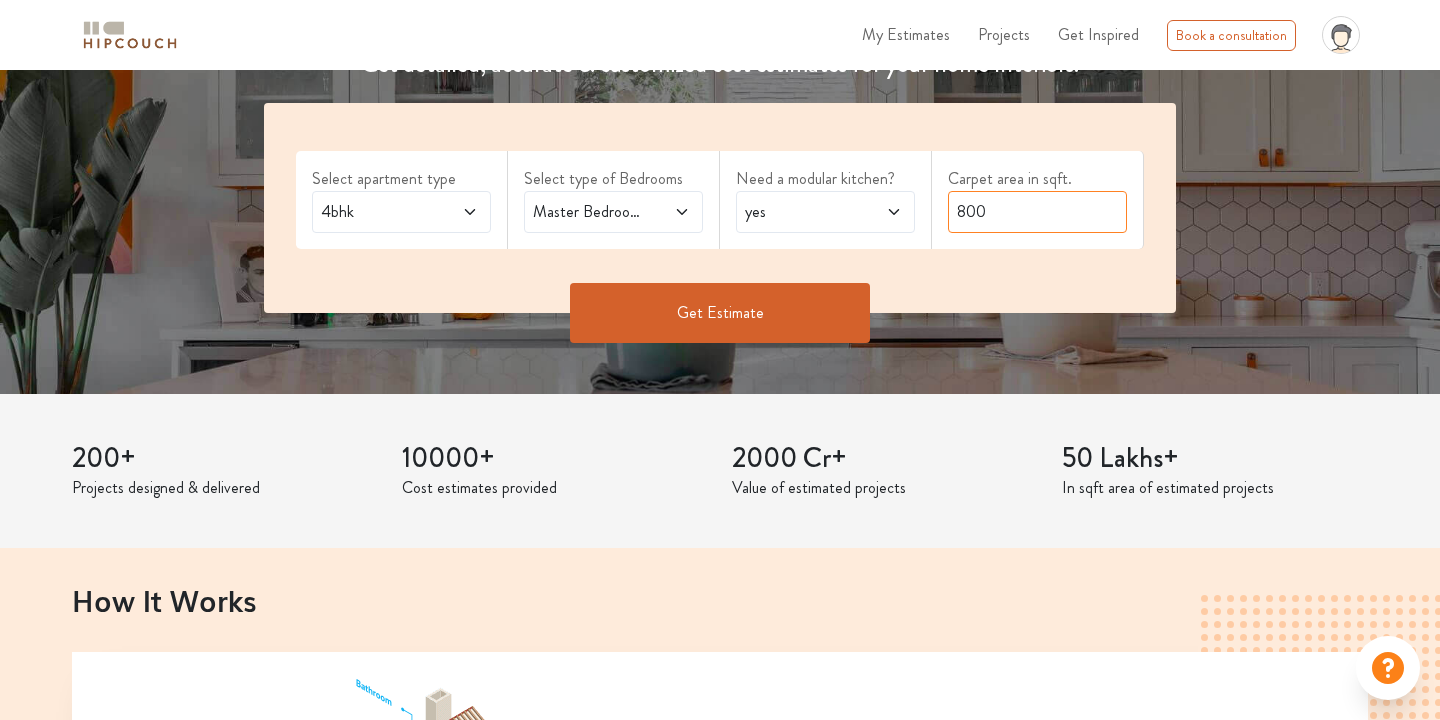 click on "800" at bounding box center (1037, 212) 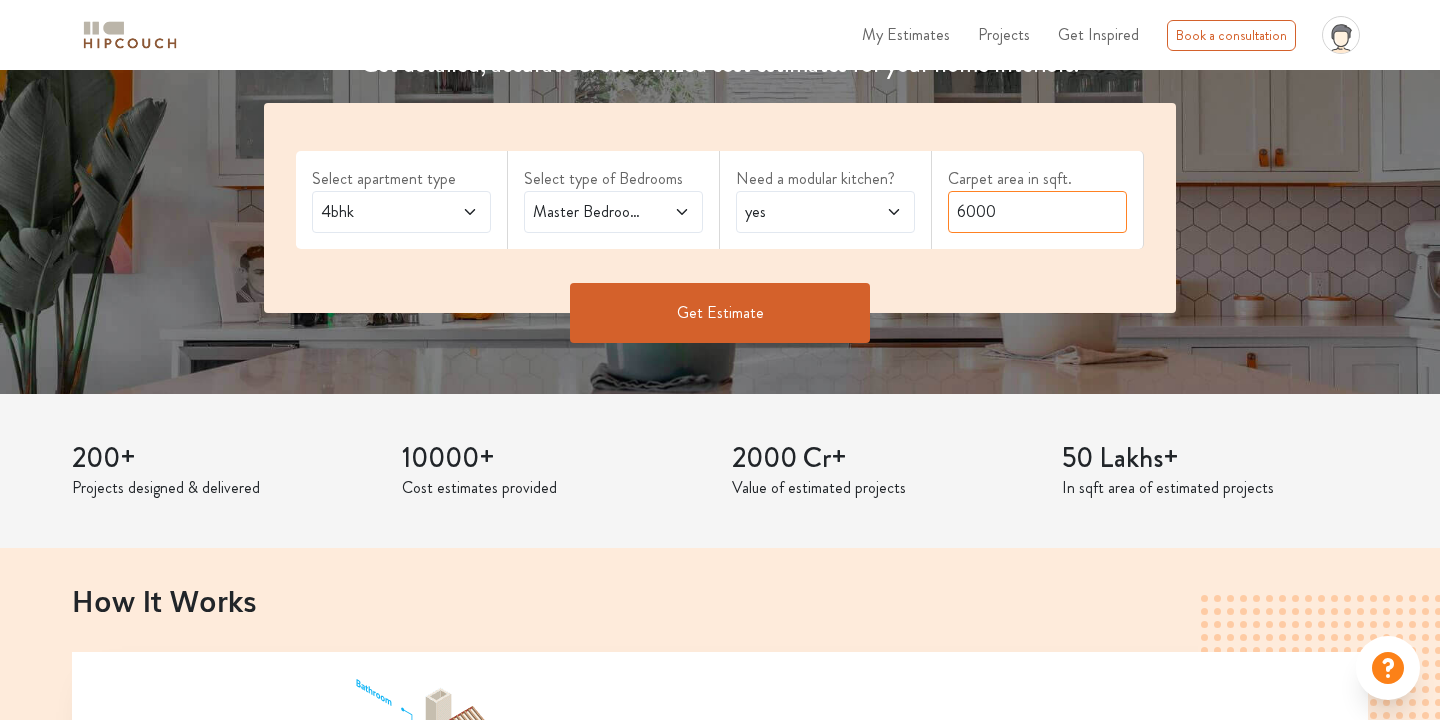 type on "6000" 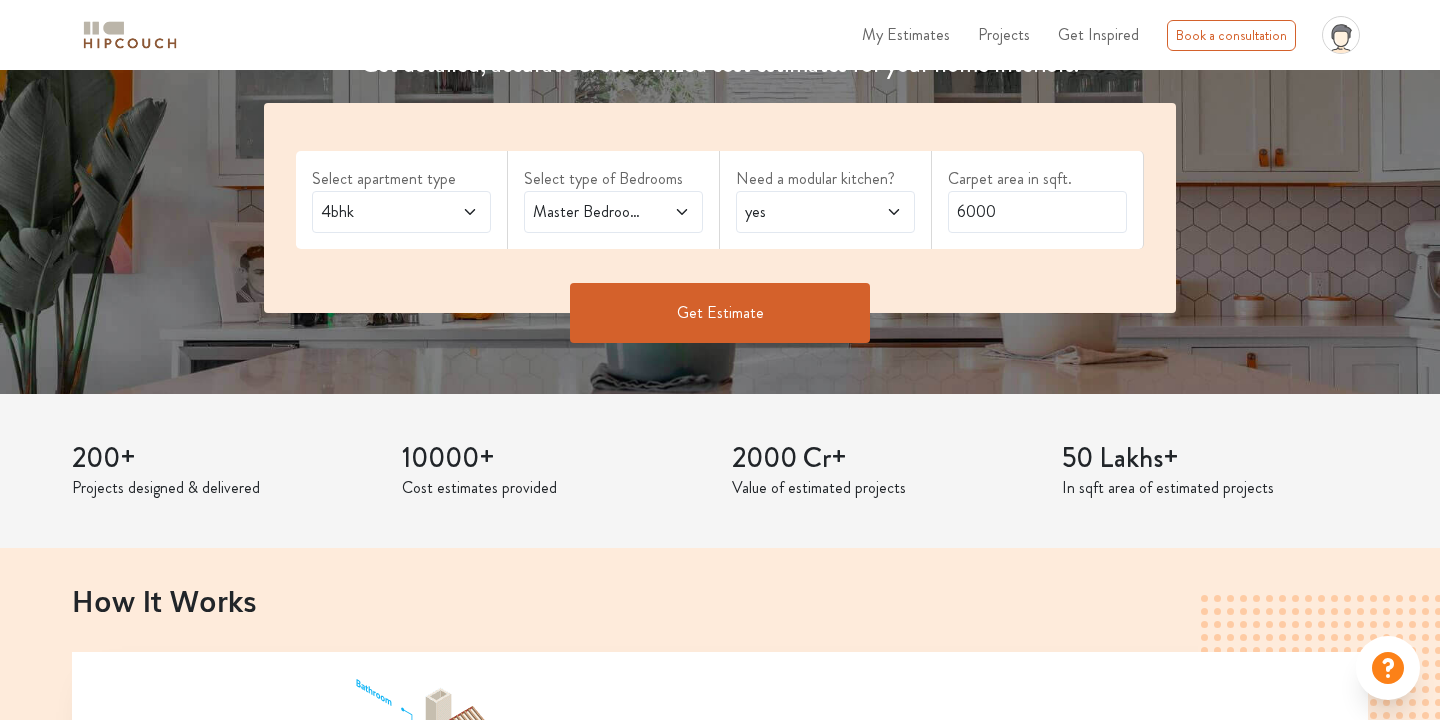 click on "Get Estimate" at bounding box center (720, 313) 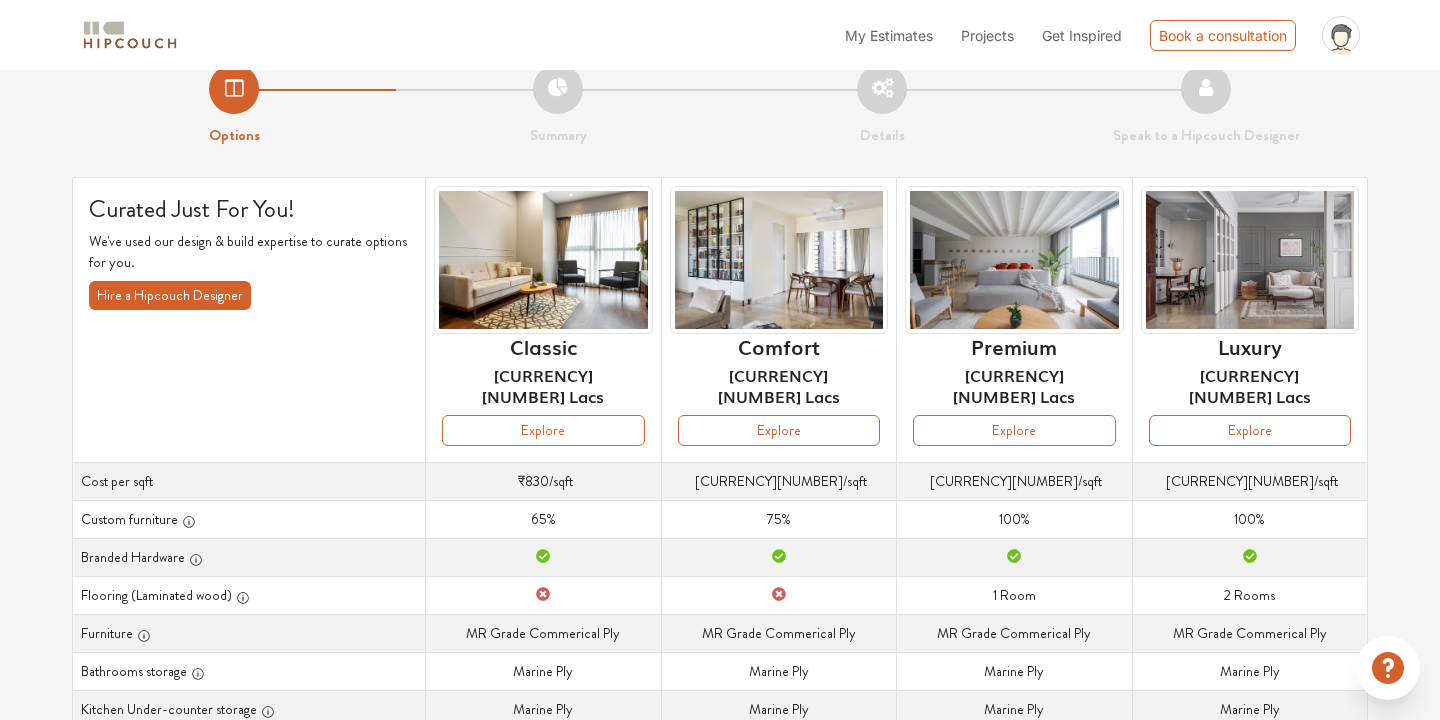scroll, scrollTop: 0, scrollLeft: 0, axis: both 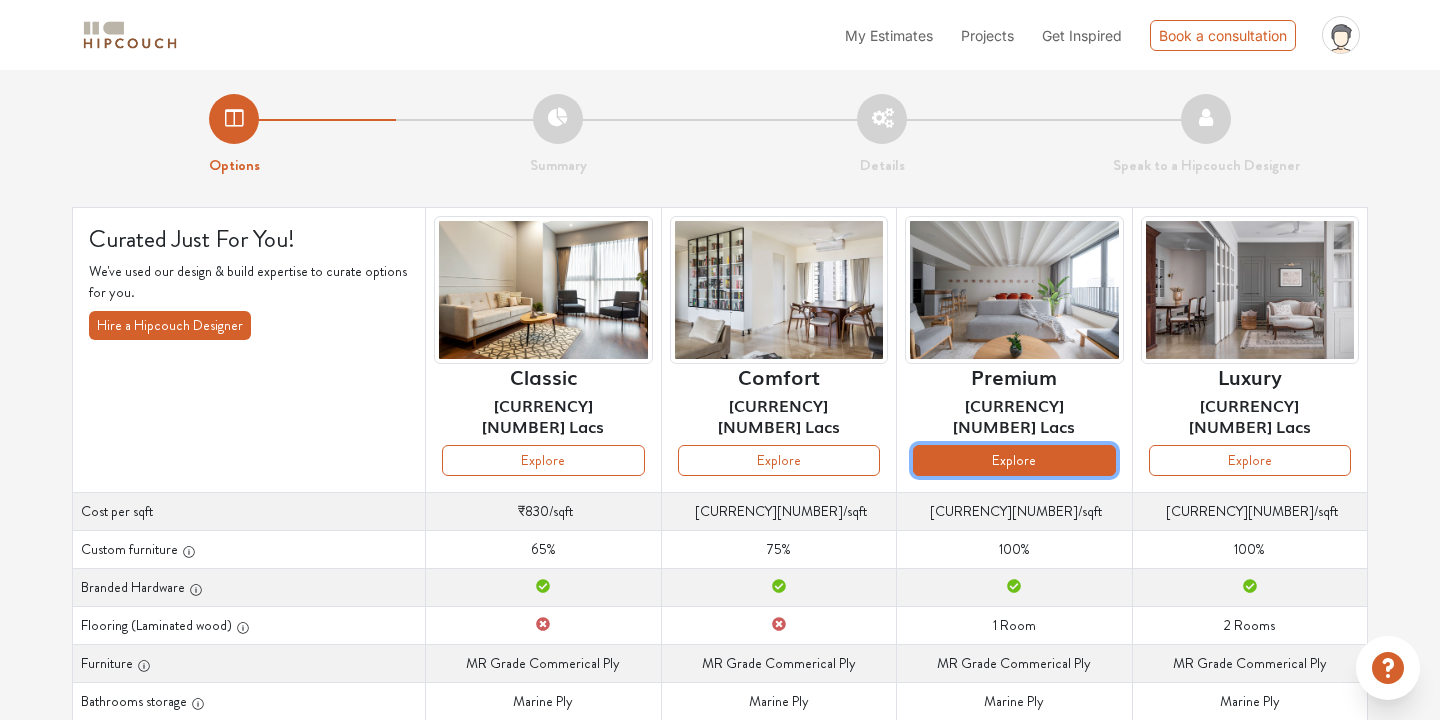 click on "Explore" at bounding box center [1014, 460] 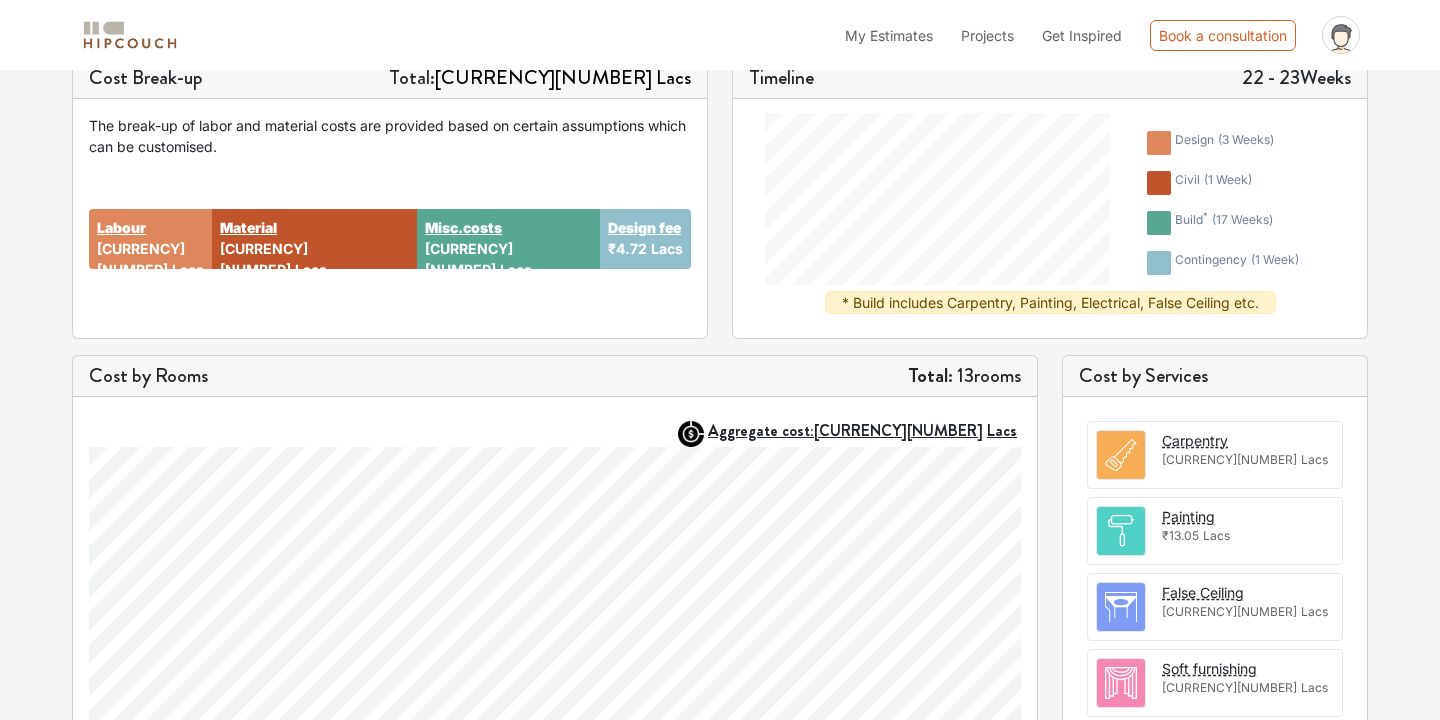 scroll, scrollTop: 0, scrollLeft: 0, axis: both 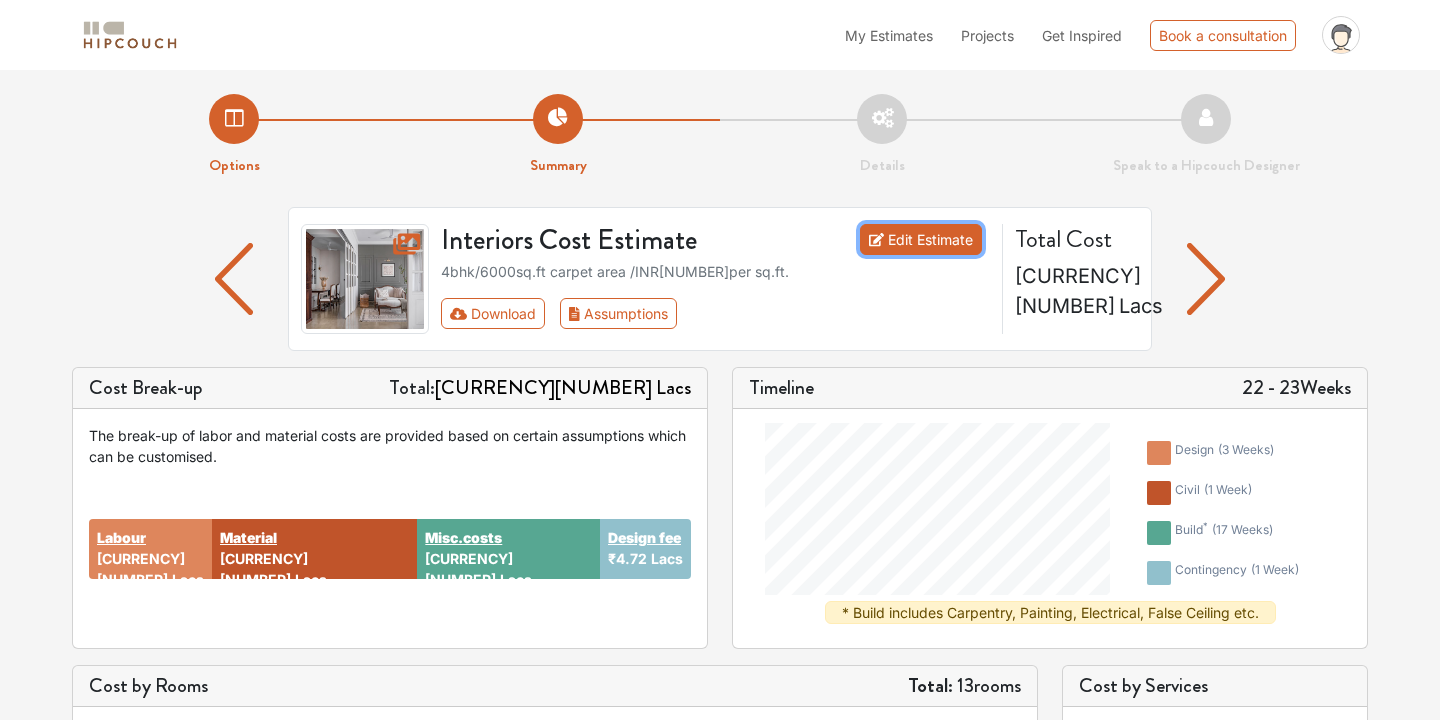 click on "Edit Estimate" at bounding box center (921, 239) 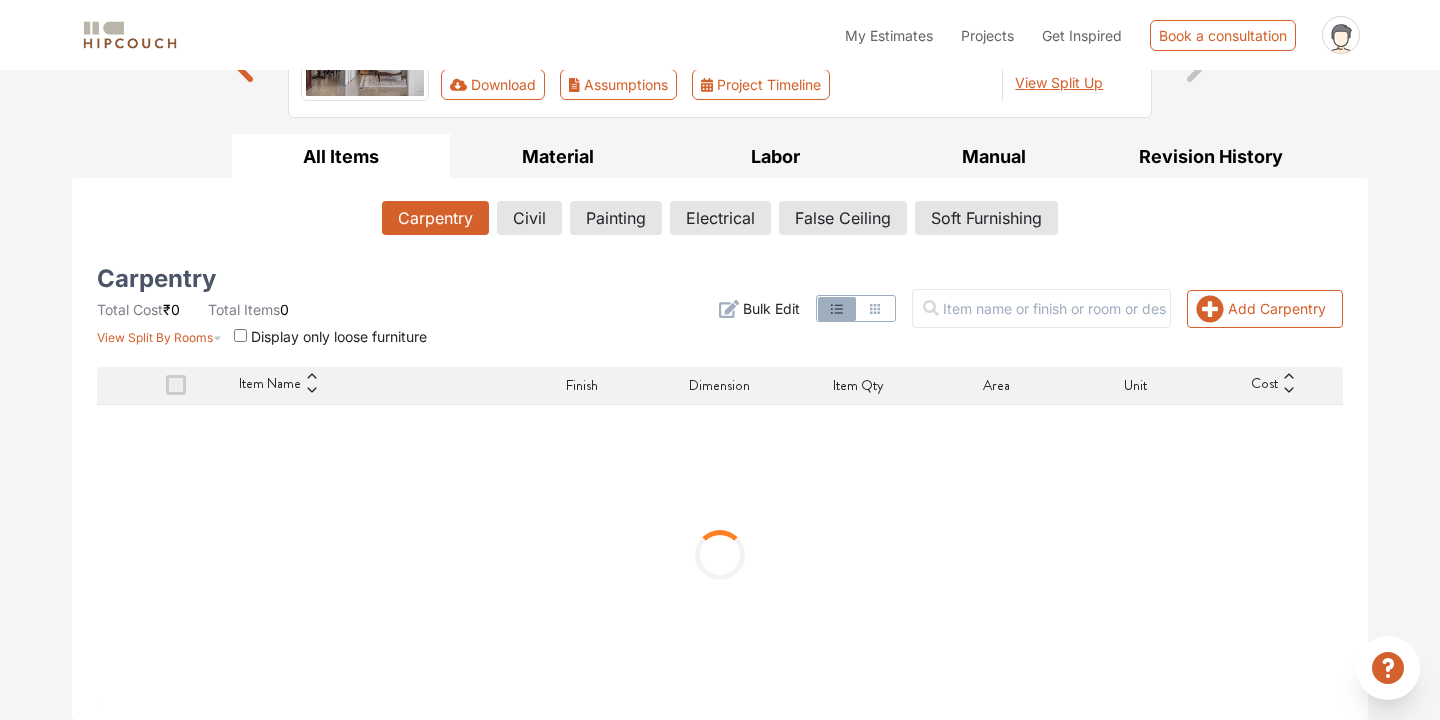 scroll, scrollTop: 221, scrollLeft: 0, axis: vertical 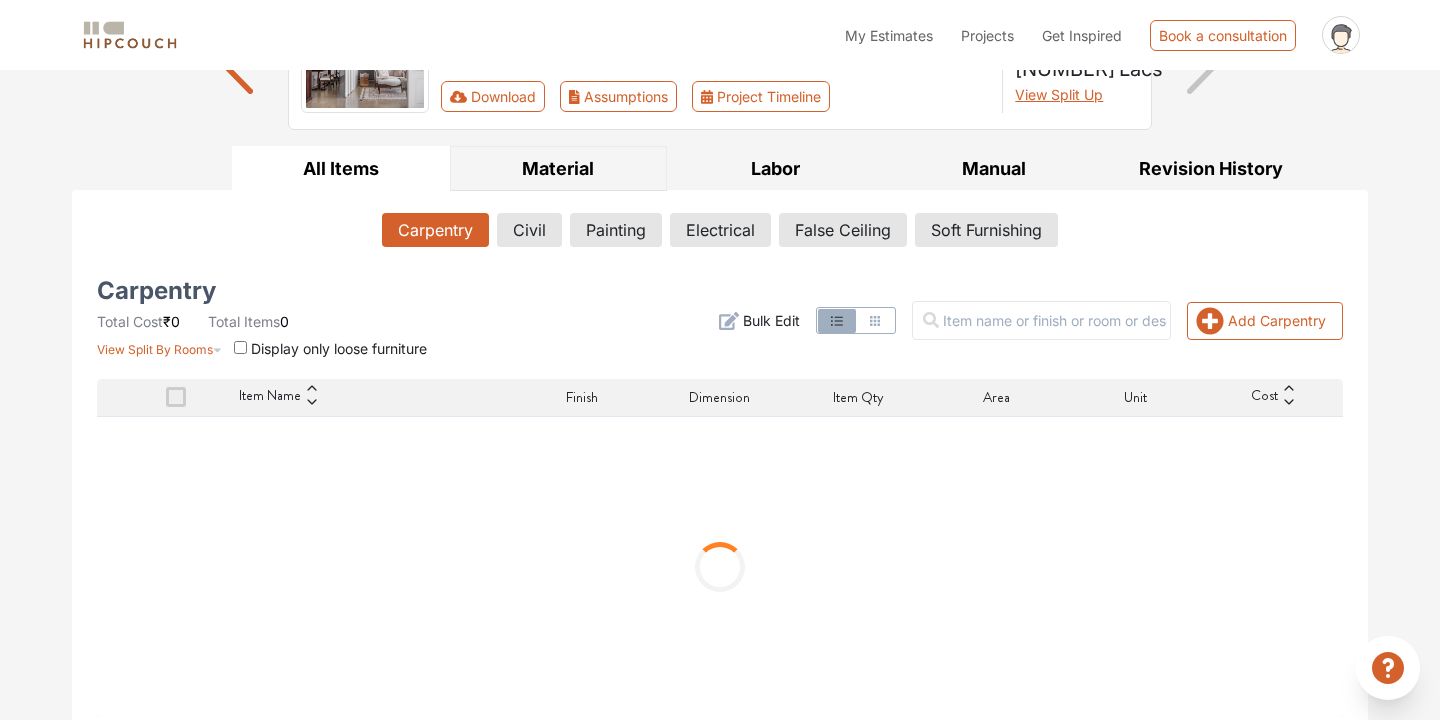 click on "Material" at bounding box center [559, 168] 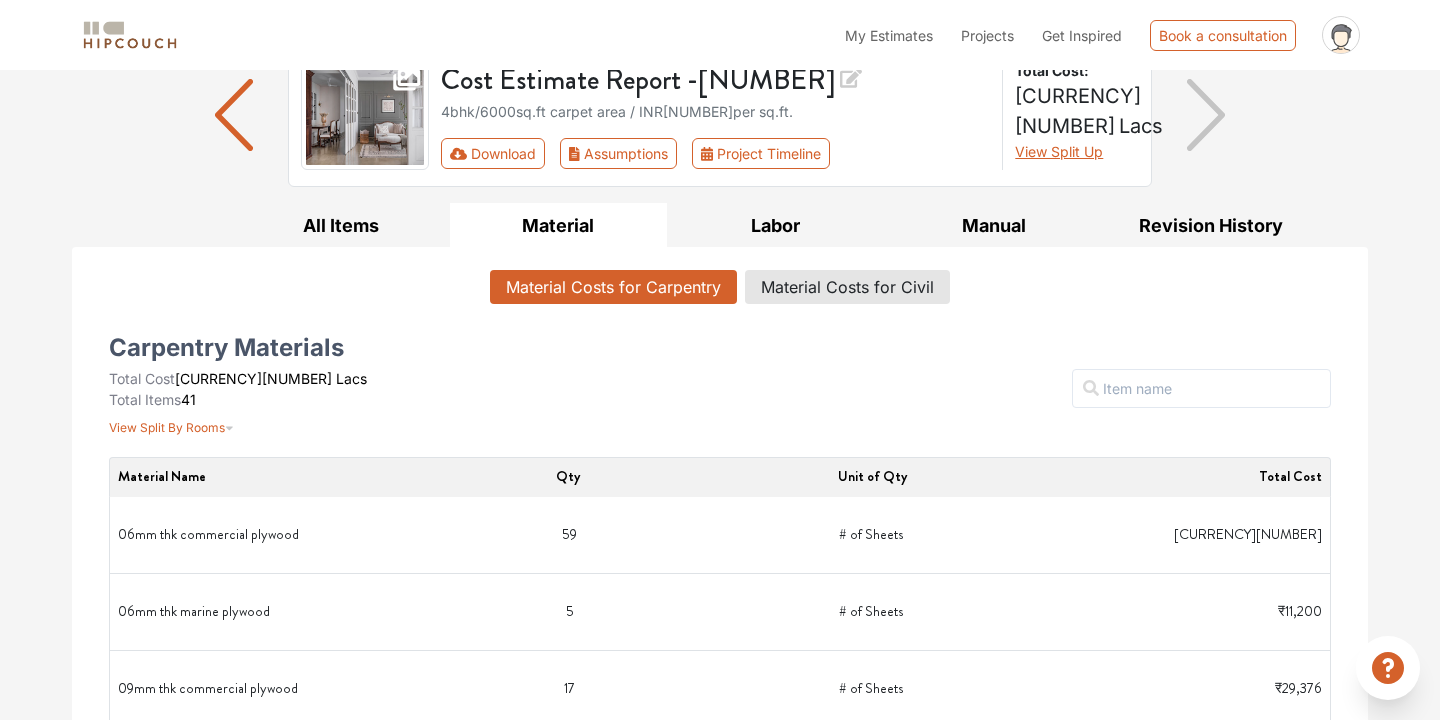 scroll, scrollTop: 163, scrollLeft: 0, axis: vertical 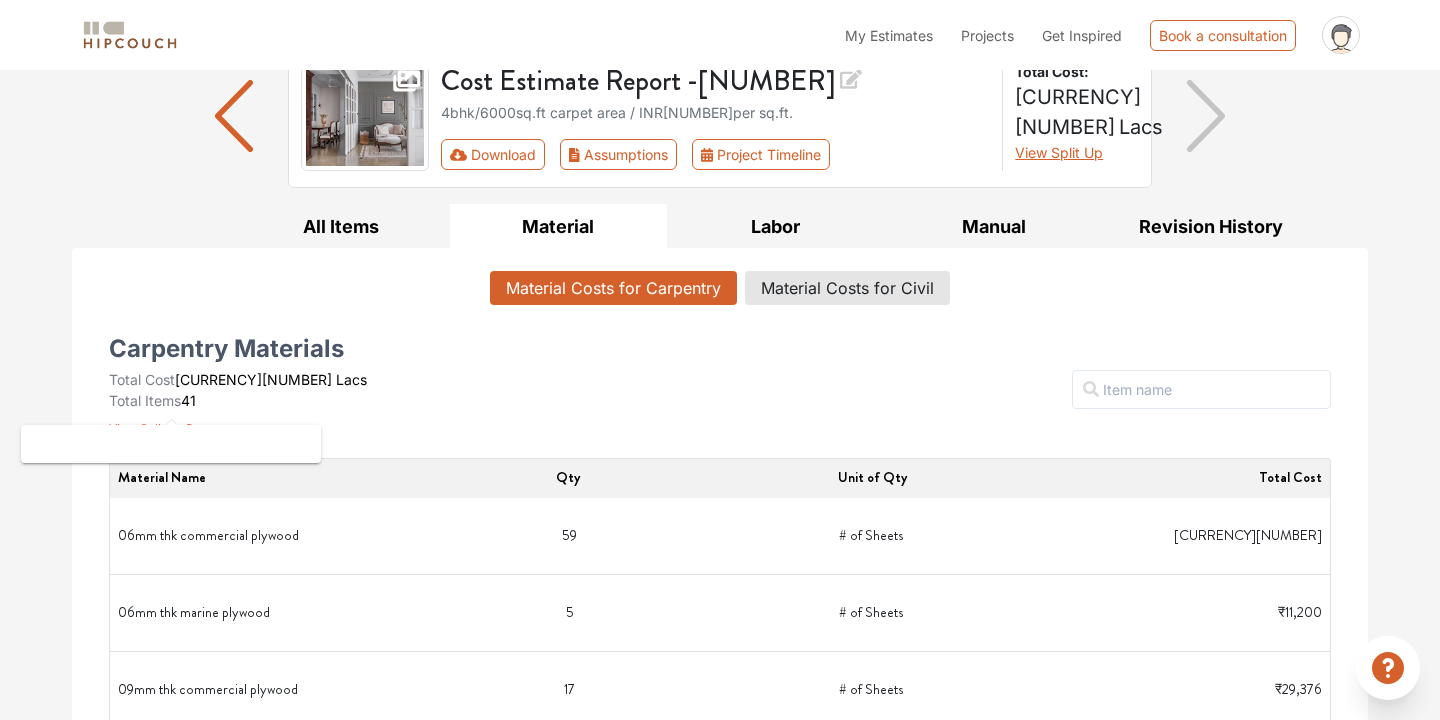 click on "View Split By Rooms" at bounding box center (167, 428) 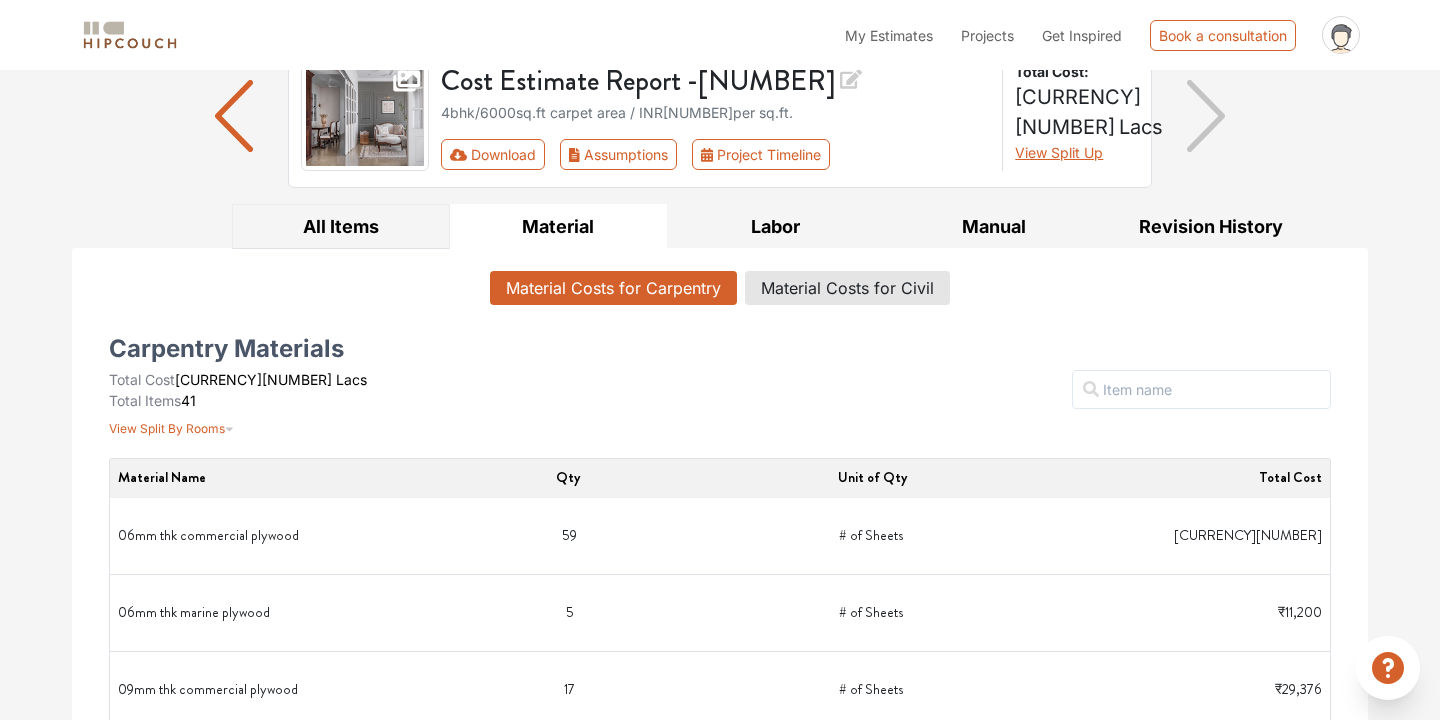 click on "All Items" at bounding box center [341, 226] 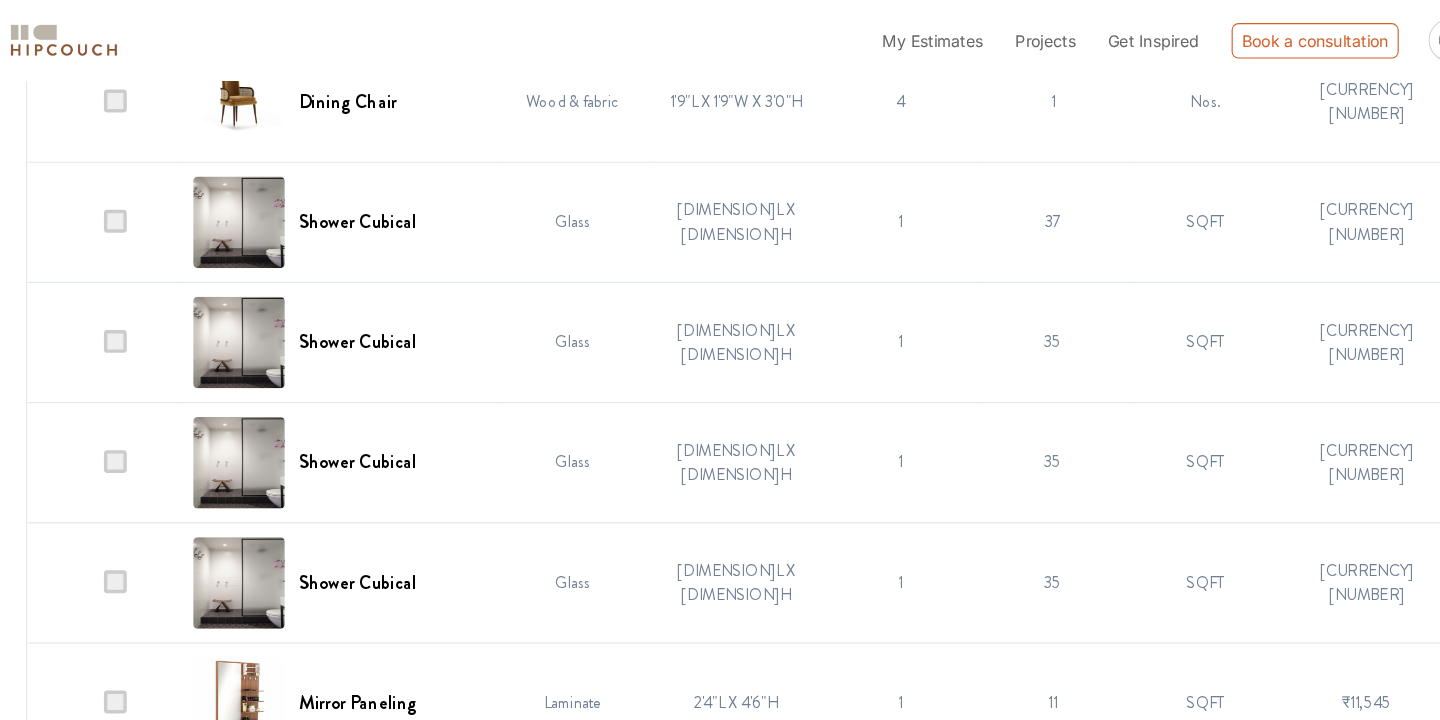 scroll, scrollTop: 1446, scrollLeft: 0, axis: vertical 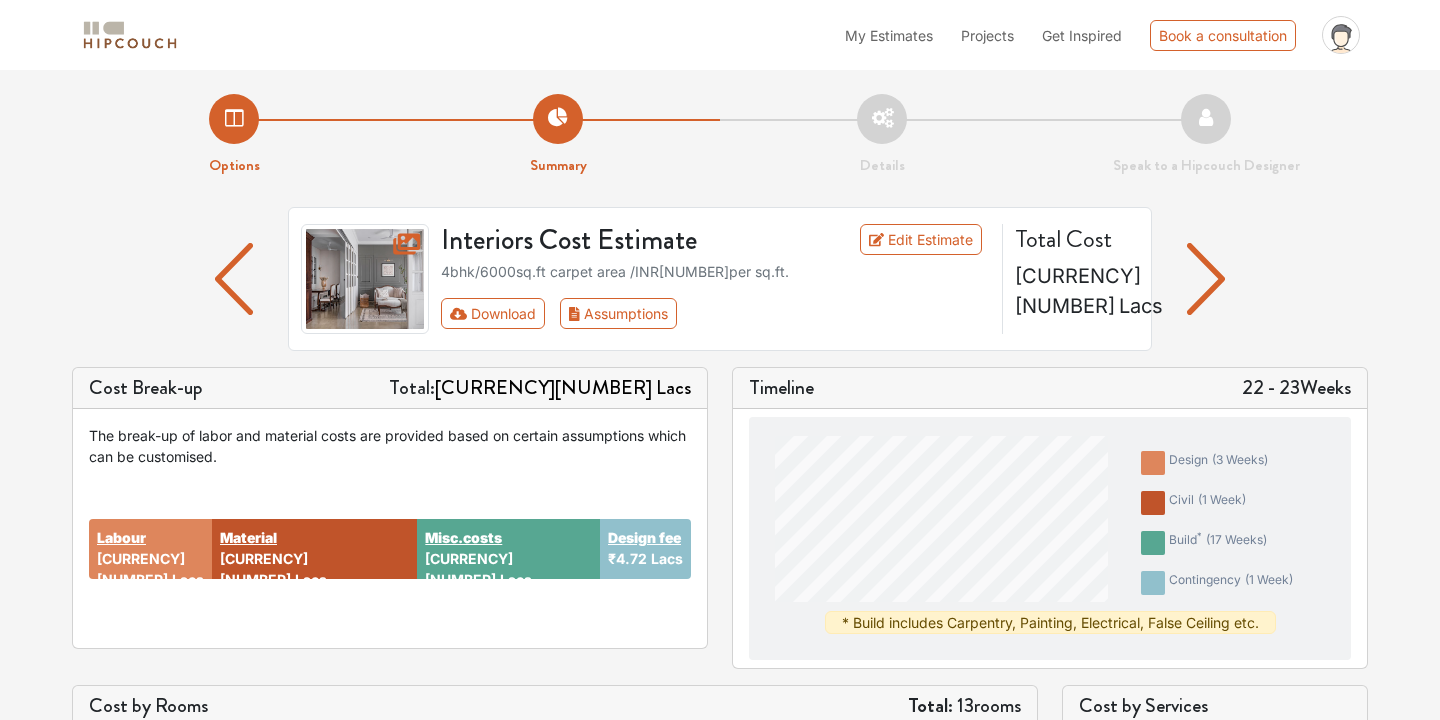 click on "Options" at bounding box center (234, 135) 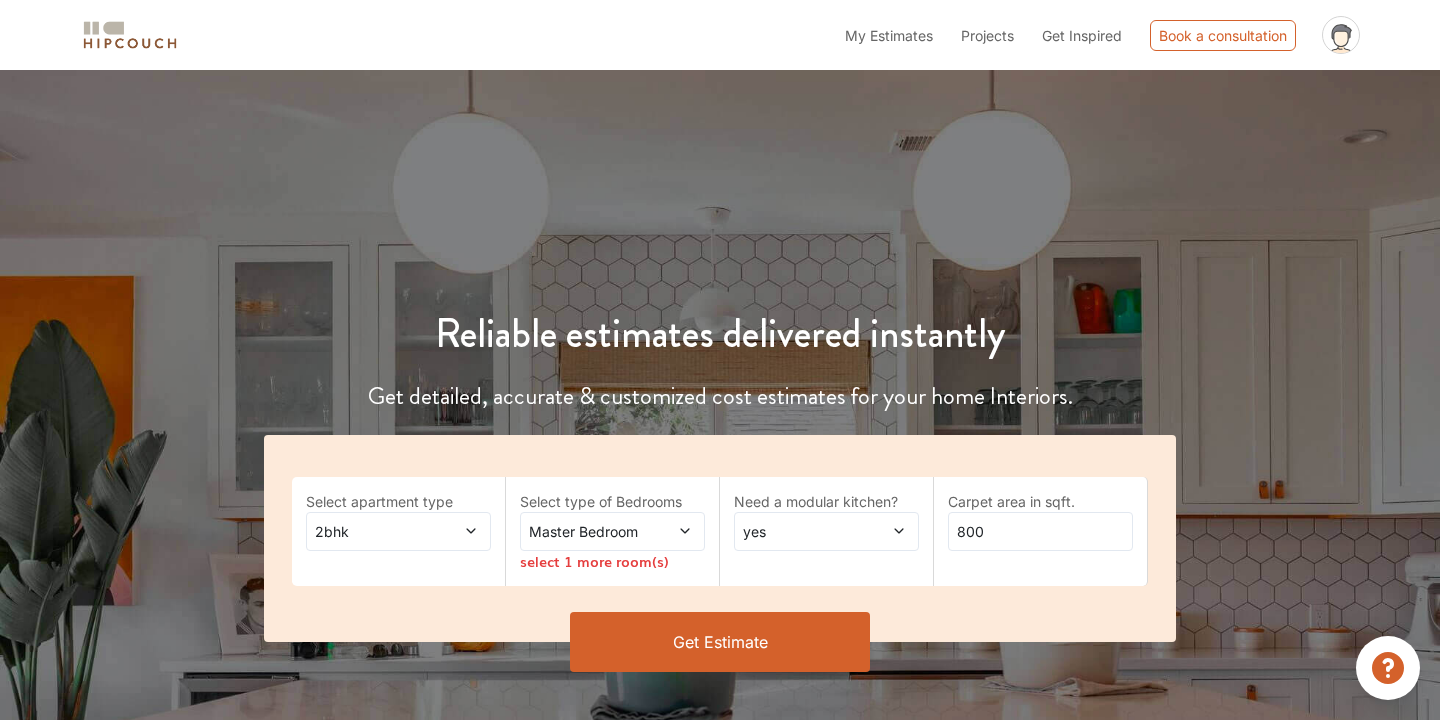 click 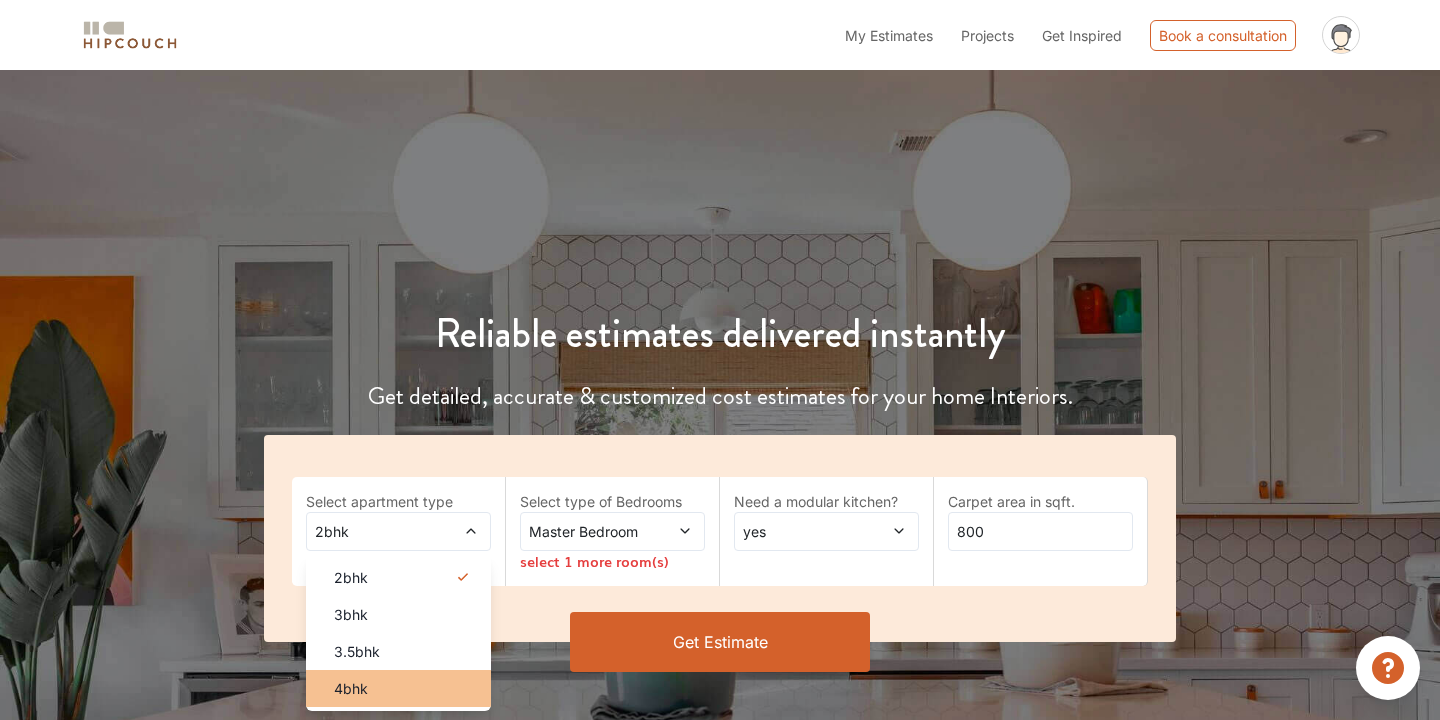 click on "4bhk" at bounding box center [404, 688] 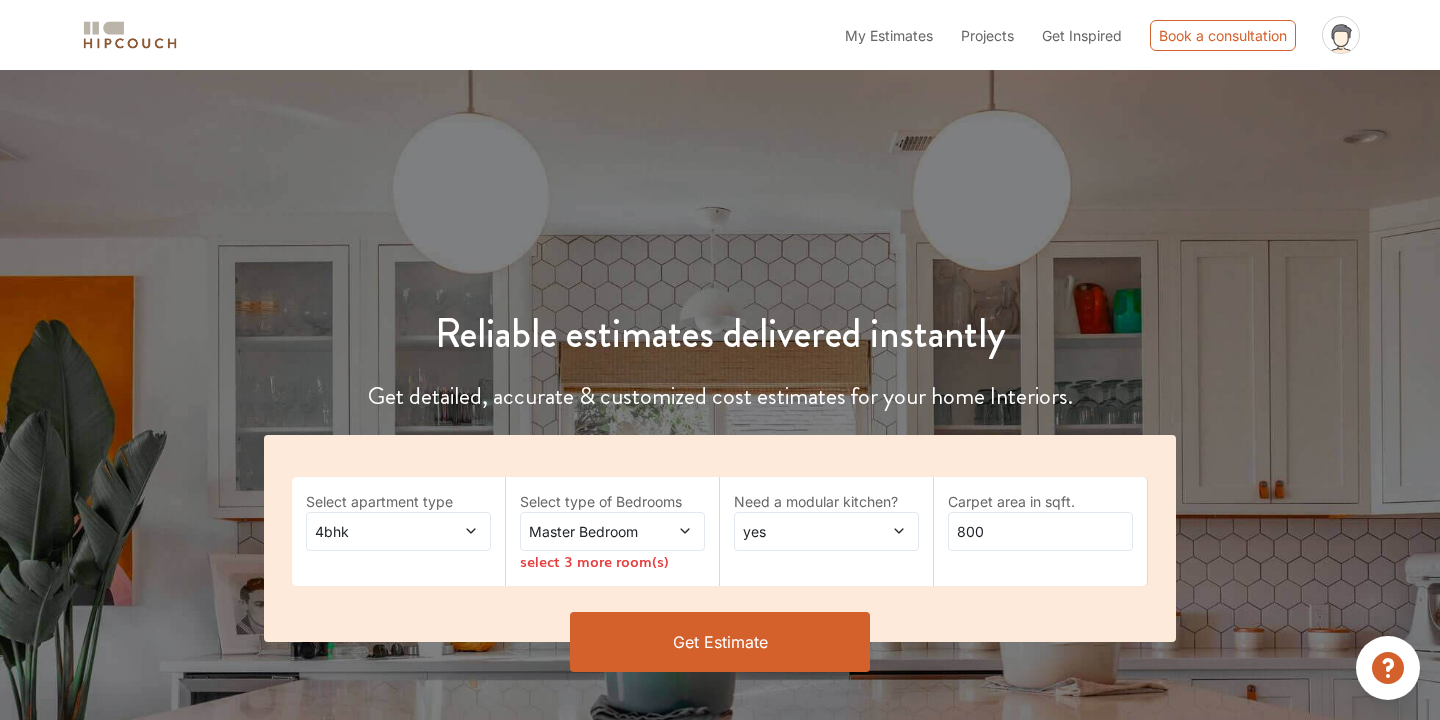 click on "Master Bedroom" at bounding box center (587, 531) 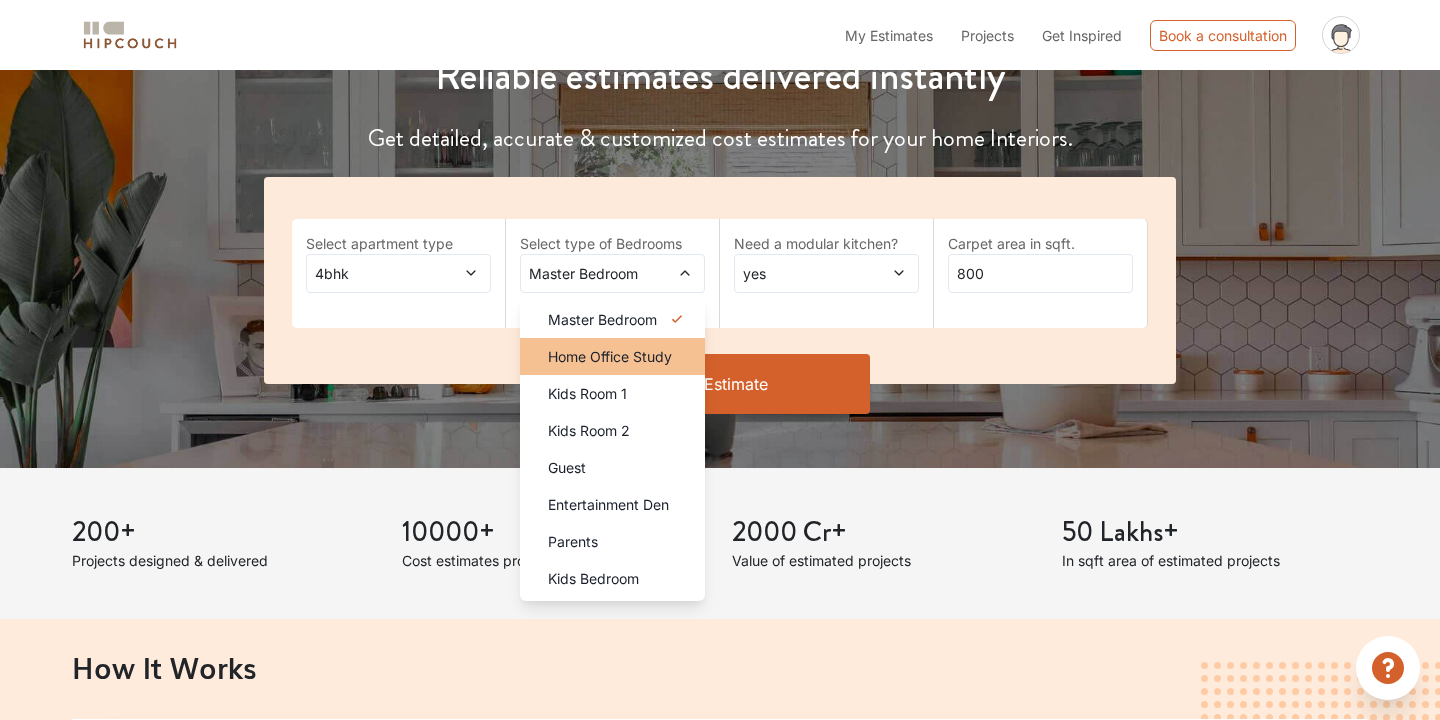 scroll, scrollTop: 263, scrollLeft: 0, axis: vertical 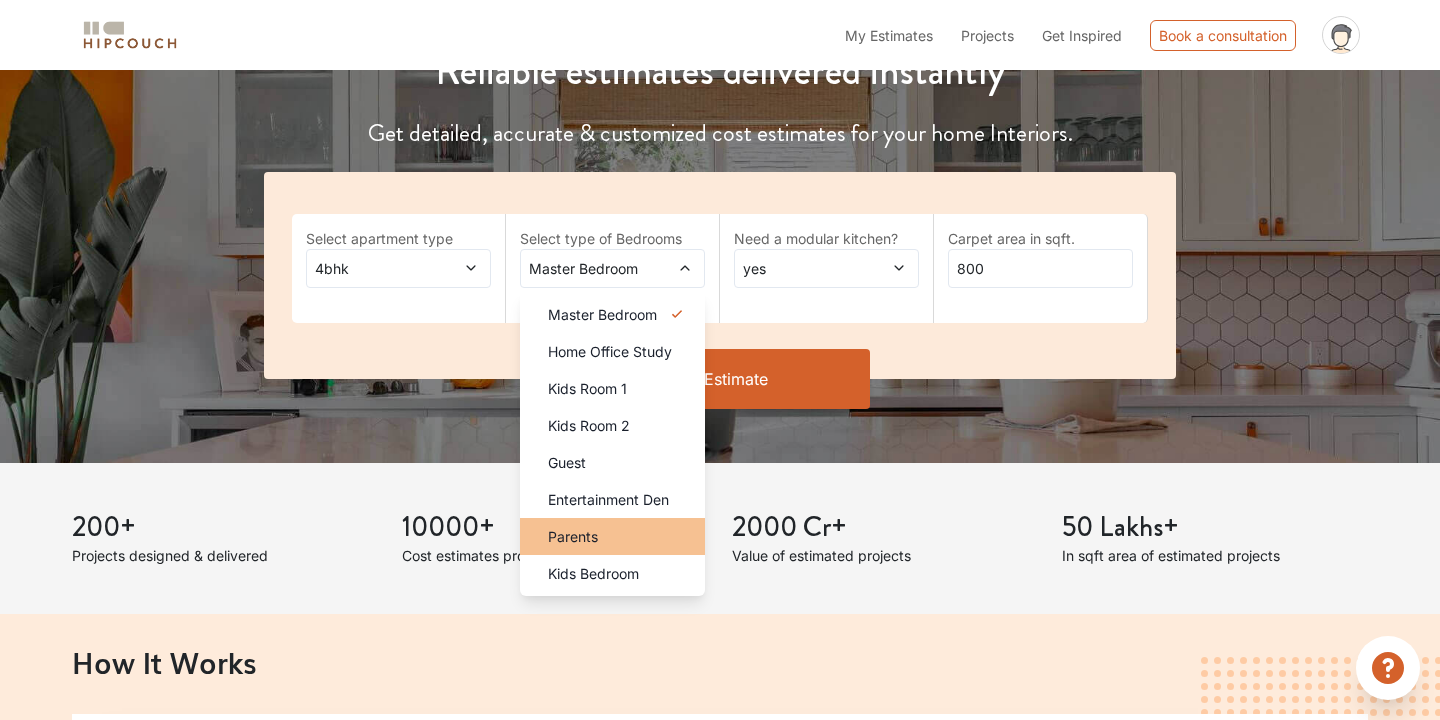 click on "Parents" at bounding box center [618, 536] 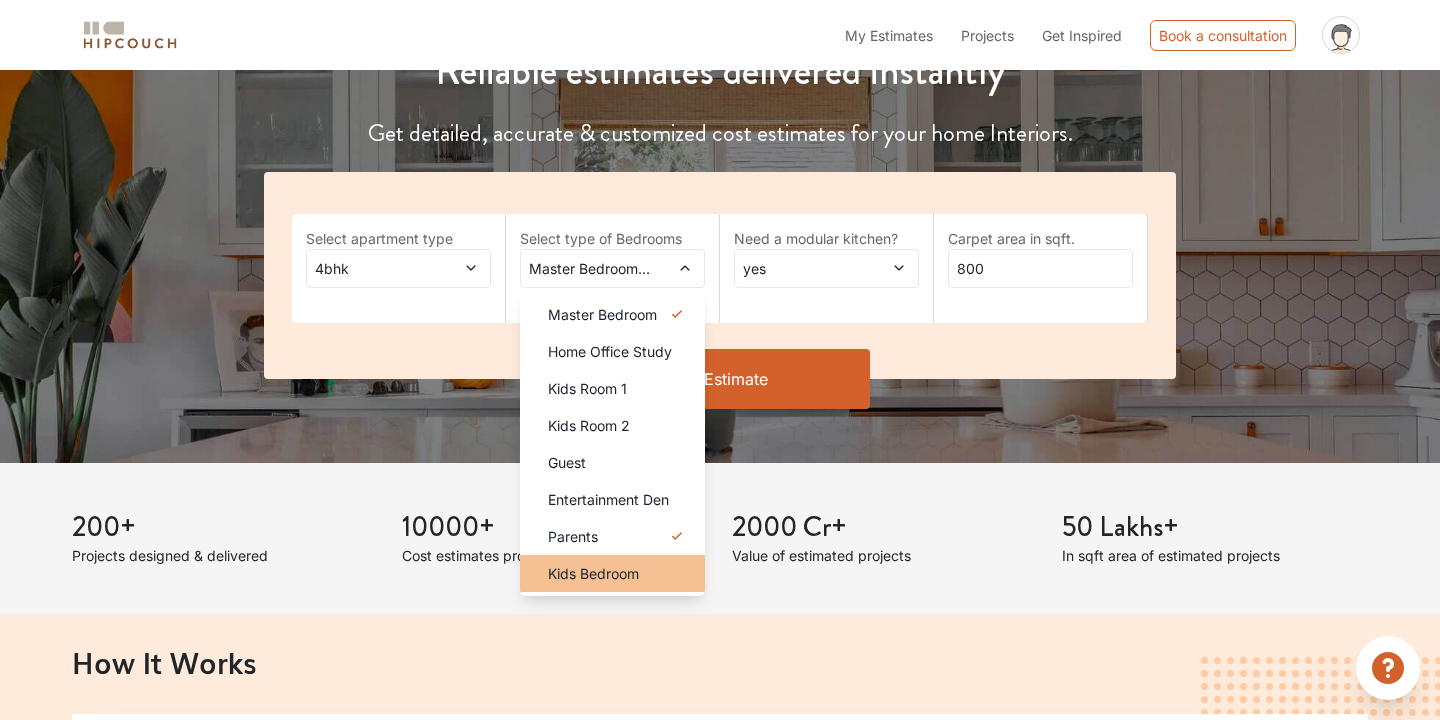 click on "Kids Bedroom" at bounding box center (593, 573) 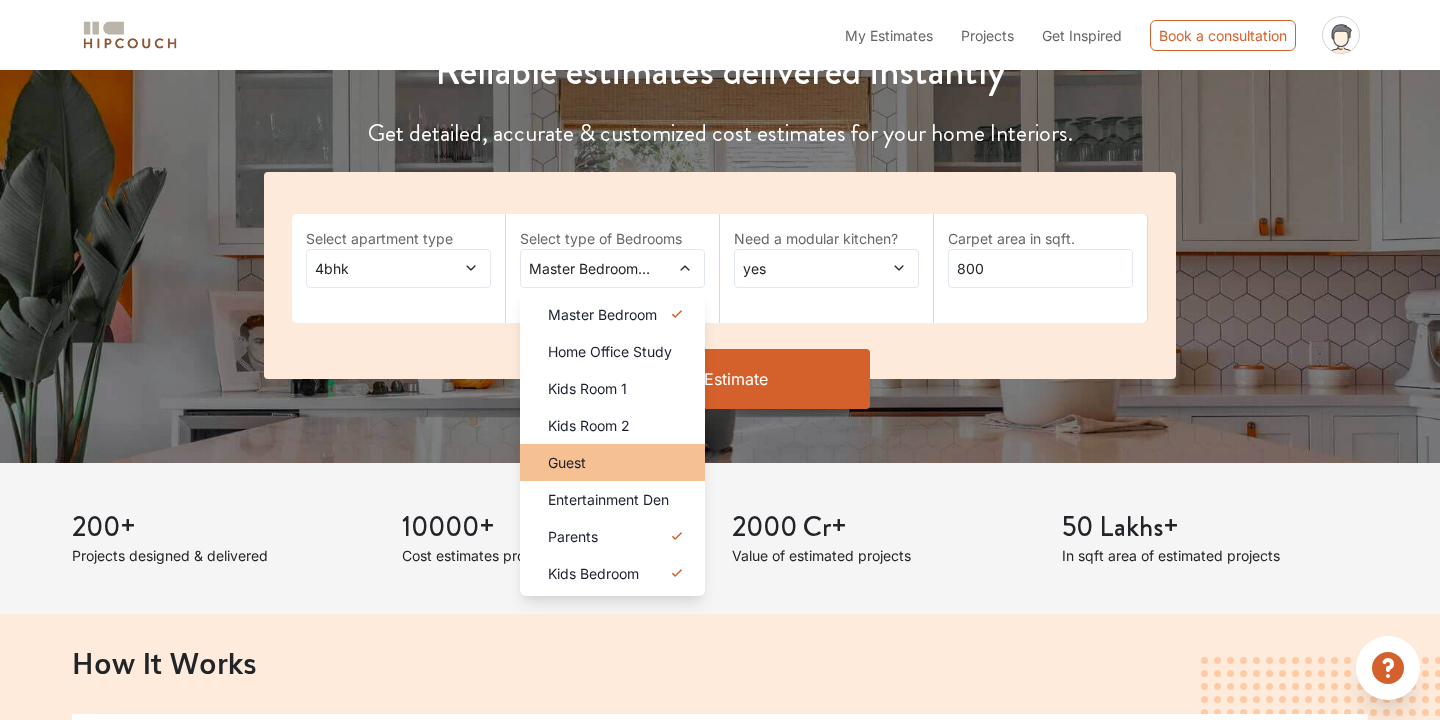 click on "Guest" at bounding box center (618, 462) 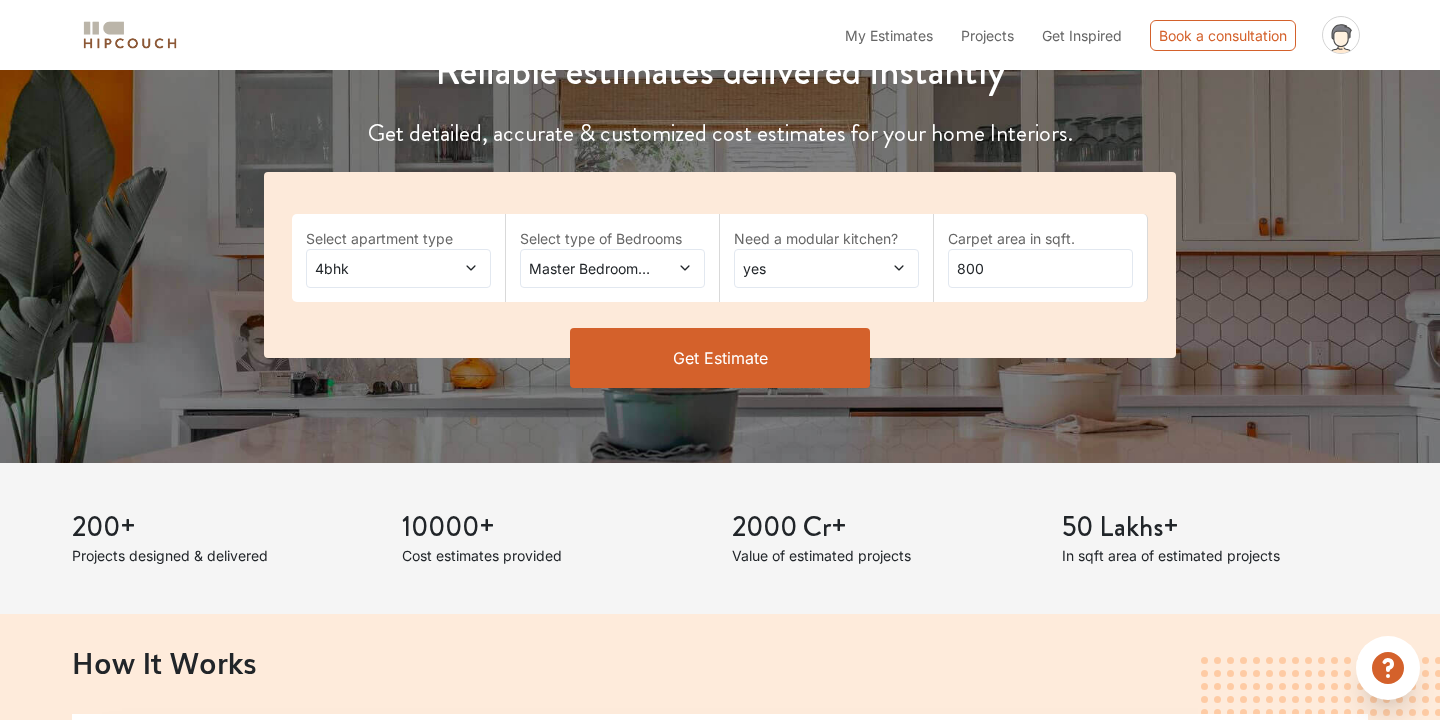 click on "yes" at bounding box center [801, 268] 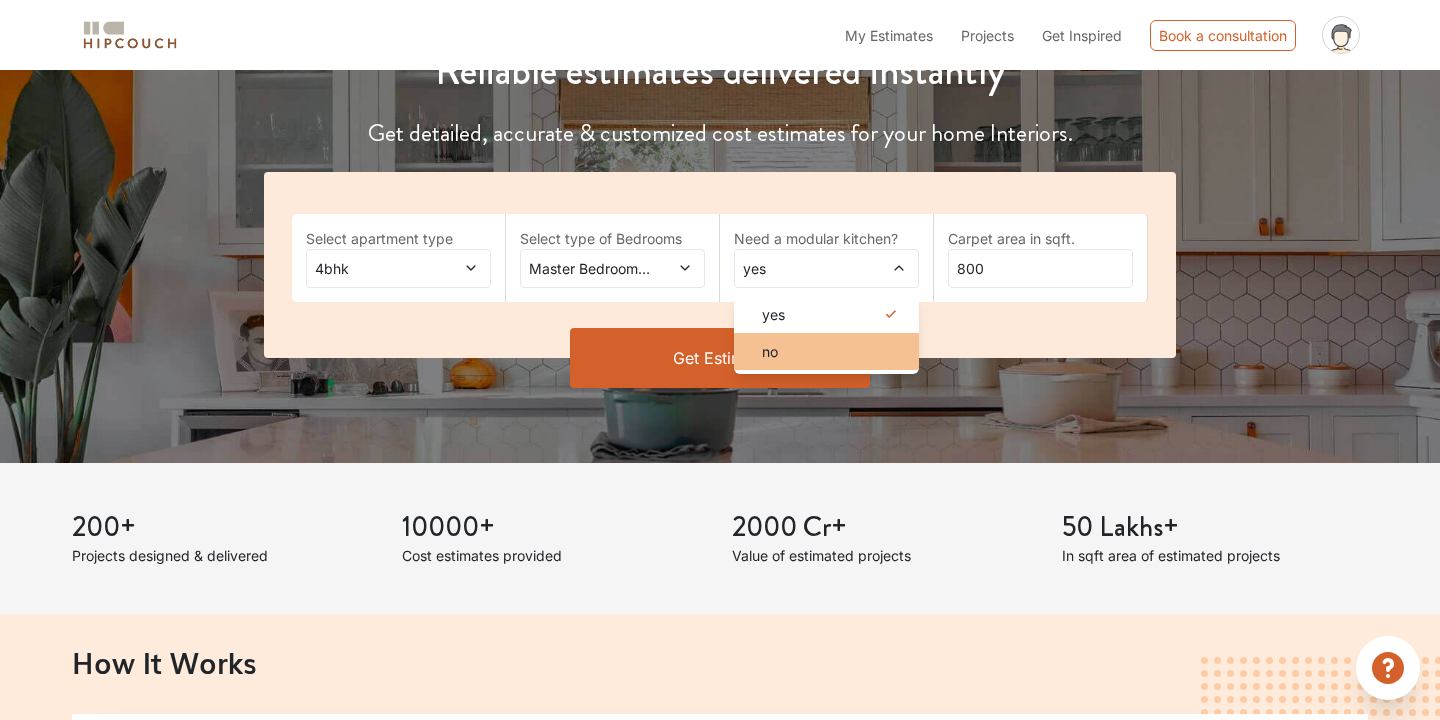 click on "no" at bounding box center [770, 351] 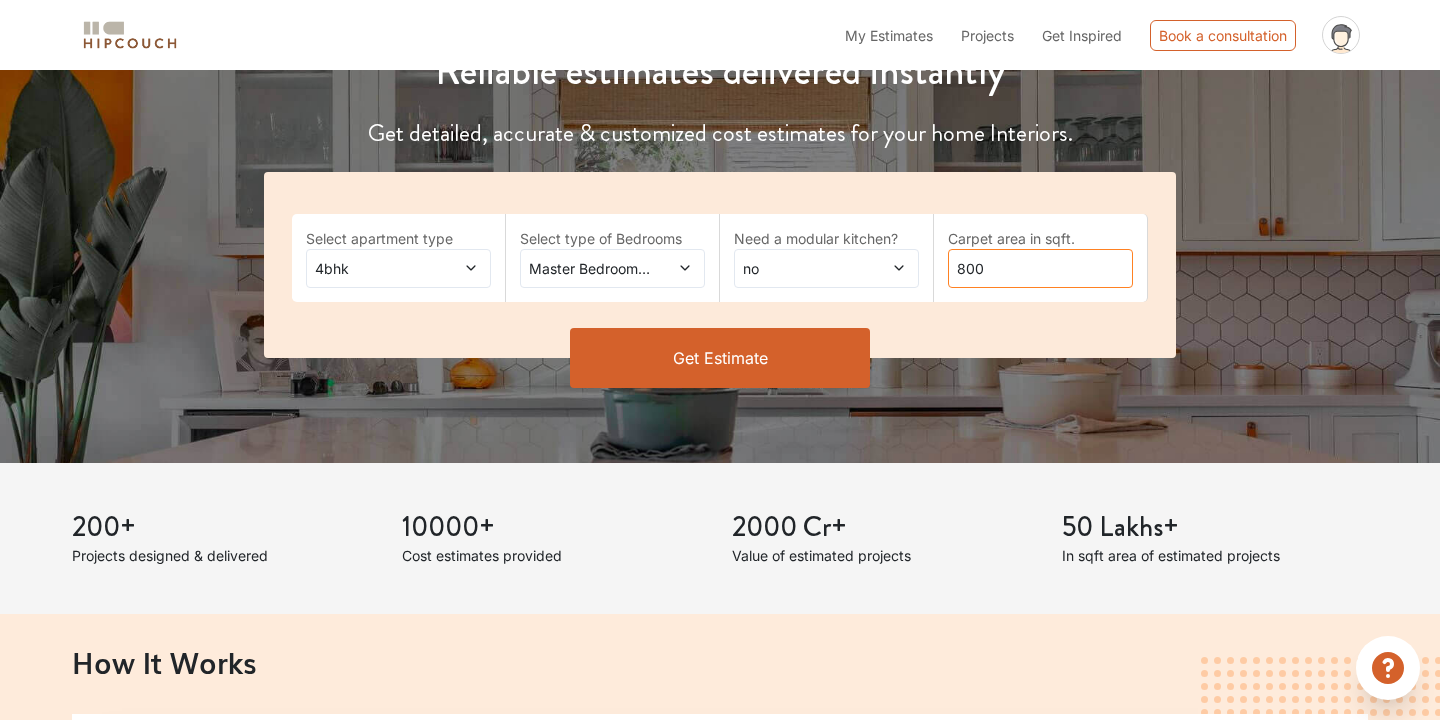 click on "800" at bounding box center [1040, 268] 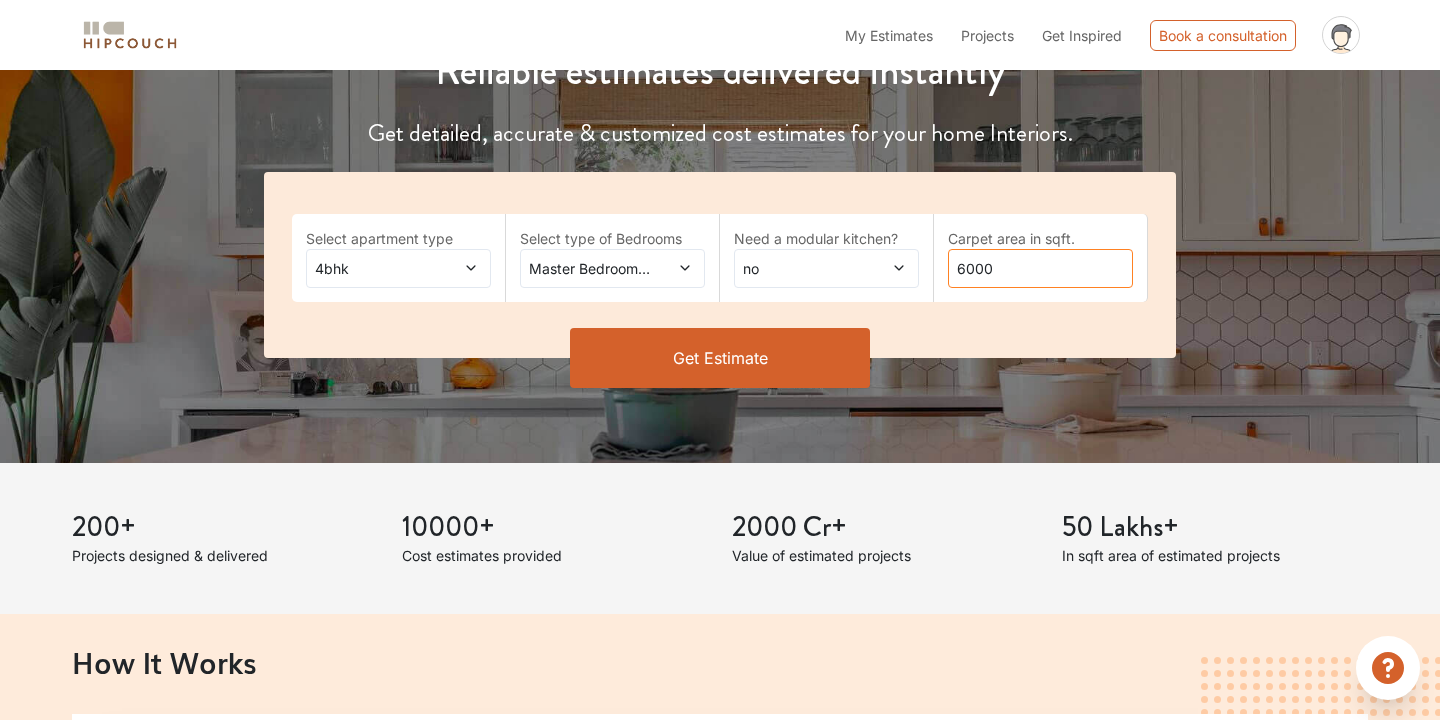 type on "6000" 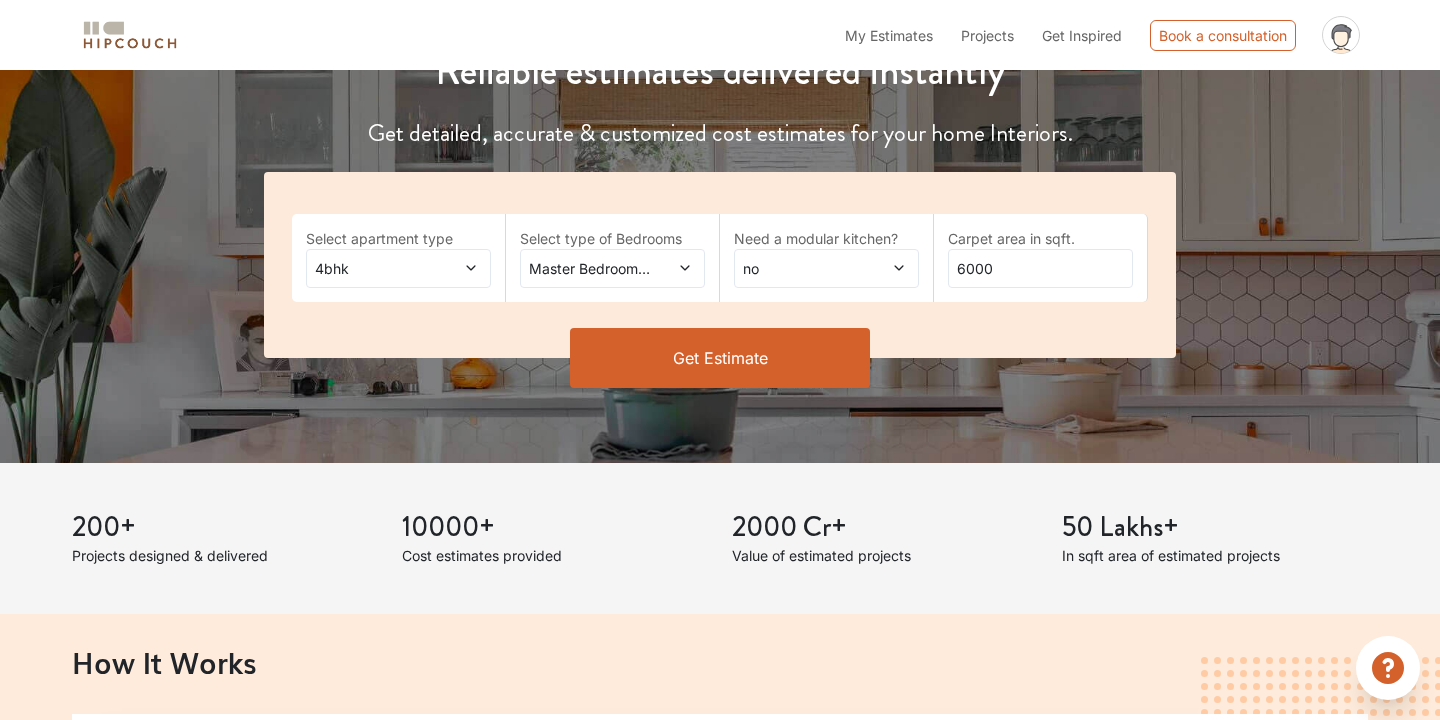 click on "Get Estimate" at bounding box center (720, 358) 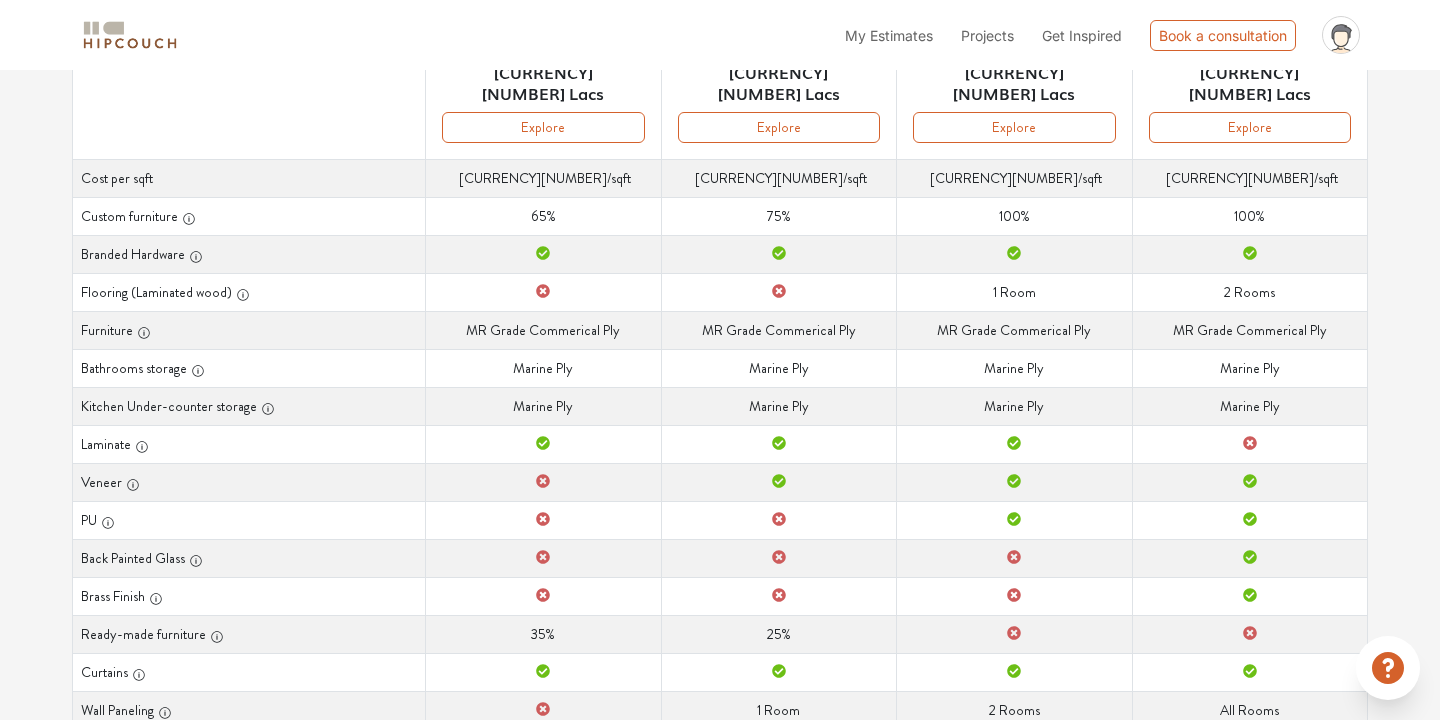 scroll, scrollTop: 0, scrollLeft: 0, axis: both 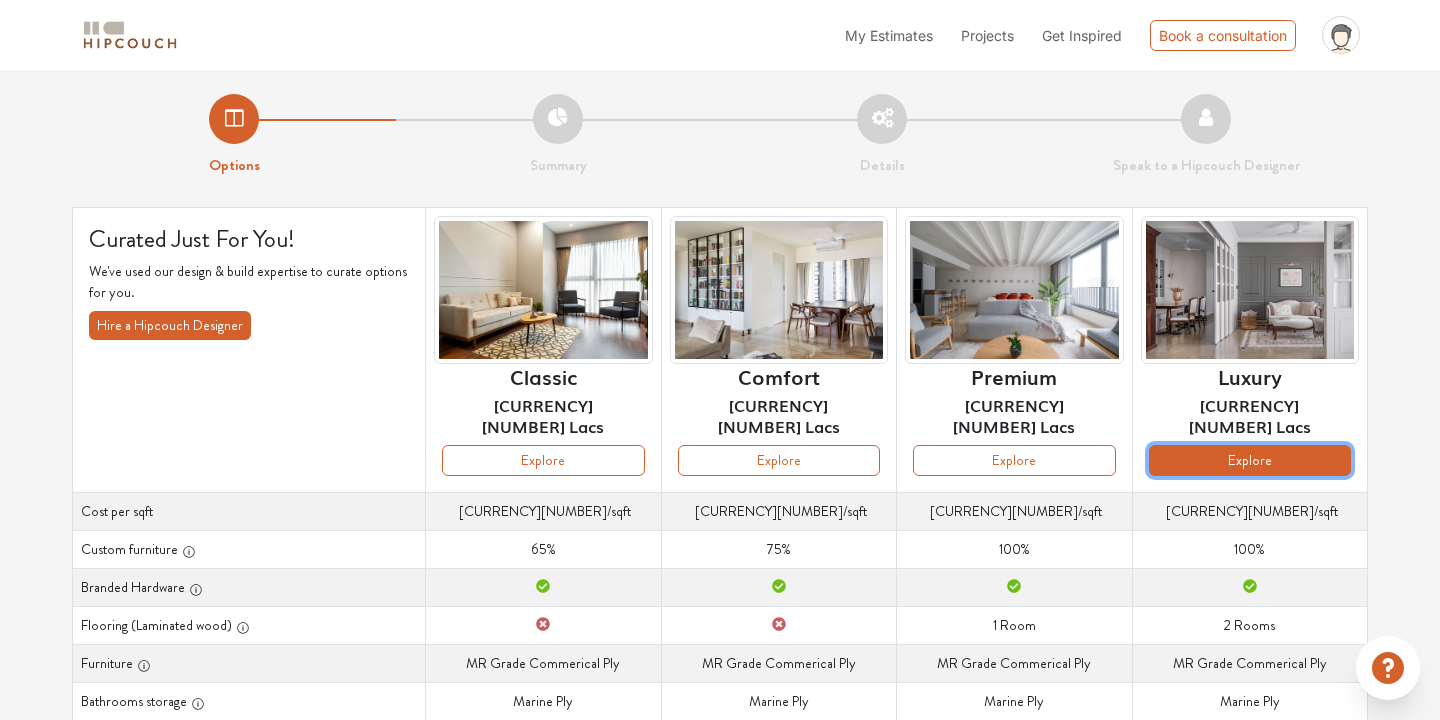 click on "Explore" at bounding box center (1250, 460) 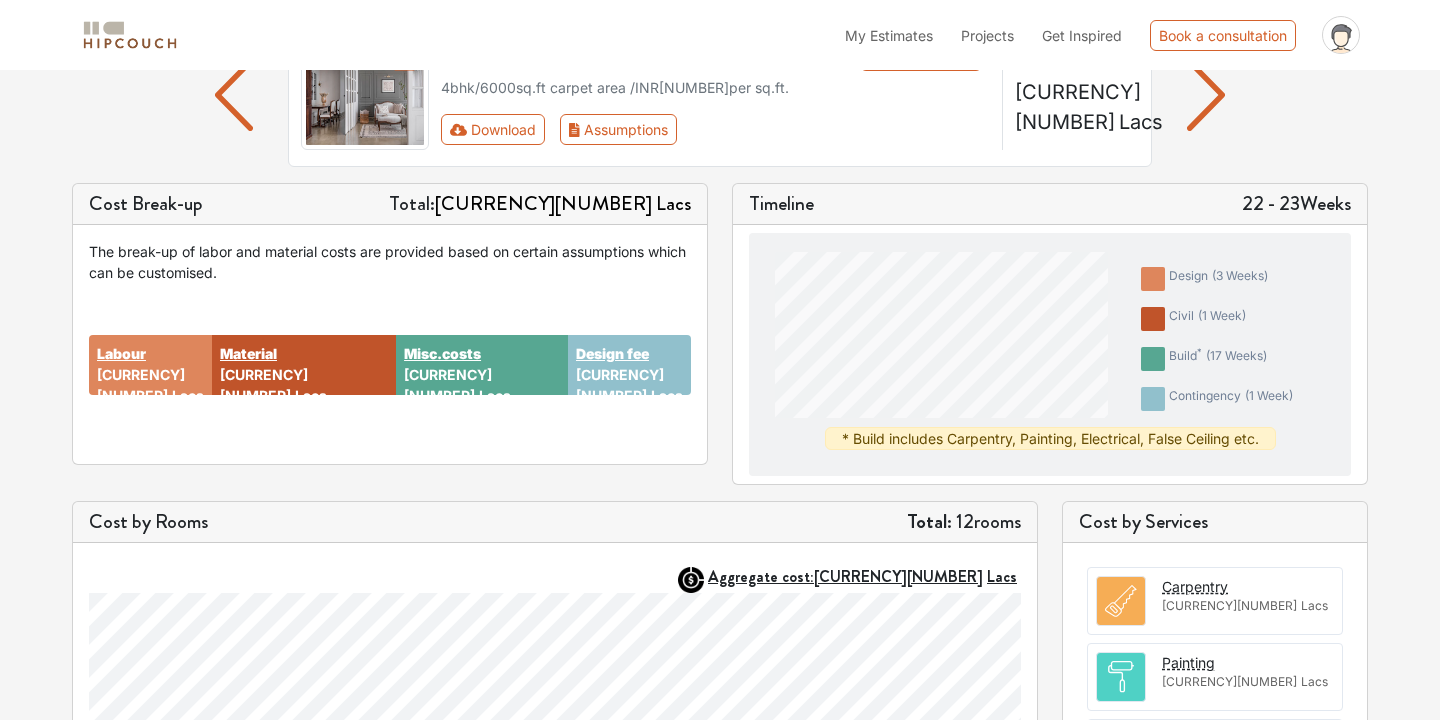 scroll, scrollTop: 183, scrollLeft: 0, axis: vertical 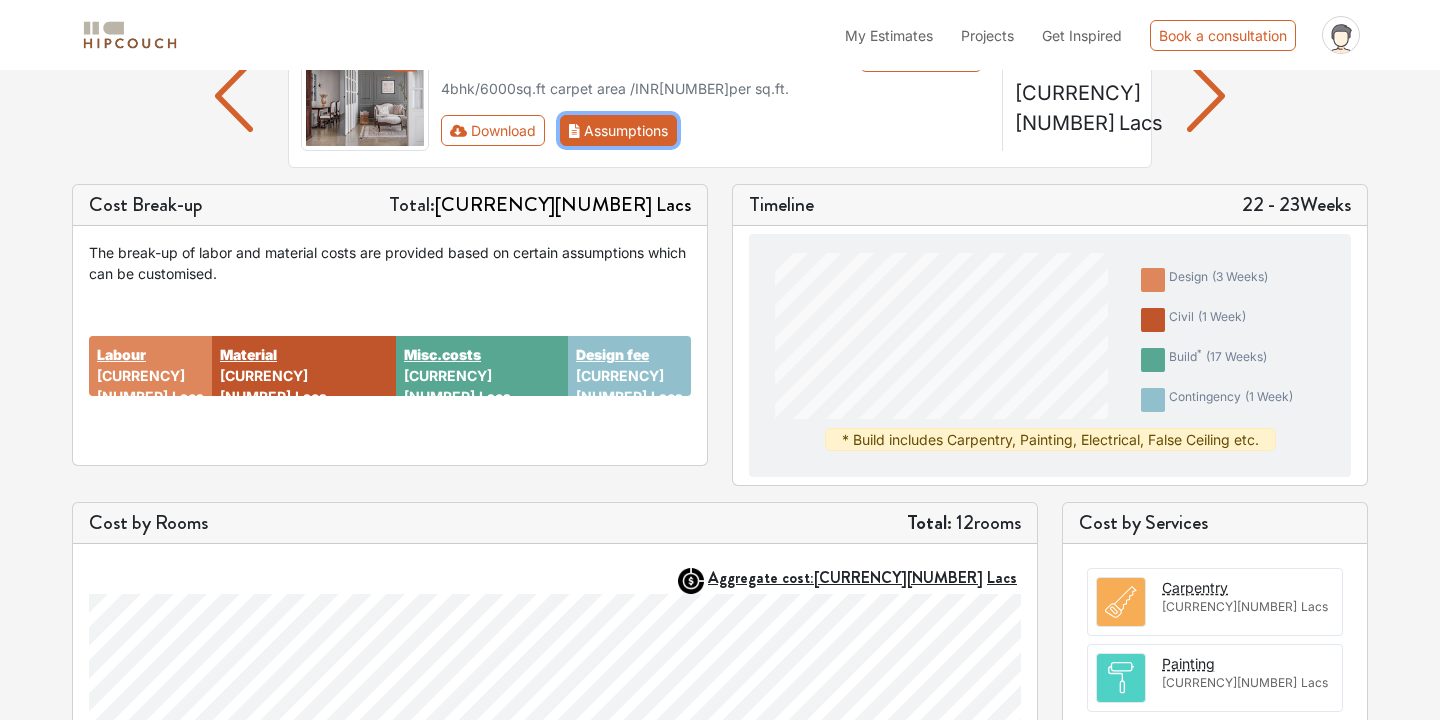 click on "Assumptions" at bounding box center [618, 130] 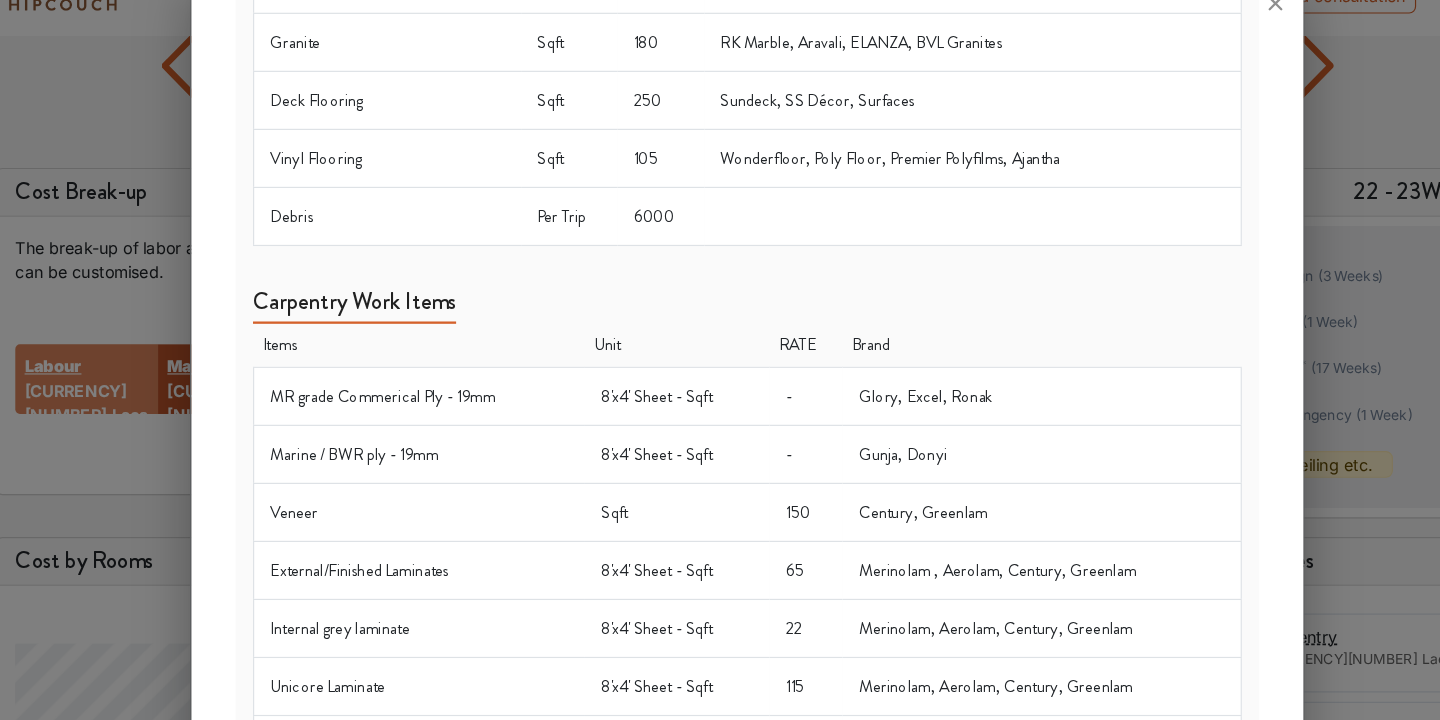 scroll, scrollTop: 579, scrollLeft: 0, axis: vertical 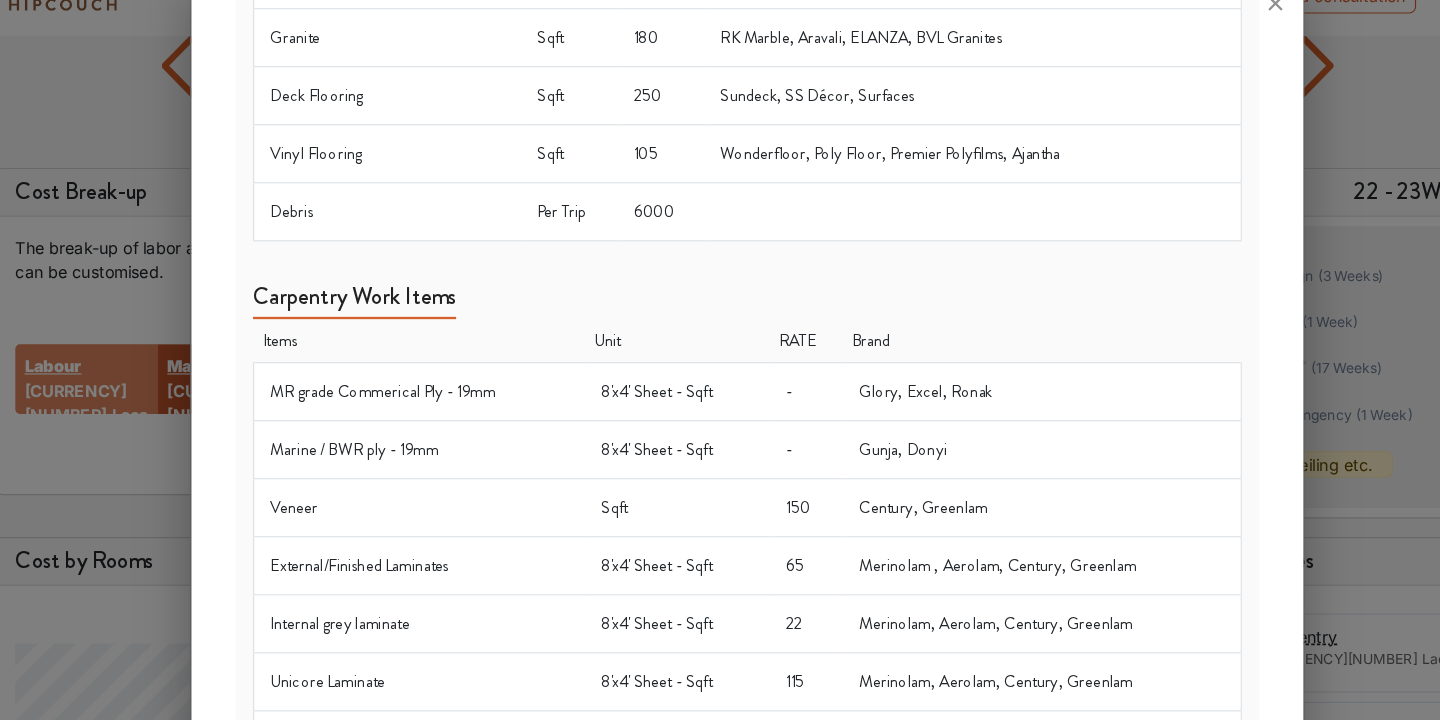 click at bounding box center [720, 360] 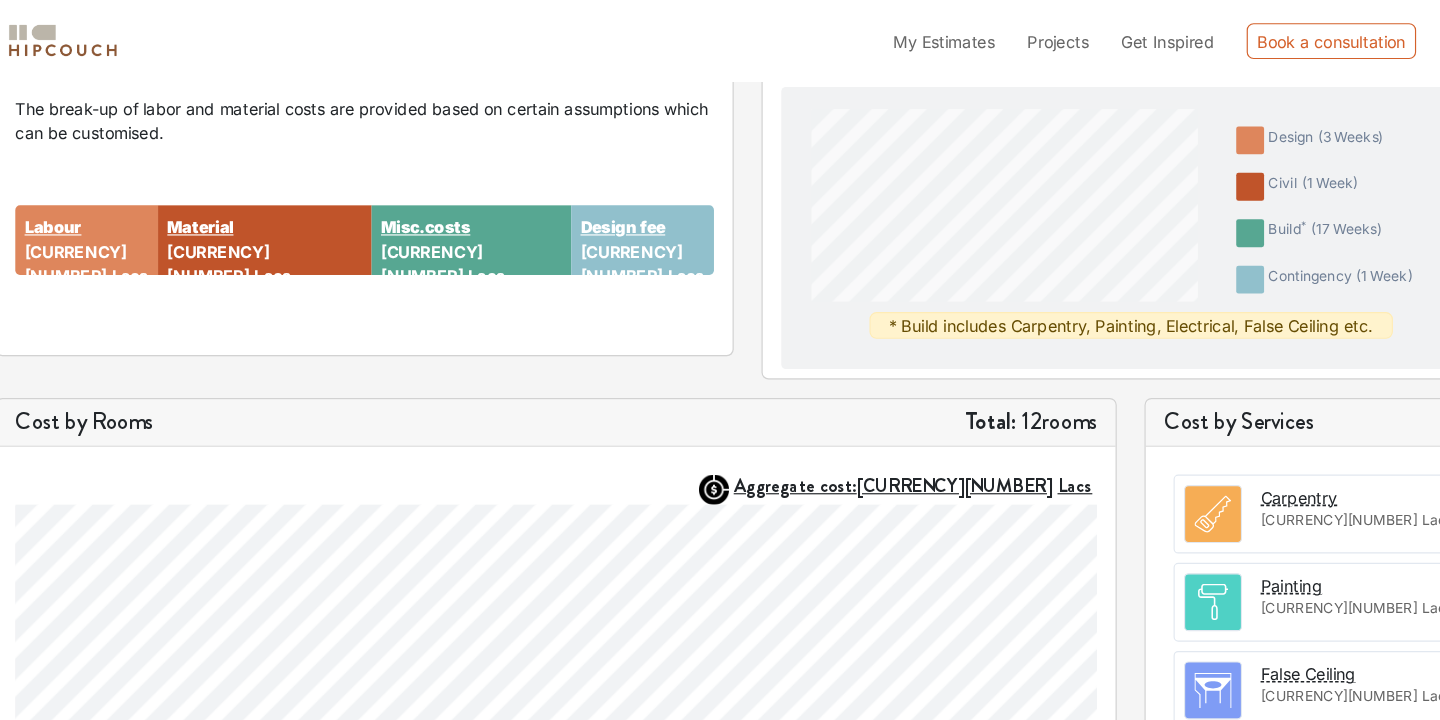 scroll, scrollTop: 158, scrollLeft: 0, axis: vertical 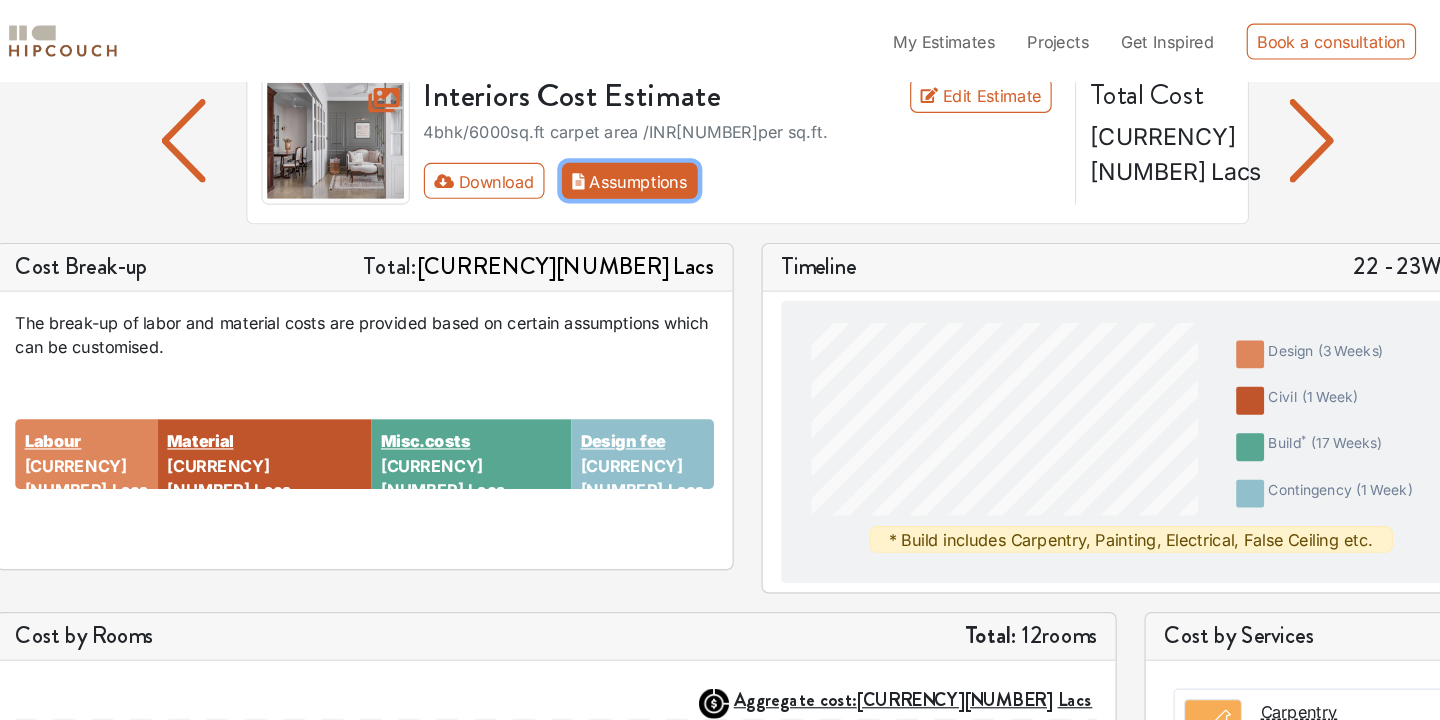 click on "Assumptions" at bounding box center [618, 155] 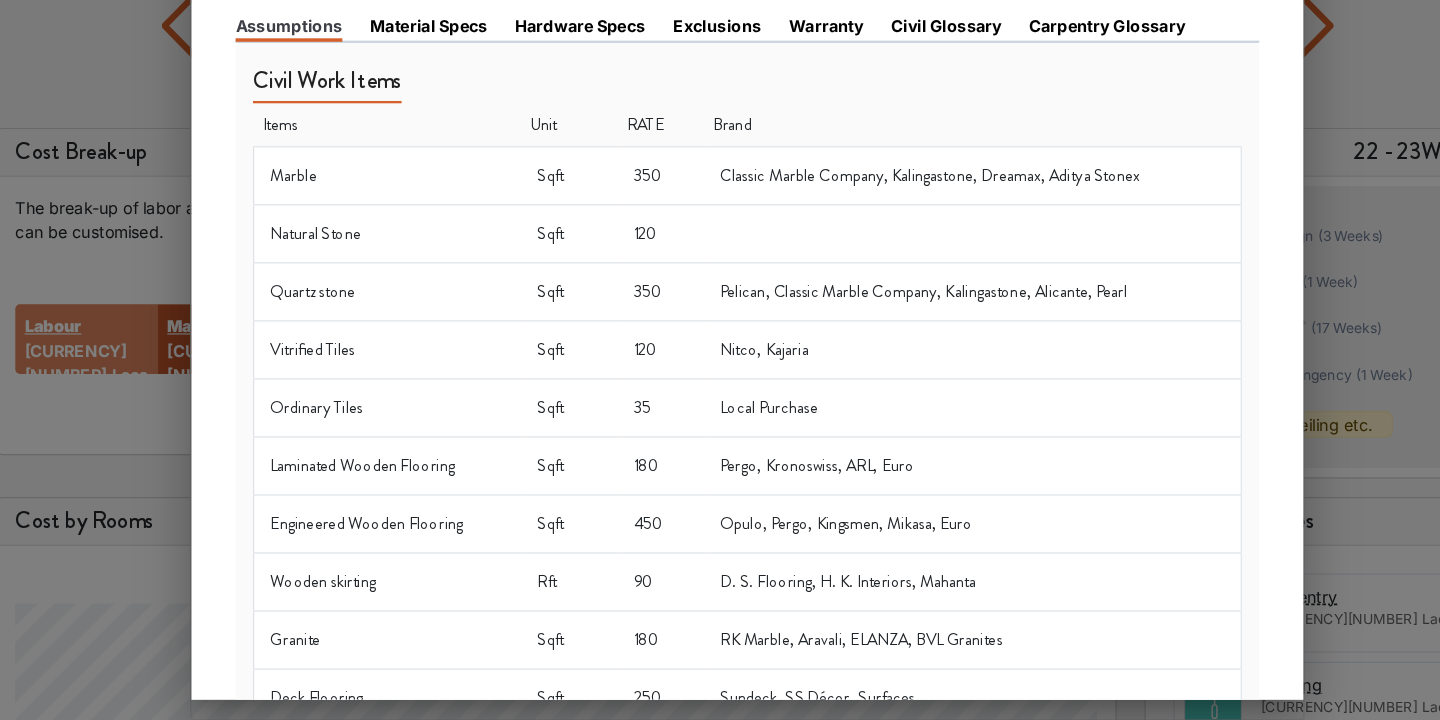 click on "Material Specs" at bounding box center [445, 121] 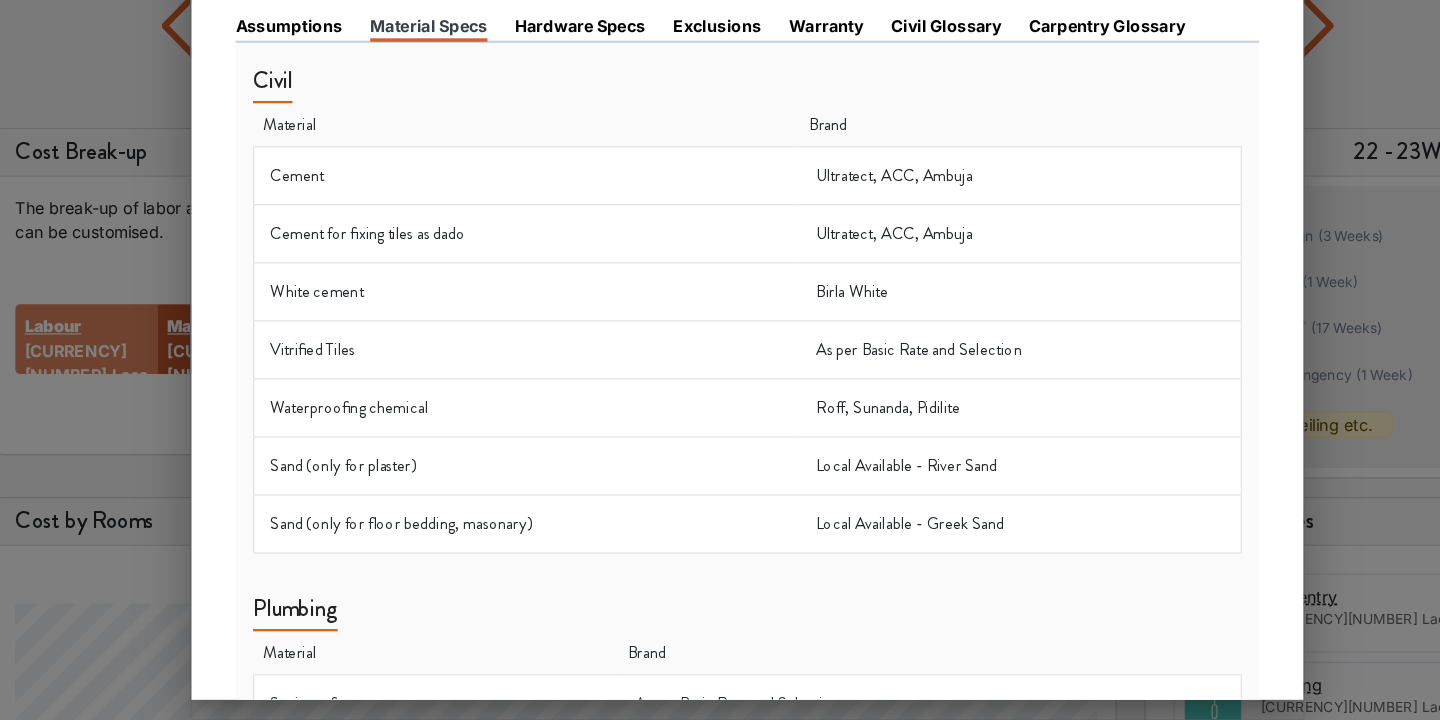 click on "Hardware Specs" at bounding box center (576, 121) 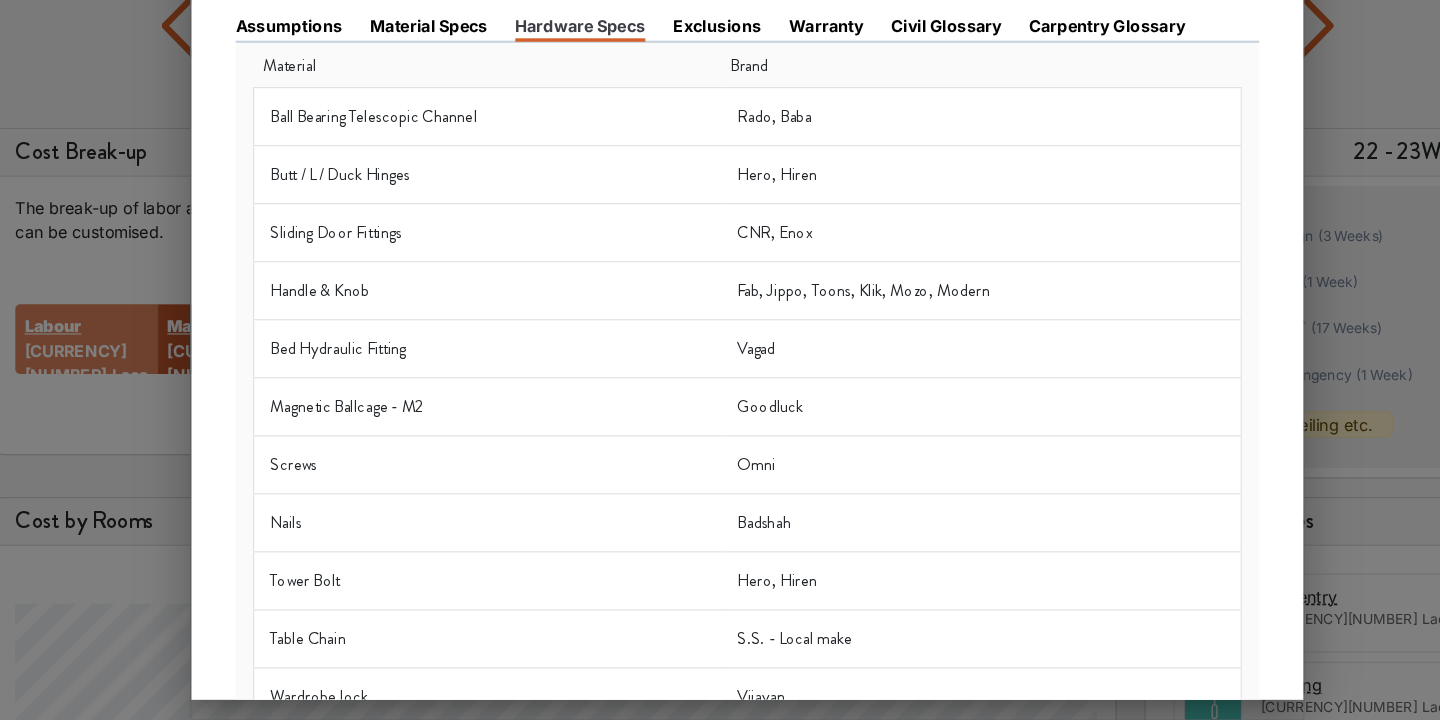 click on "Exclusions" at bounding box center (694, 121) 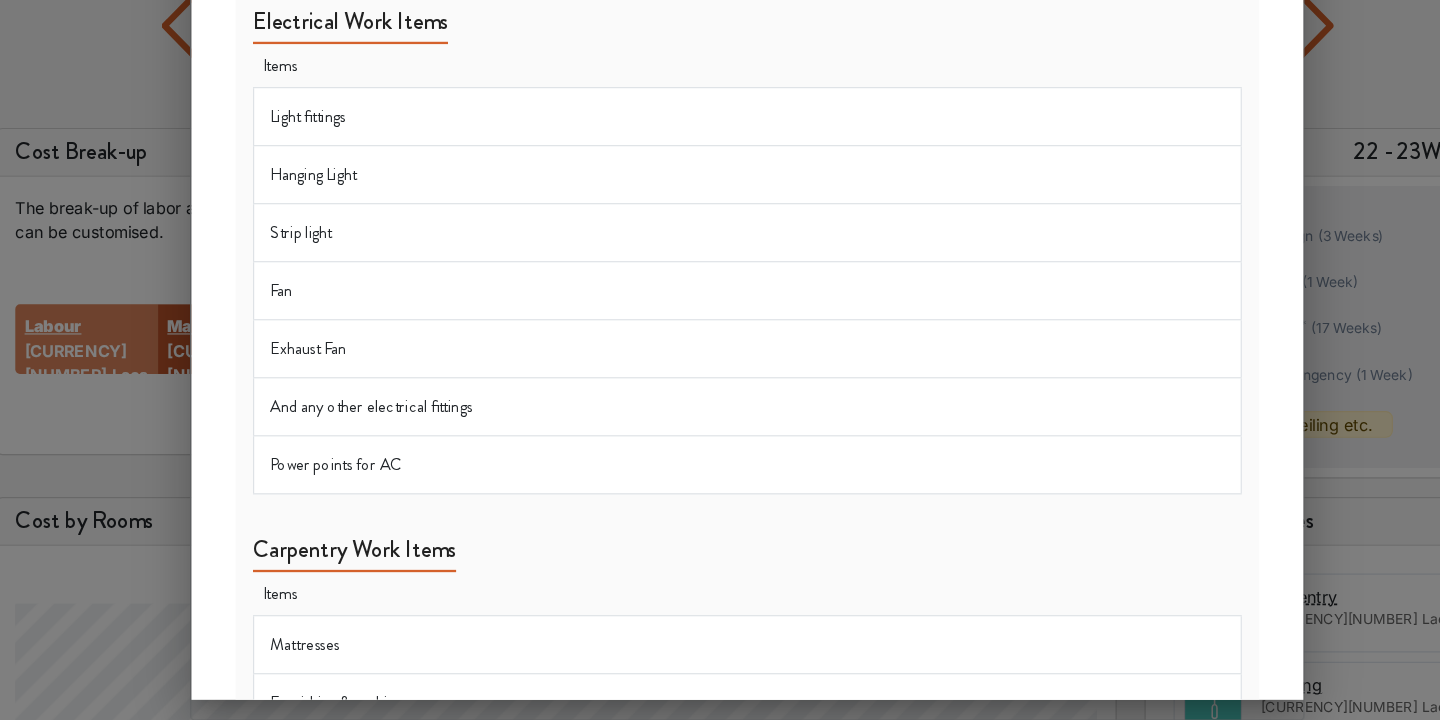 scroll, scrollTop: 0, scrollLeft: 0, axis: both 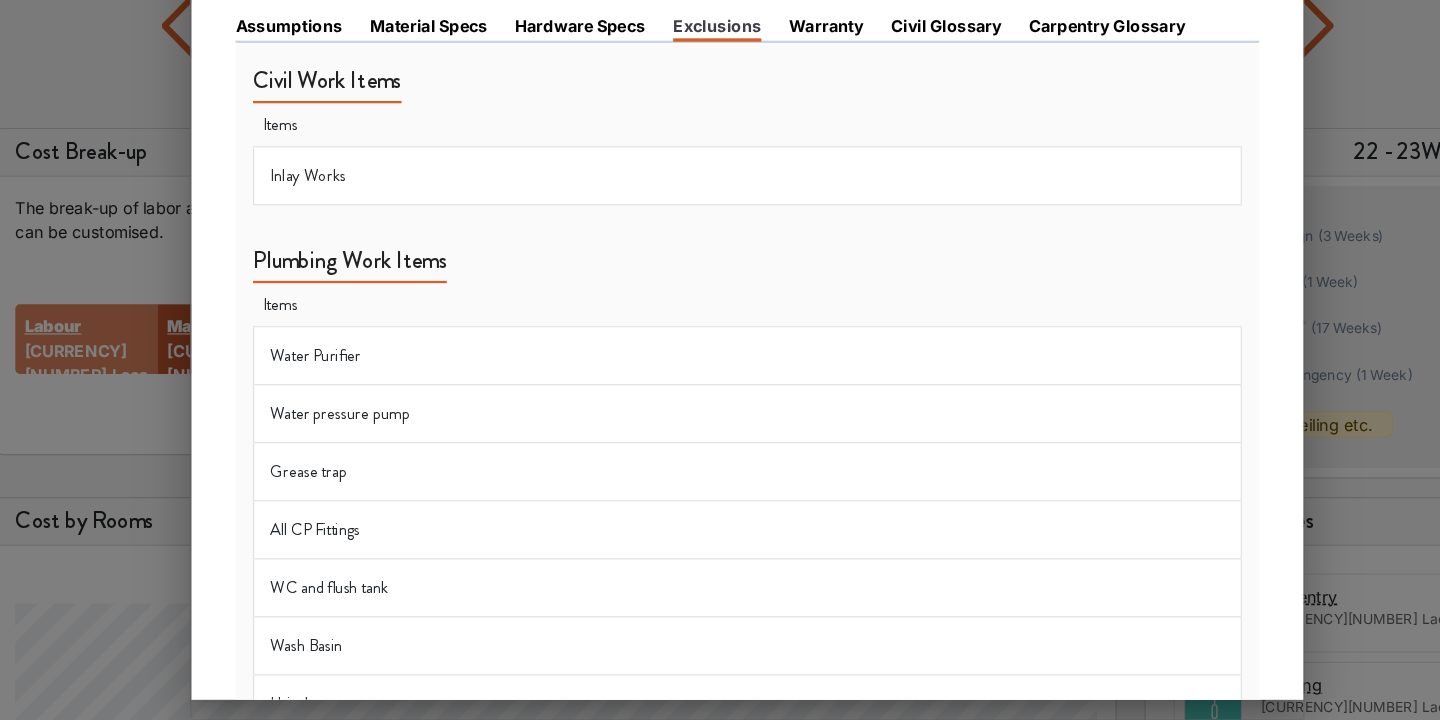 click on "Warranty" at bounding box center (788, 121) 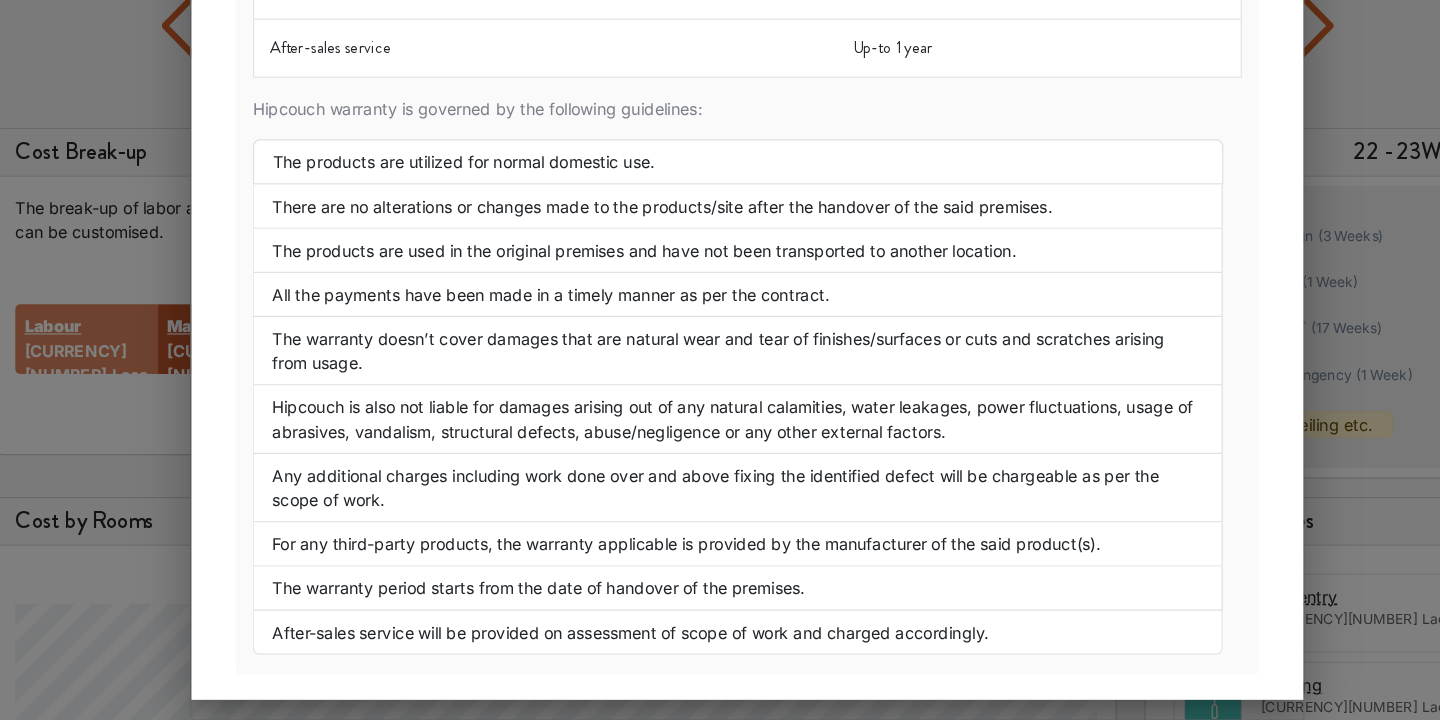 scroll, scrollTop: 0, scrollLeft: 0, axis: both 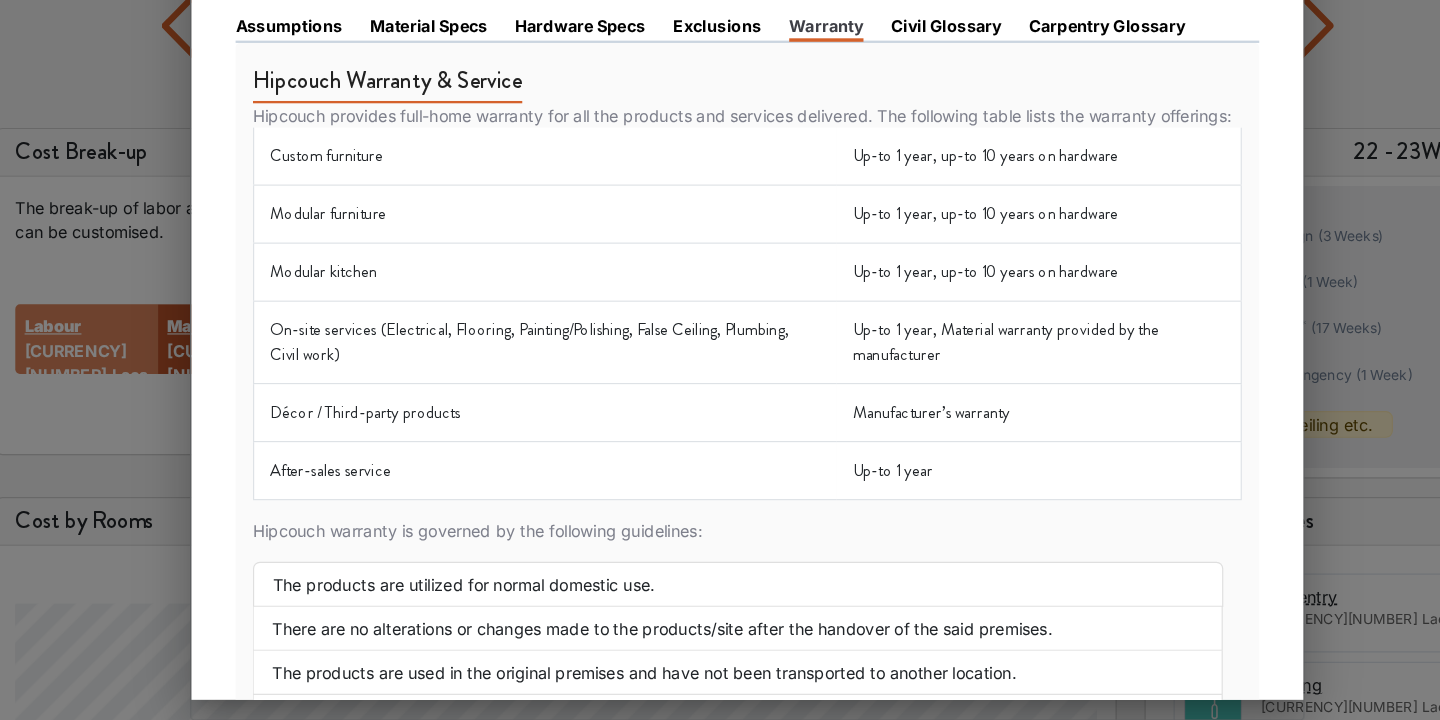 click on "Civil Glossary" at bounding box center (891, 121) 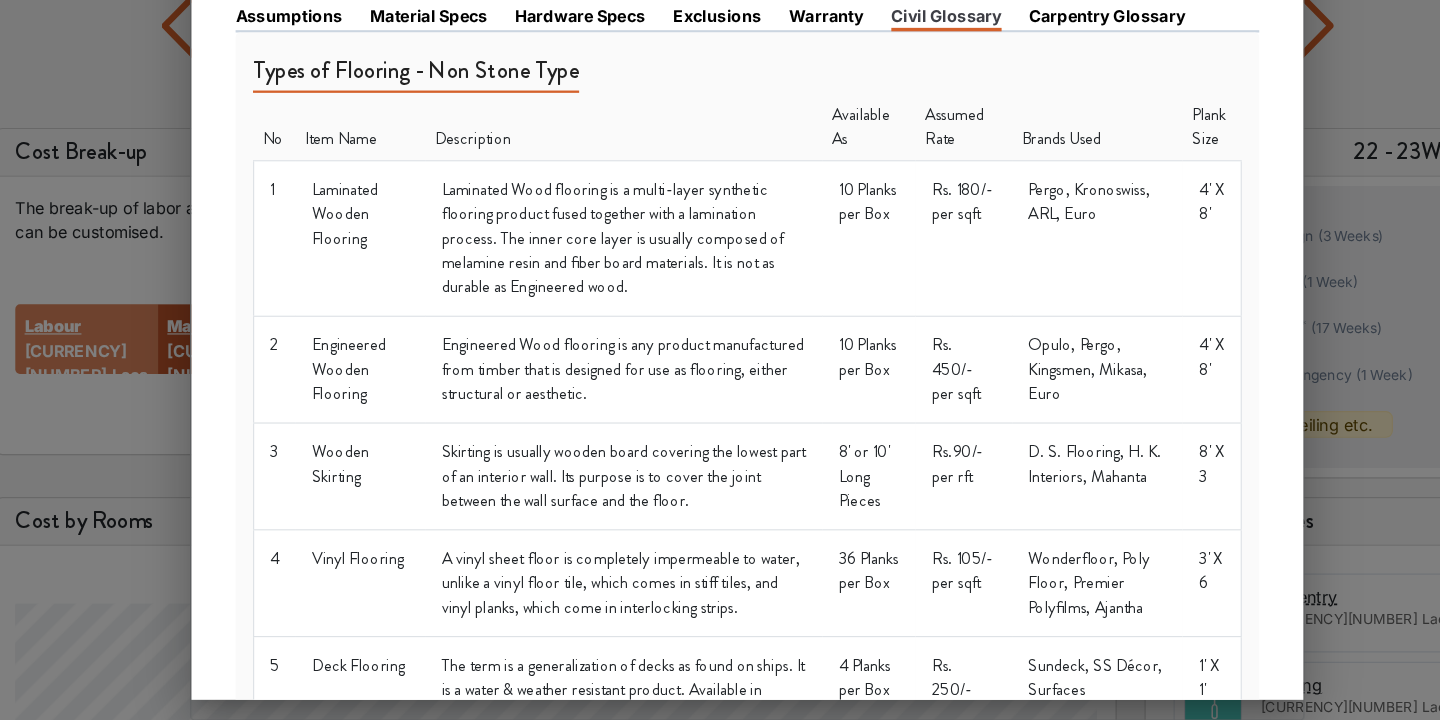 scroll, scrollTop: 0, scrollLeft: 0, axis: both 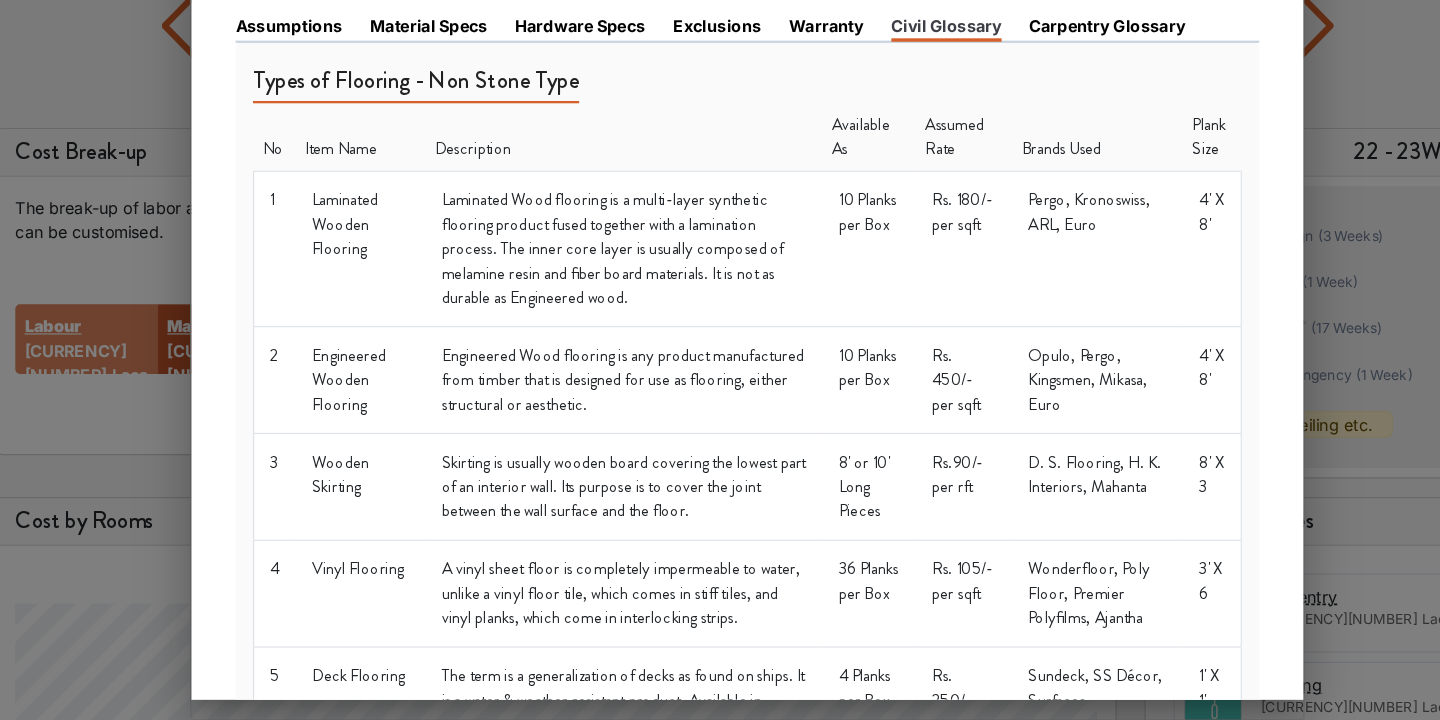 click on "Carpentry Glossary" at bounding box center (1030, 121) 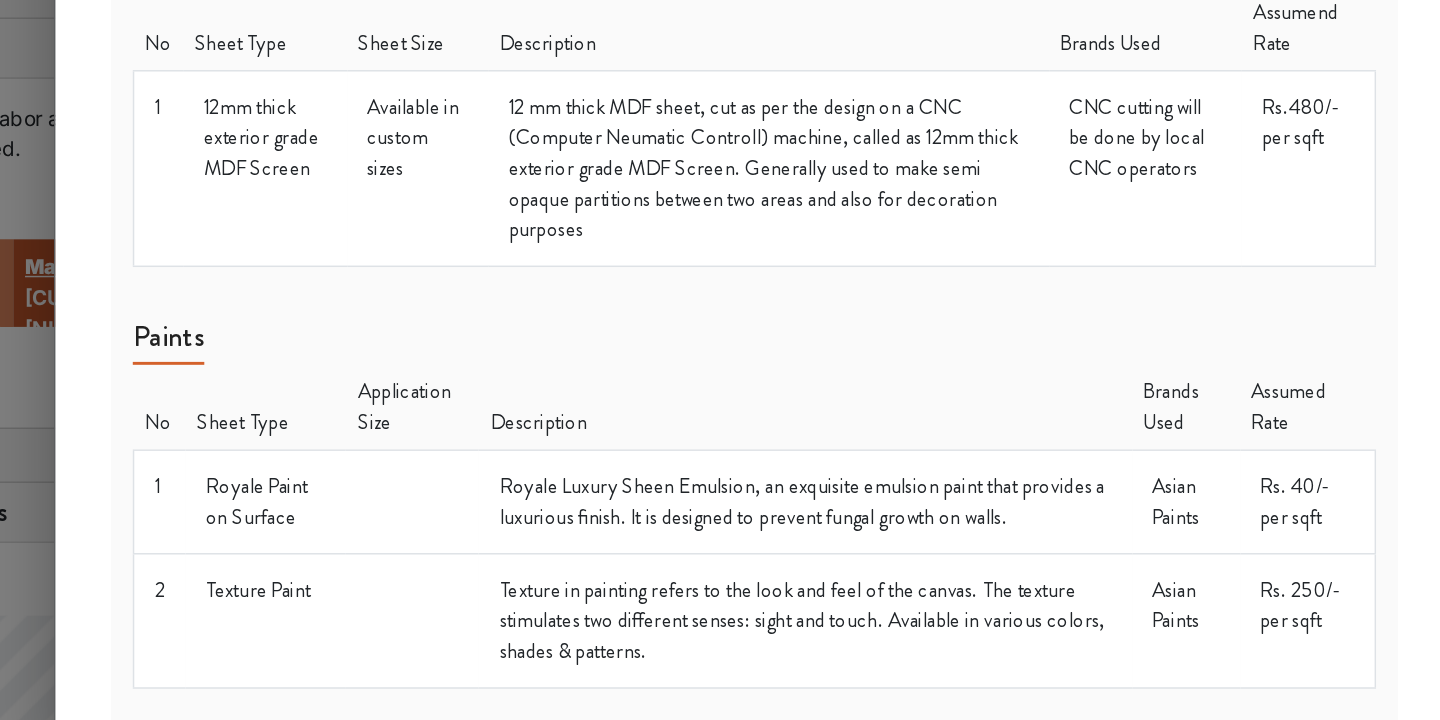 scroll, scrollTop: 2107, scrollLeft: 0, axis: vertical 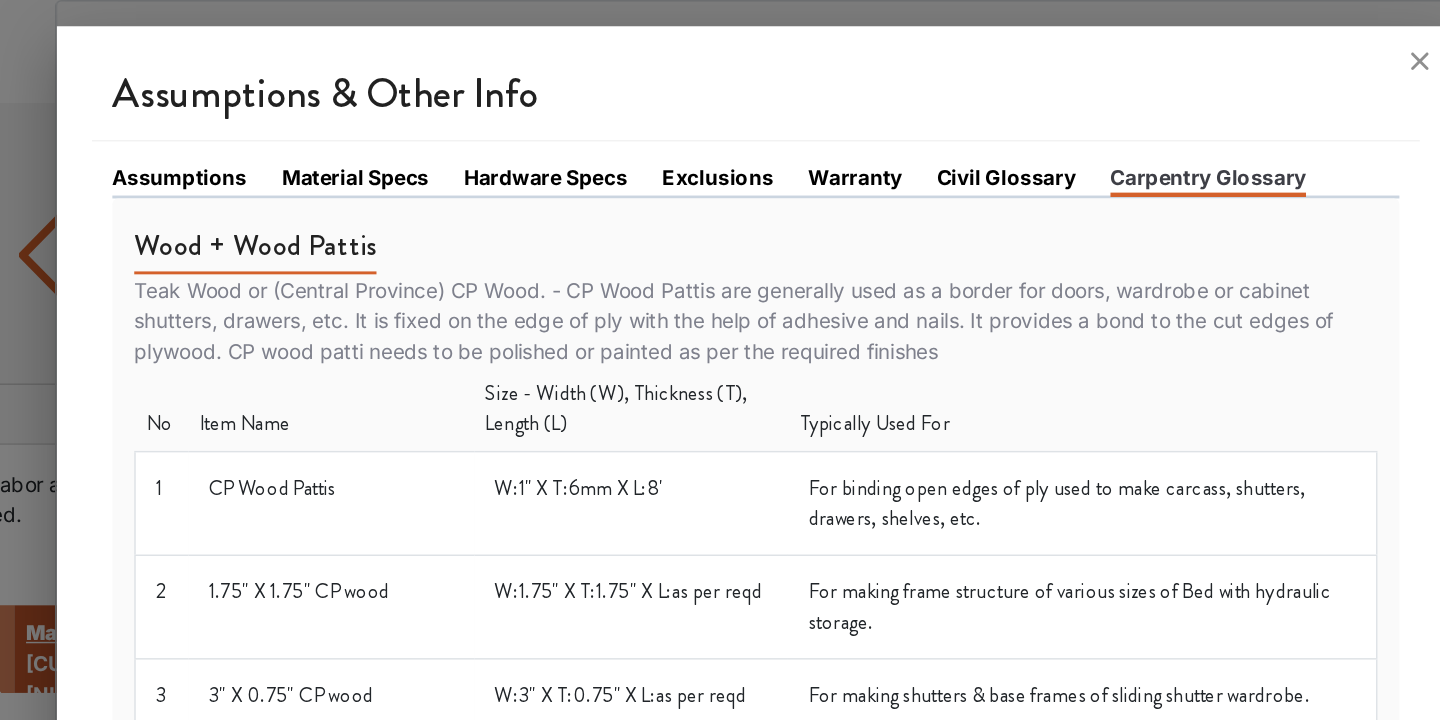 click on "Material Specs" at bounding box center (445, 121) 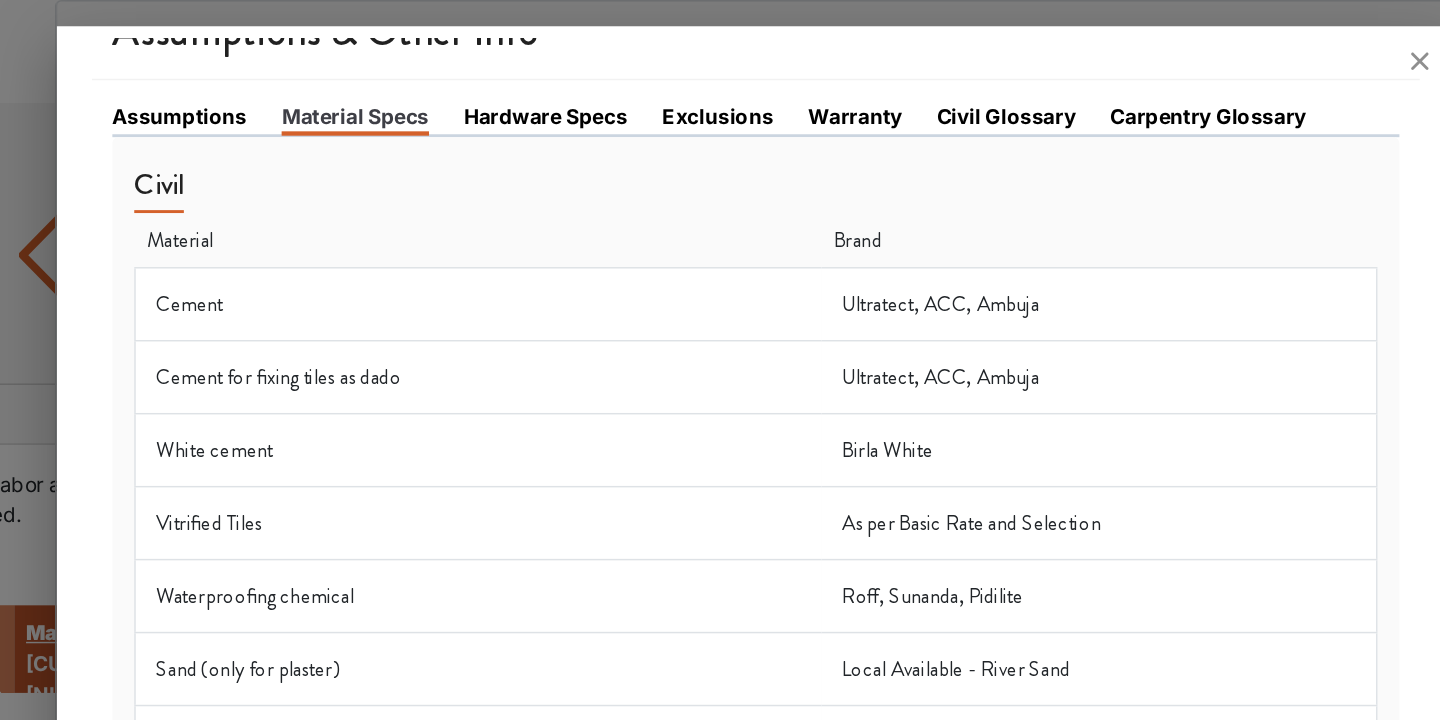 scroll, scrollTop: 43, scrollLeft: 0, axis: vertical 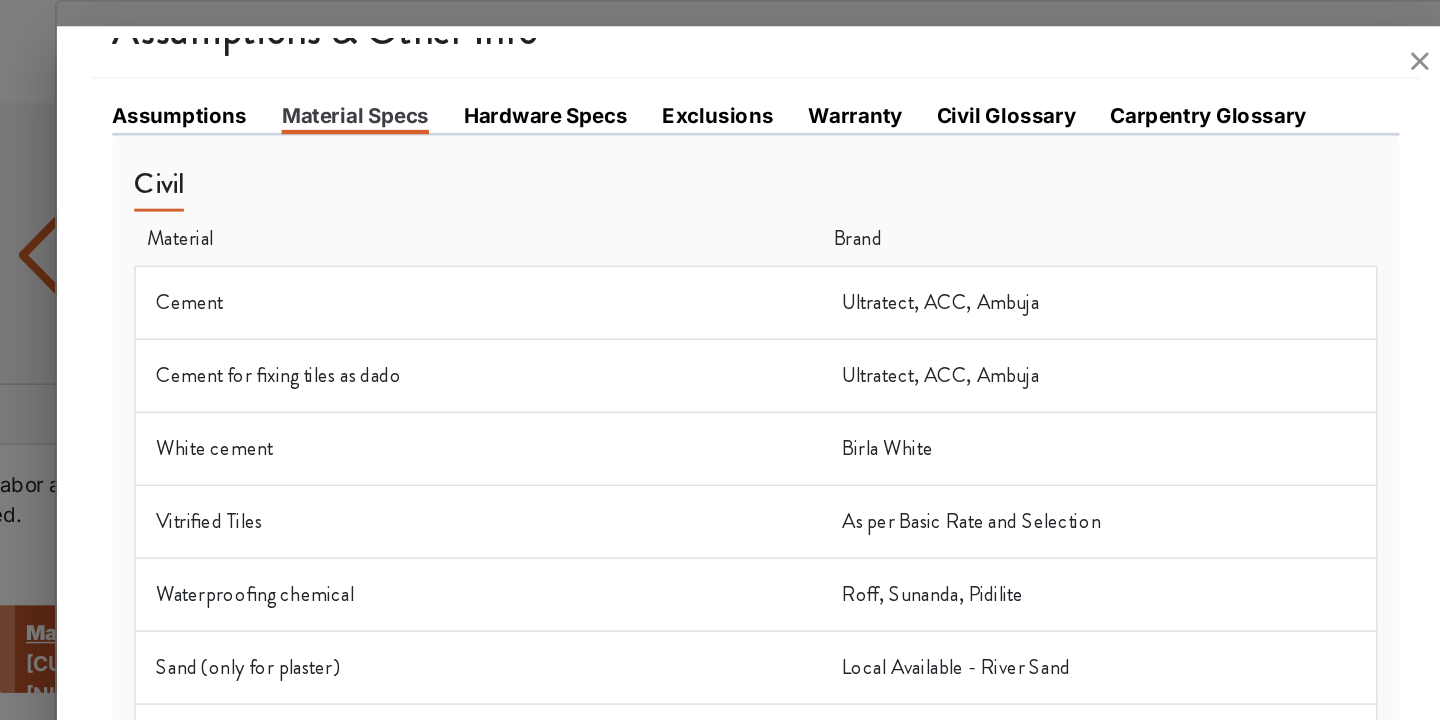 click on "Hardware Specs" at bounding box center (576, 78) 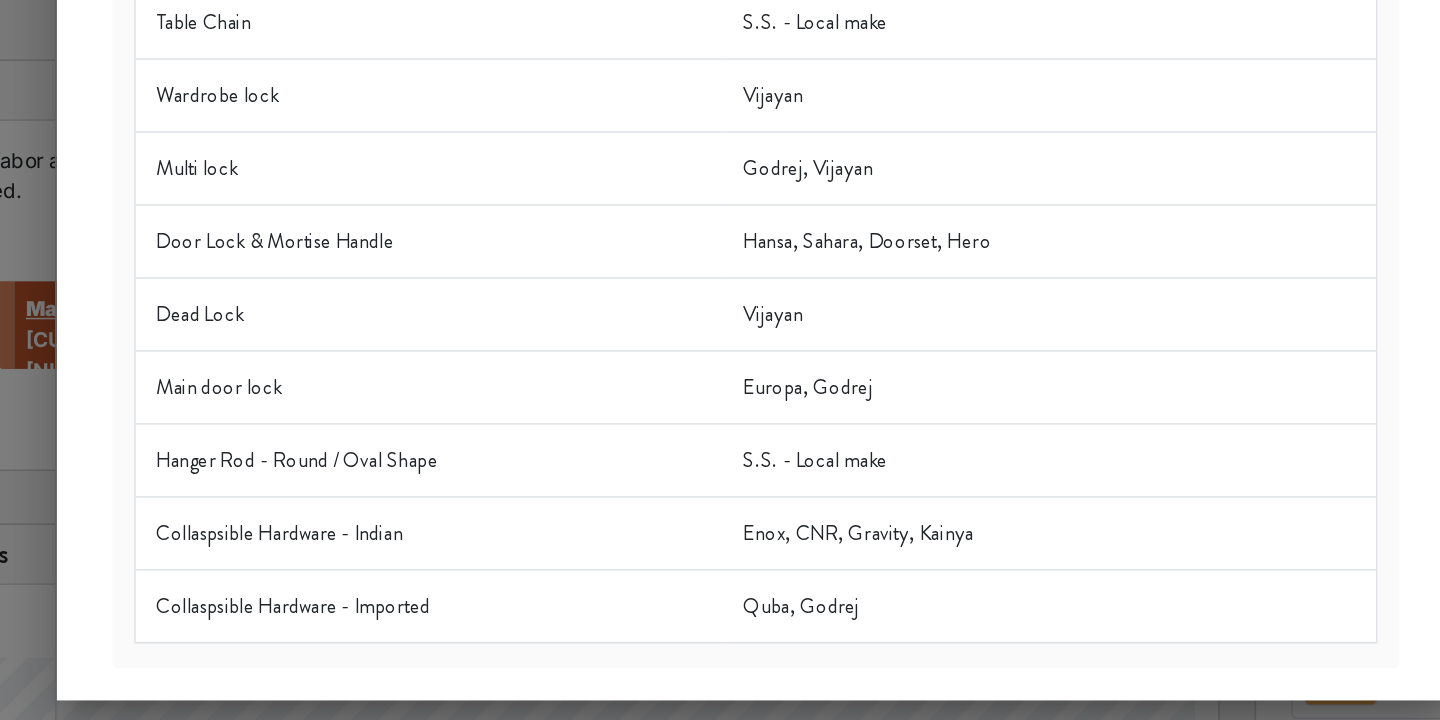 scroll, scrollTop: 0, scrollLeft: 0, axis: both 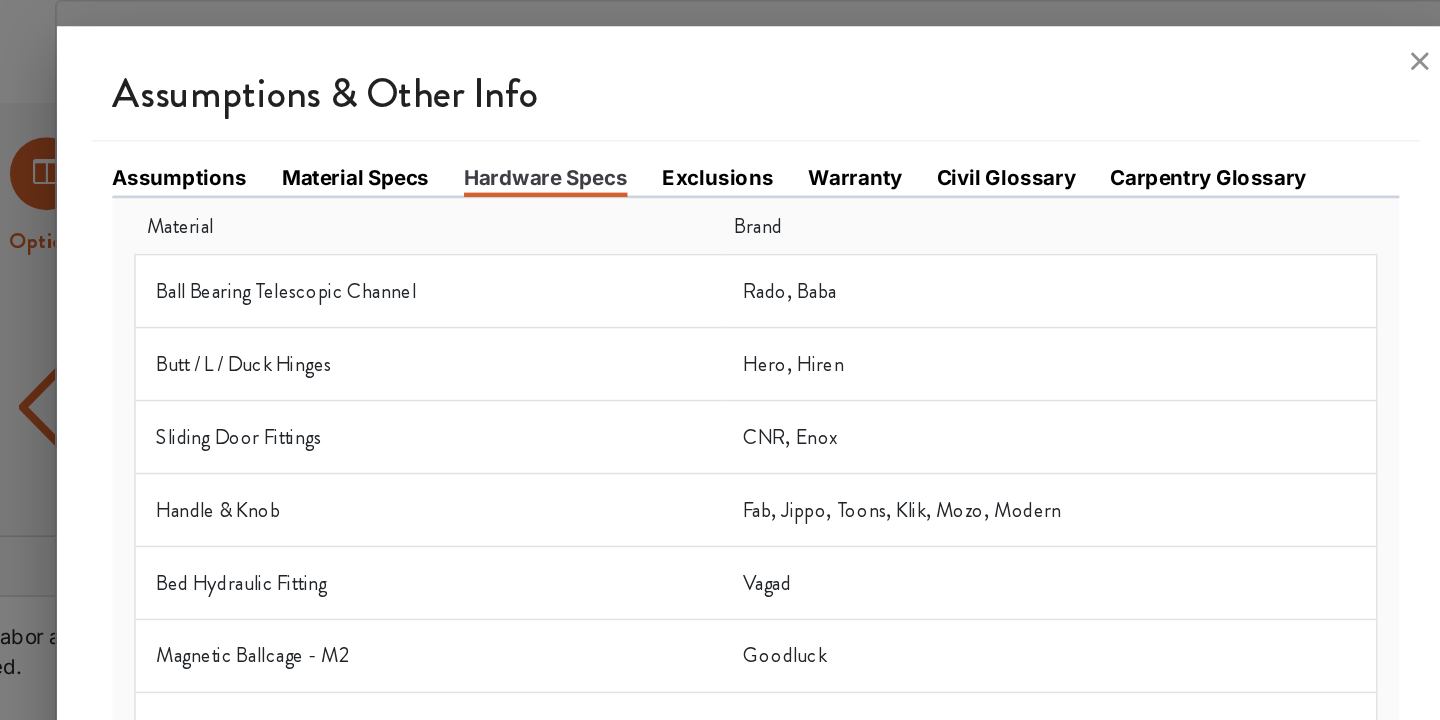 click on "Material Specs" at bounding box center [445, 121] 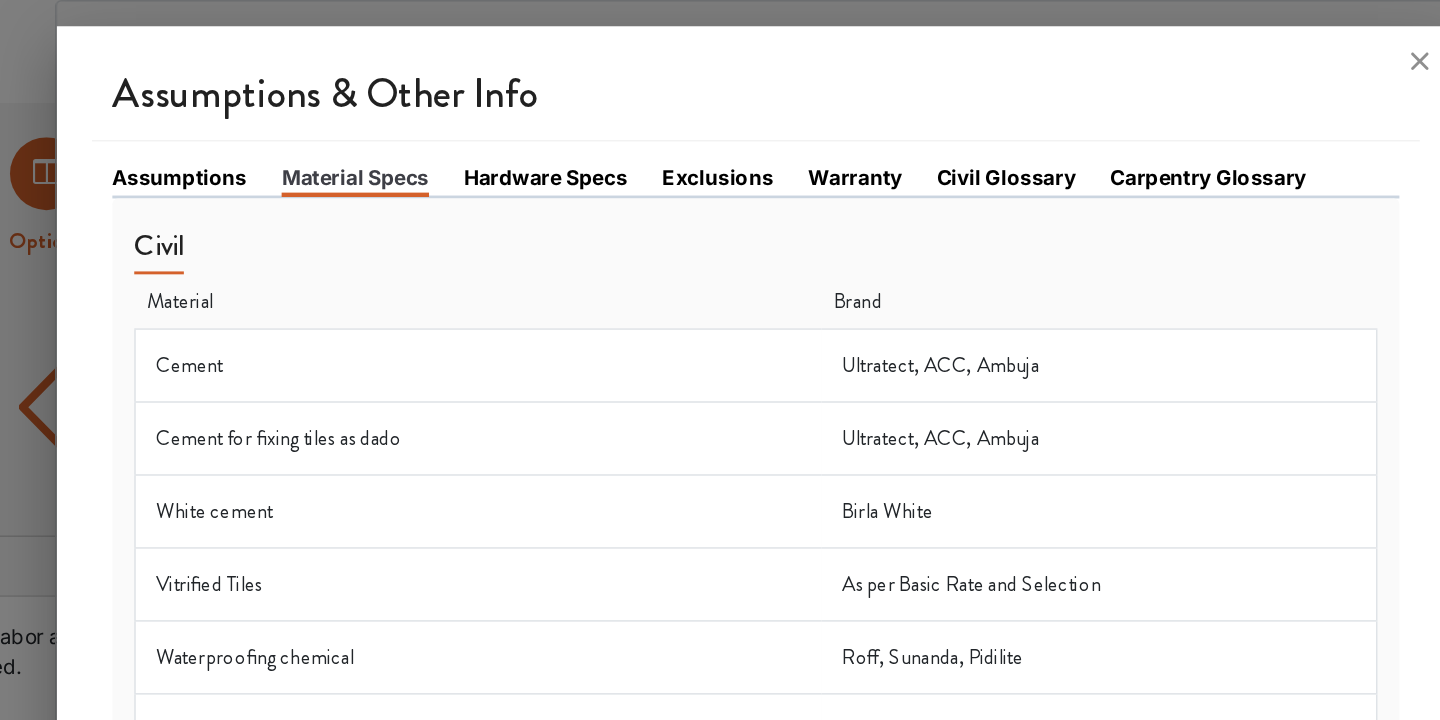 click on "Hardware Specs" at bounding box center (588, 122) 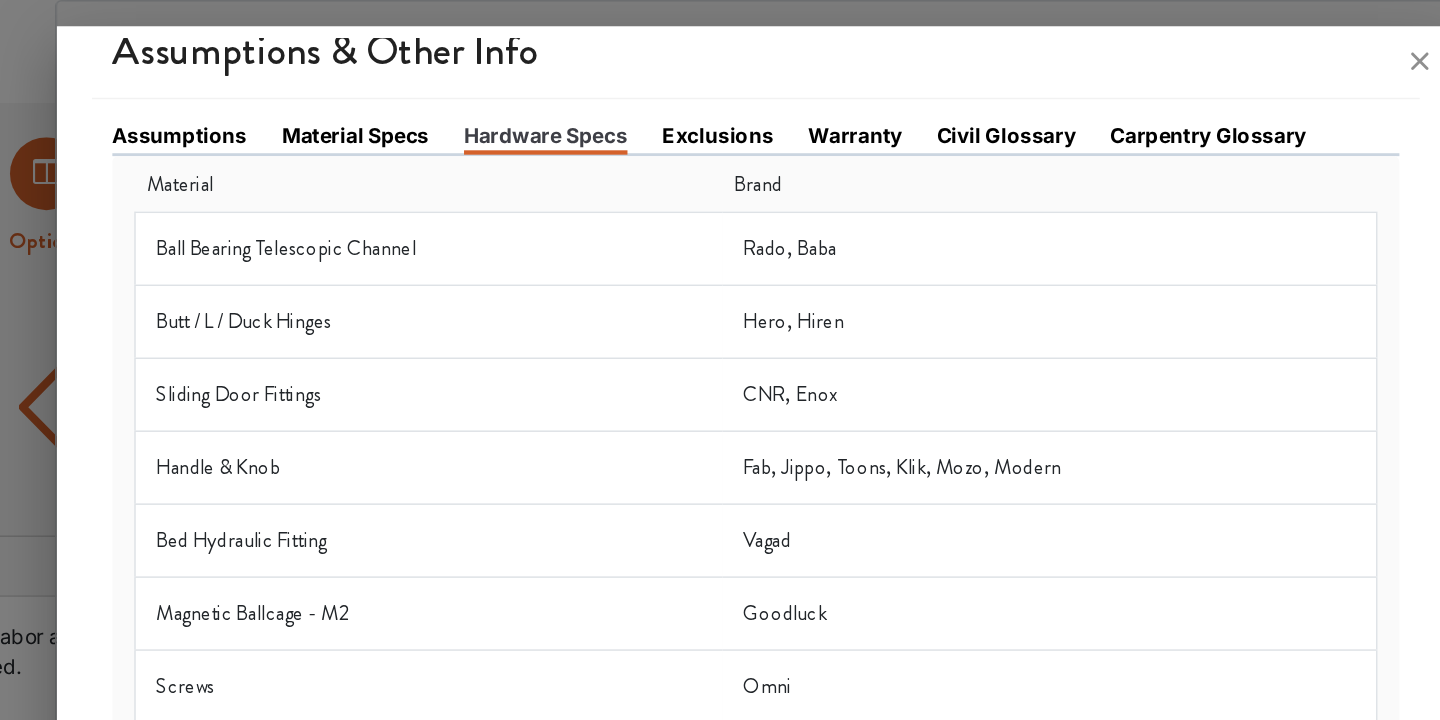scroll, scrollTop: 0, scrollLeft: 0, axis: both 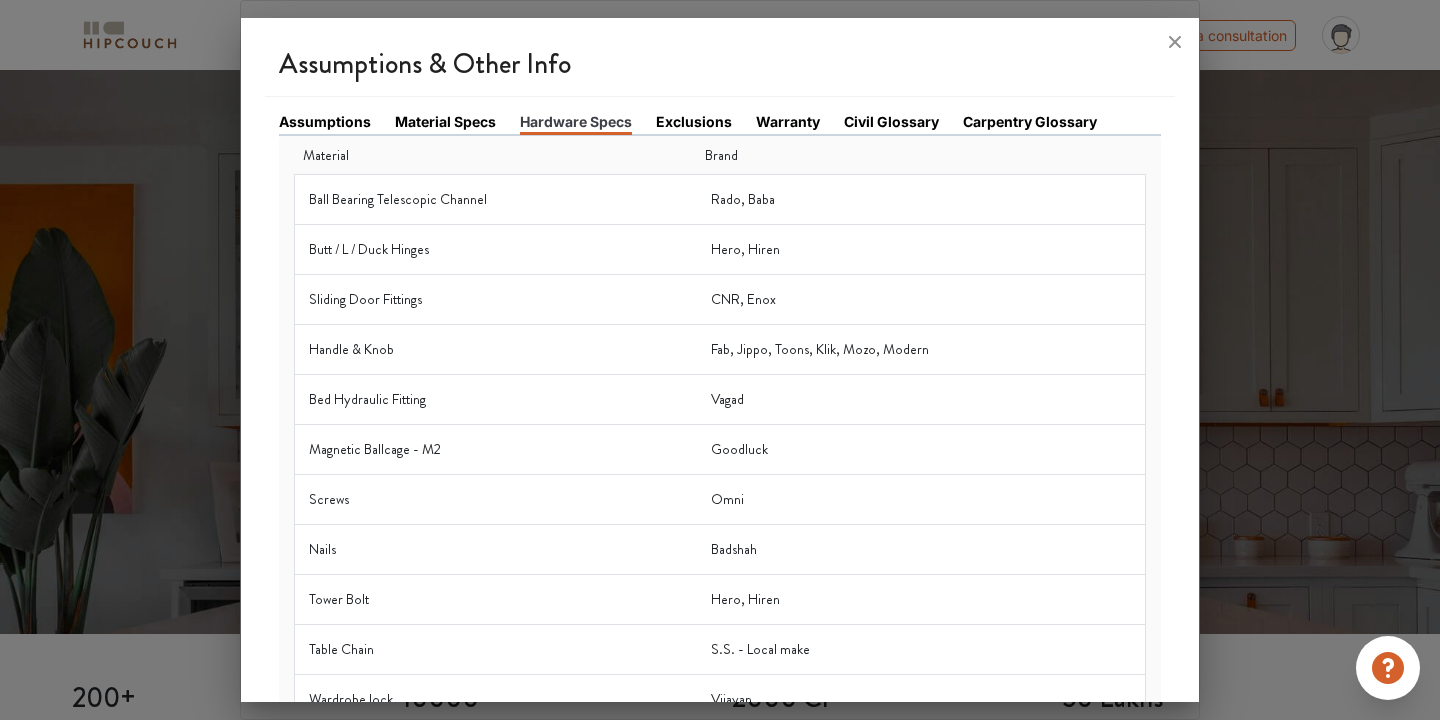 click on "Exclusions" at bounding box center [694, 121] 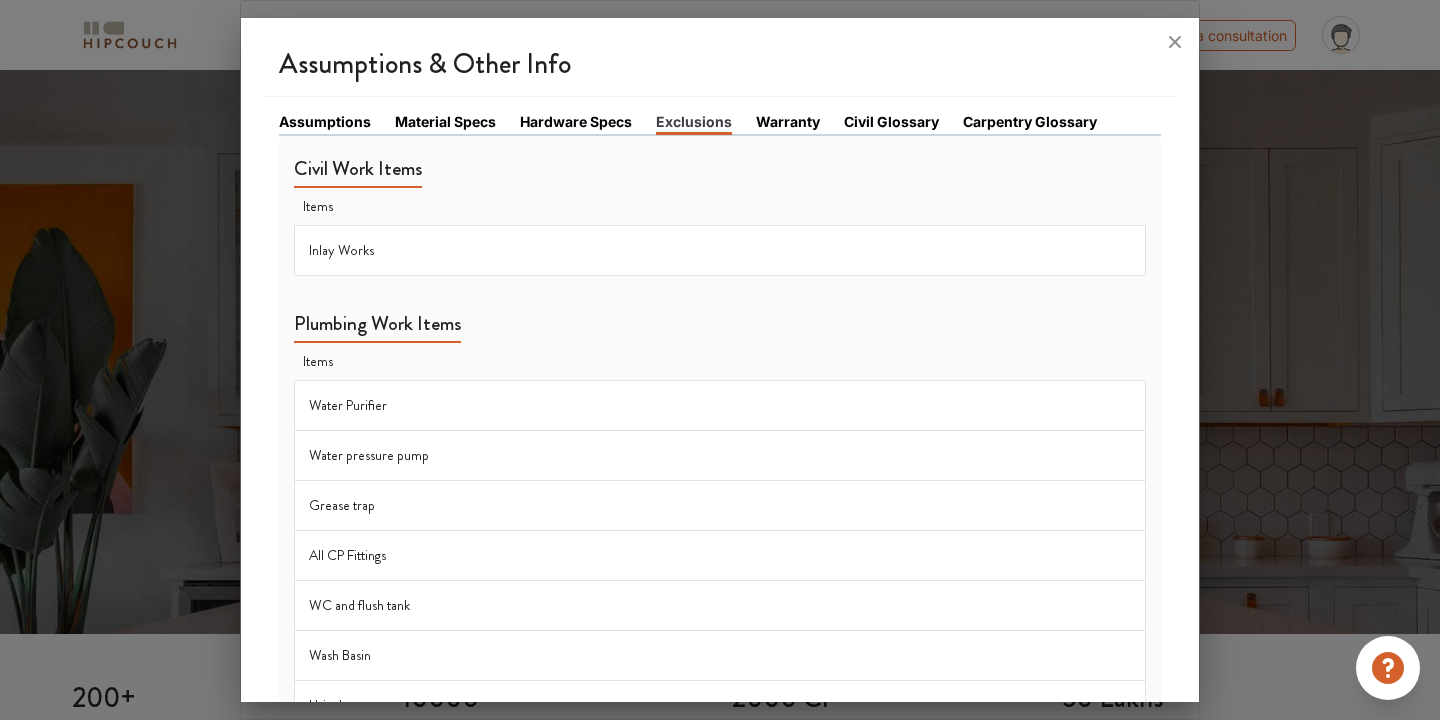 click on "Material Specs" at bounding box center [445, 121] 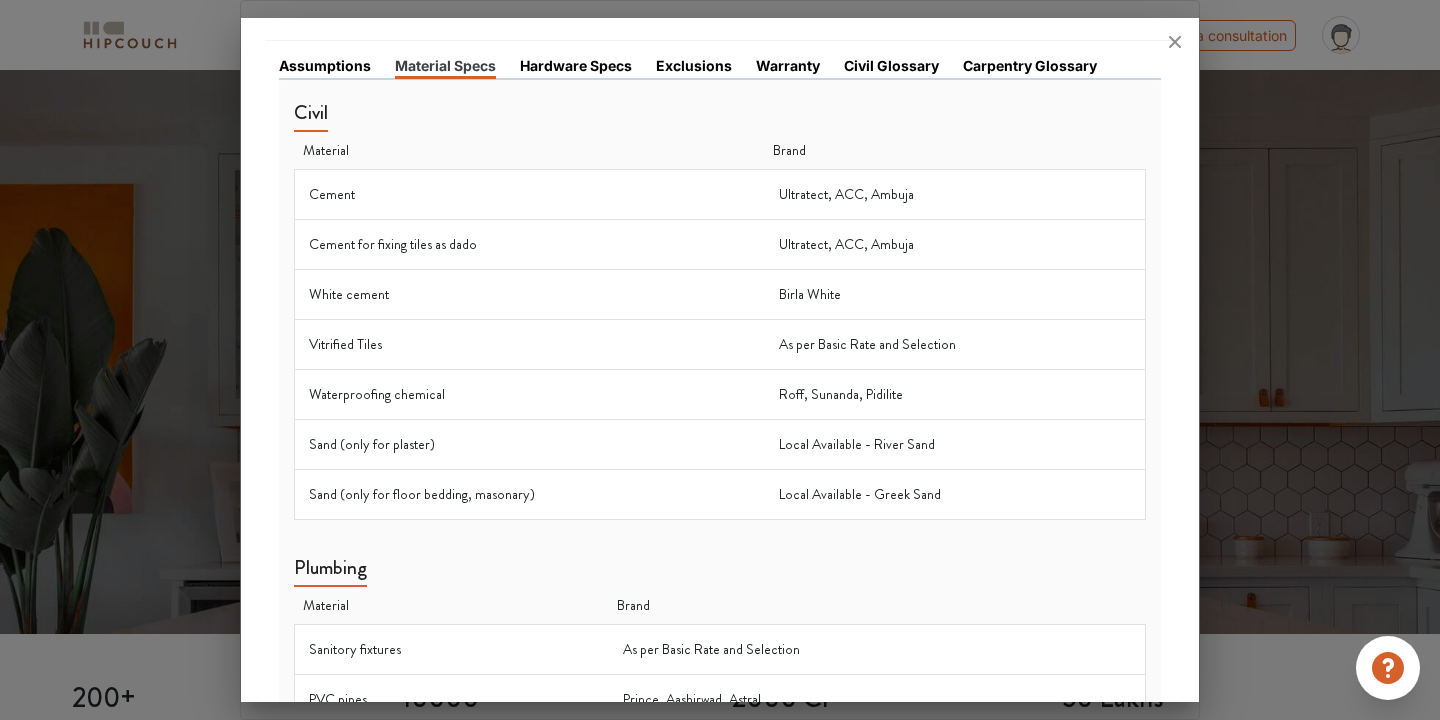 scroll, scrollTop: 0, scrollLeft: 0, axis: both 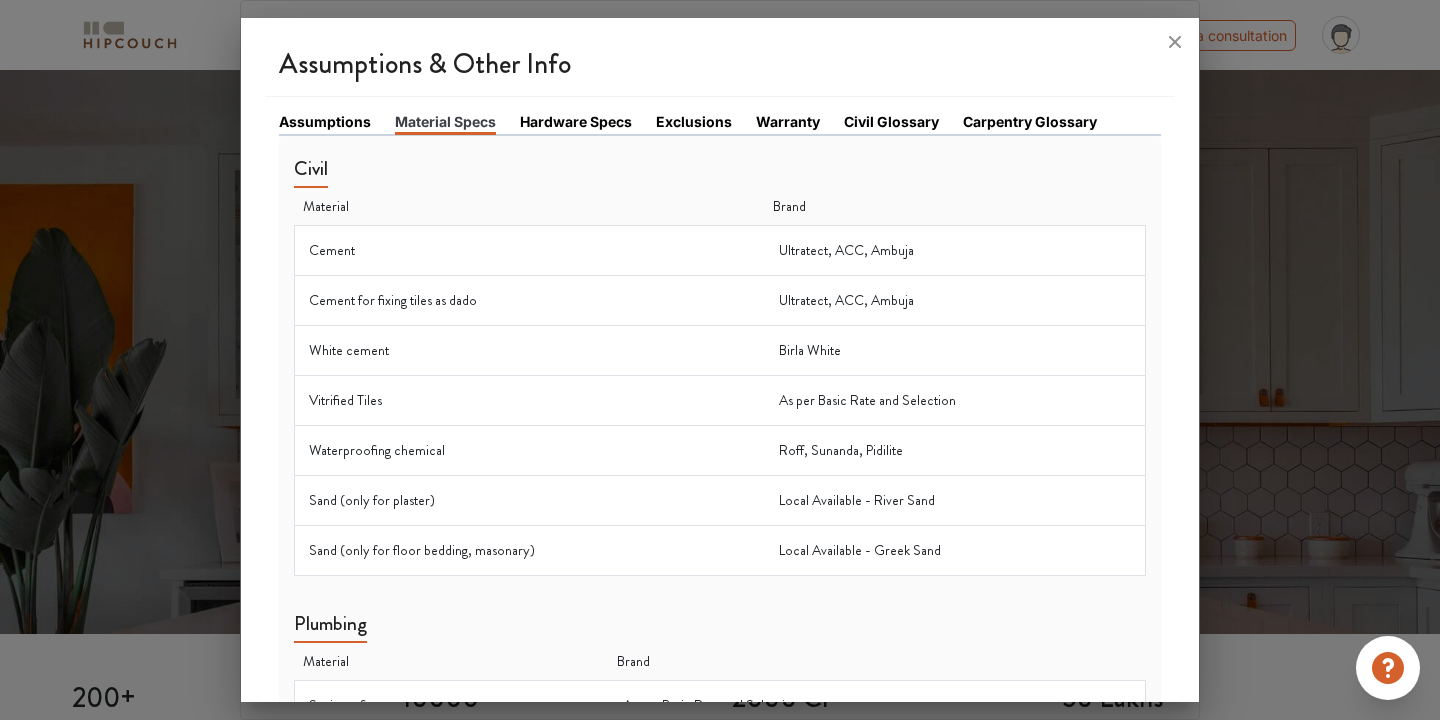 click on "Civil Material Brand Cement Ultratect, ACC, Ambuja Cement for fixing tiles as dado Ultratect, ACC, Ambuja White cement Birla White Vitrified Tiles As per Basic Rate and Selection Waterproofing chemical Roff, Sunanda, Pidilite Sand (only for plaster) Local Available - River Sand Sand (only for floor bedding, masonary) Local Available - Greek Sand Plumbing Material Brand Sanitory fixtures As per Basic Rate and Selection PVC pipes Prince, Aashirwad, Astral Carpentry Material Brand Commercial Ply Glory,Excel,Ronak Marine / BWR ply Gunjan ,Donyi Block Board Jainam ,Premier Inside laminated sheet (0.92 mm thick) Cherrygold Finish laminated sheet (1 mm thick) Century, Merino, Greenlam, Euro, Mica Veneer Sonear, Hi-club,Century ,Greenlam Glass (Clear) Saint Gobain, Asahi Mirror Saint Gobain, Asahi Aluminum section for window Jindal, Geeta, Indal Adhesive for wood Pidilite, Euro, 3M Shera Board Shera Kitchen Material Brand Modular shutters & cabinets Custom made As per Base Material False Ceiling Material Brand Paint" at bounding box center (720, 1271) 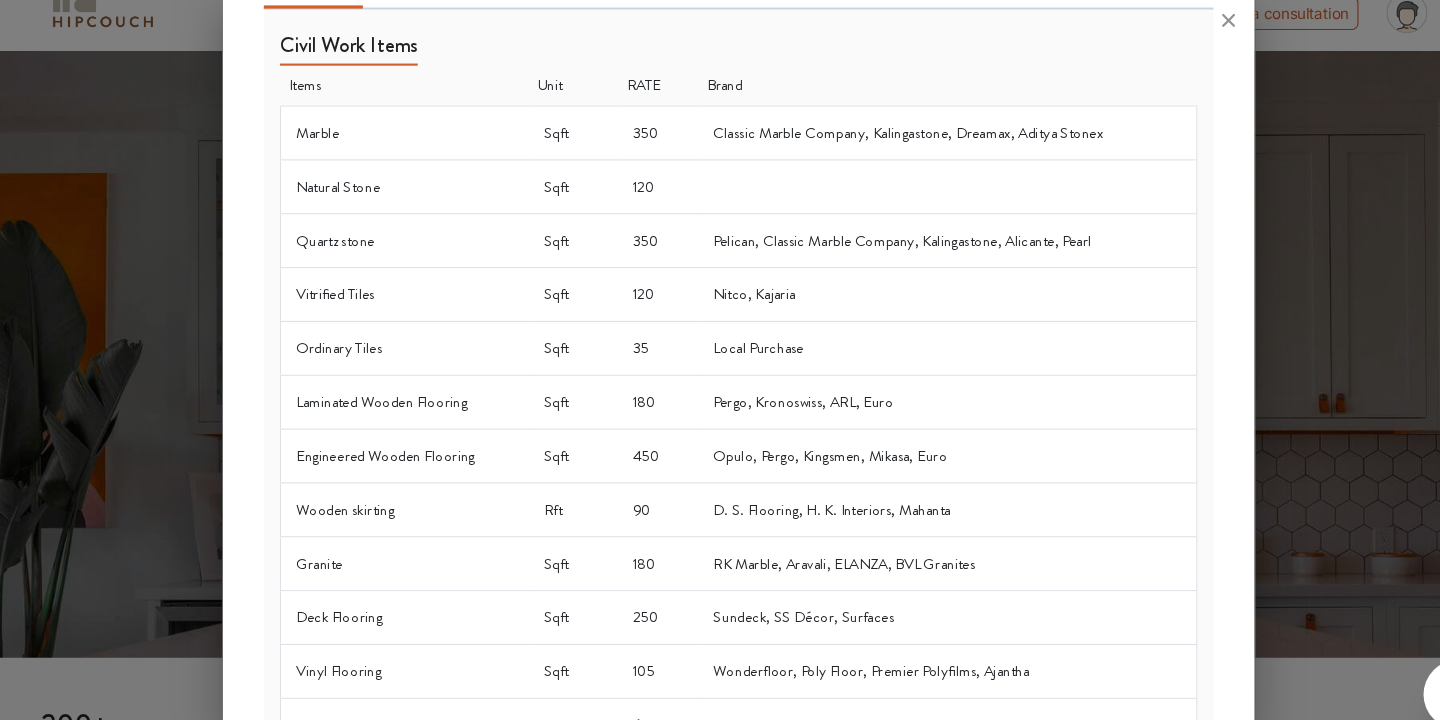 scroll, scrollTop: 107, scrollLeft: 0, axis: vertical 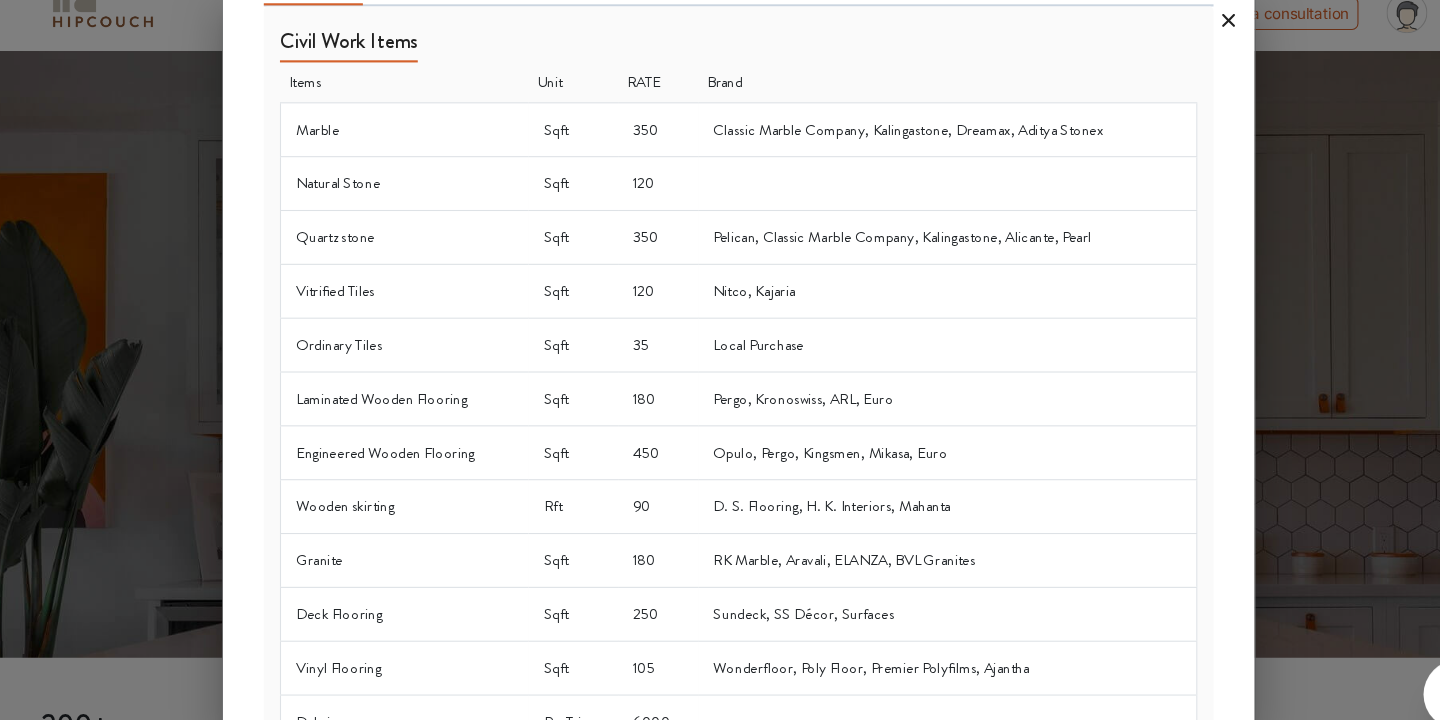 click 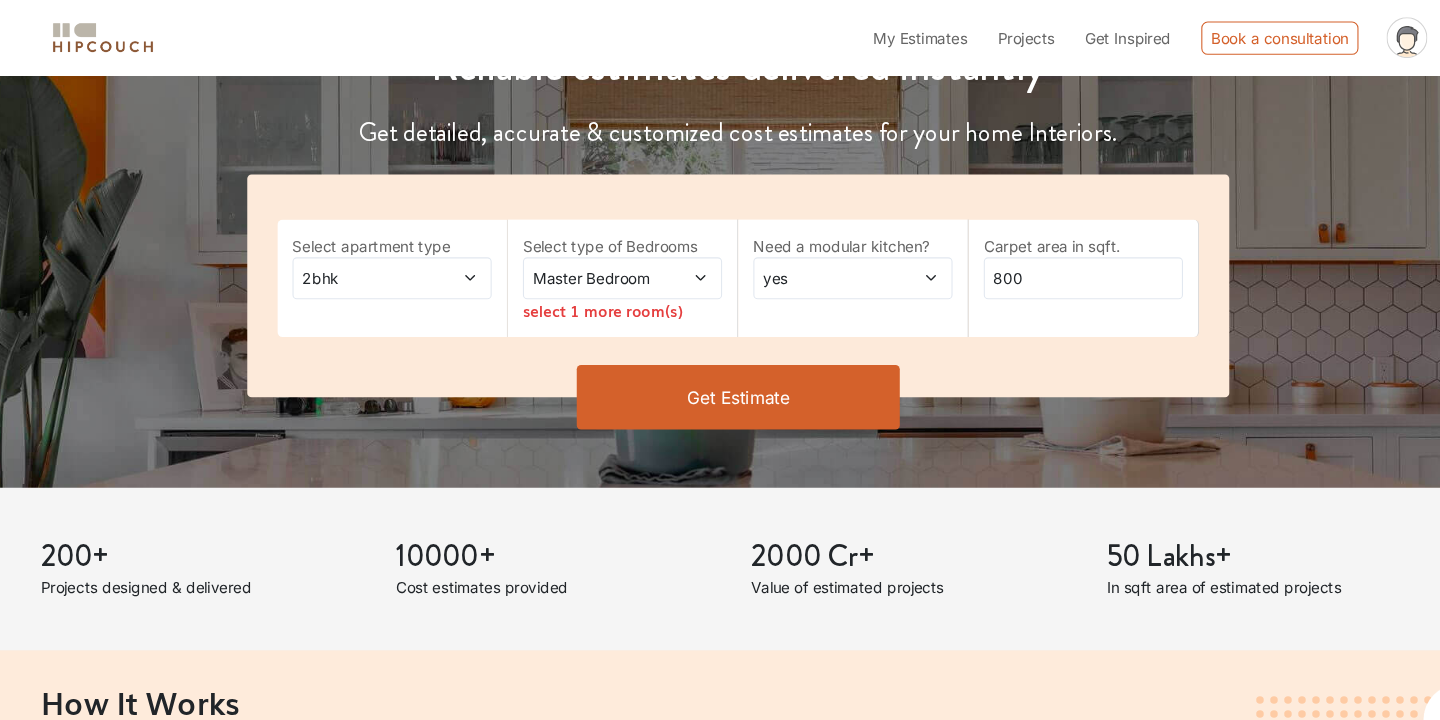 scroll, scrollTop: 272, scrollLeft: 0, axis: vertical 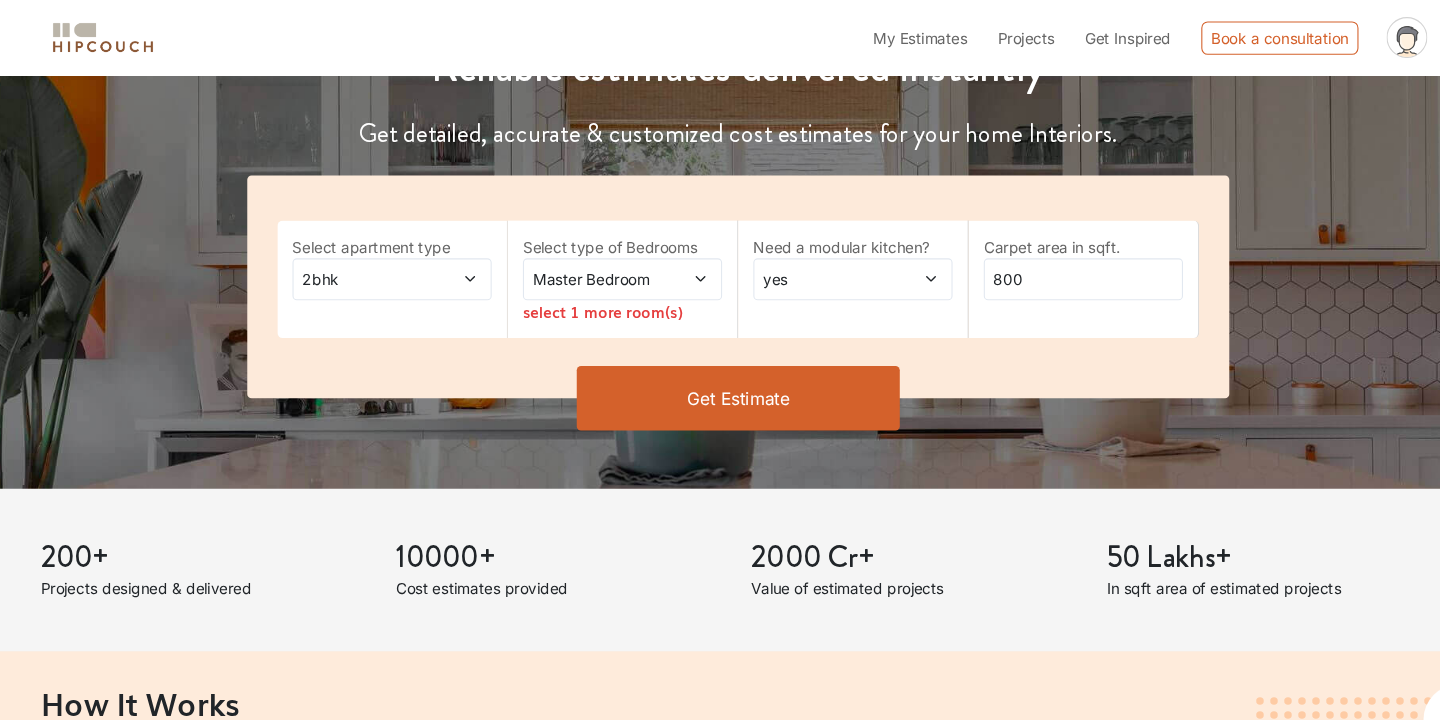 click 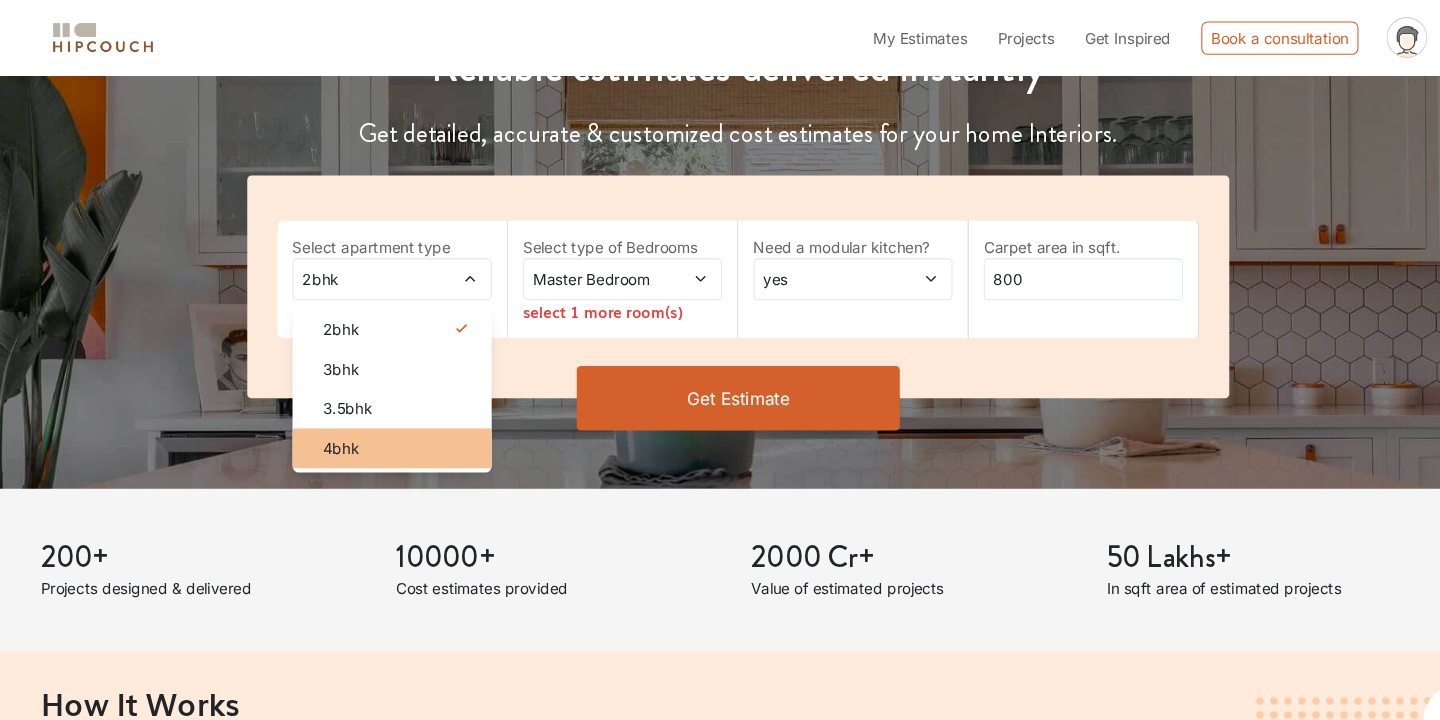 click on "4bhk" at bounding box center (404, 416) 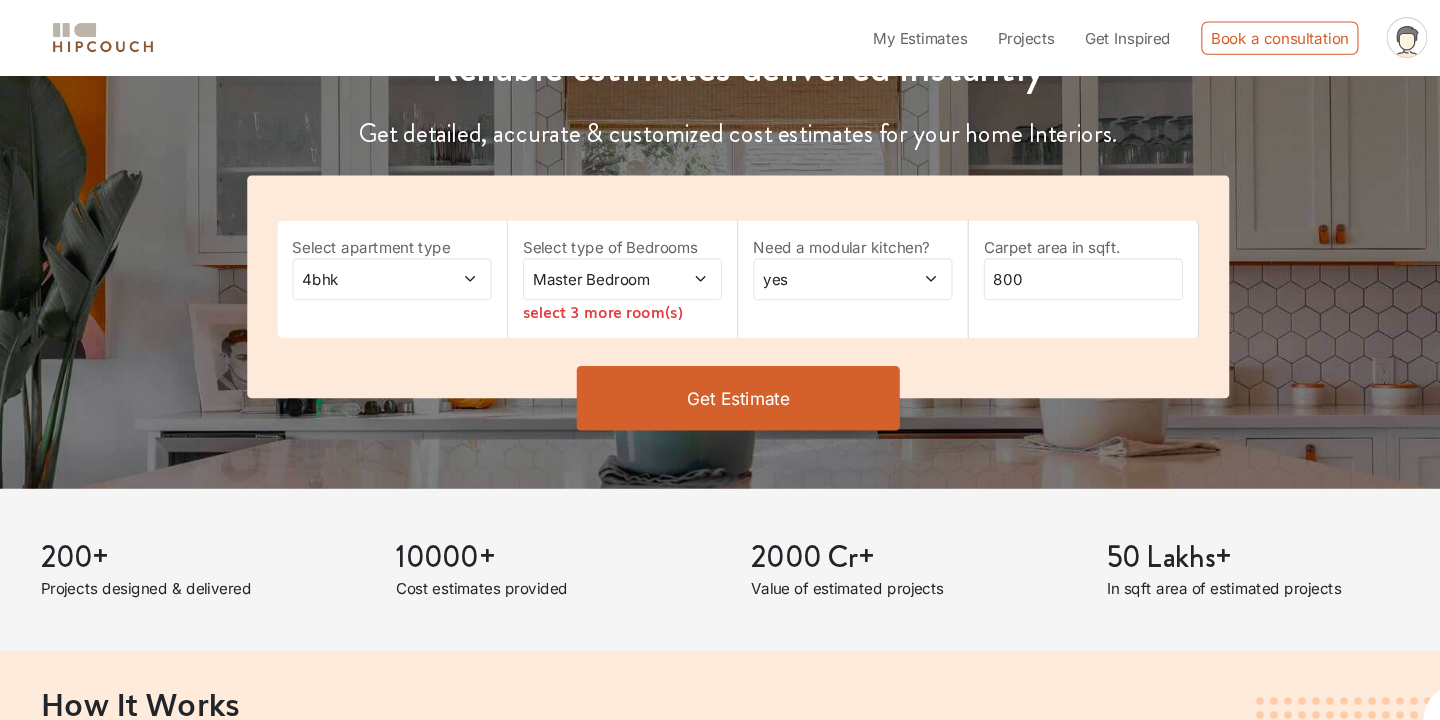 click on "Master Bedroom" at bounding box center (587, 259) 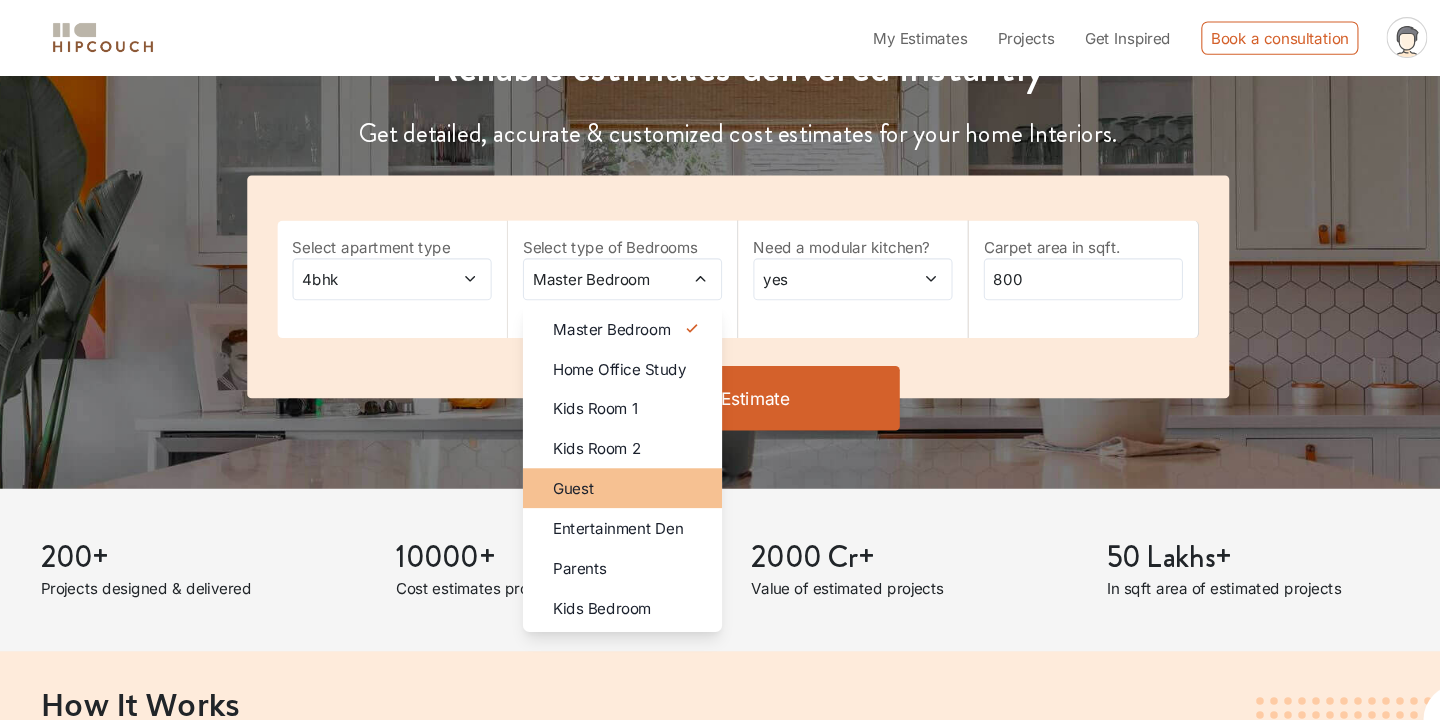 click on "Guest" at bounding box center (618, 453) 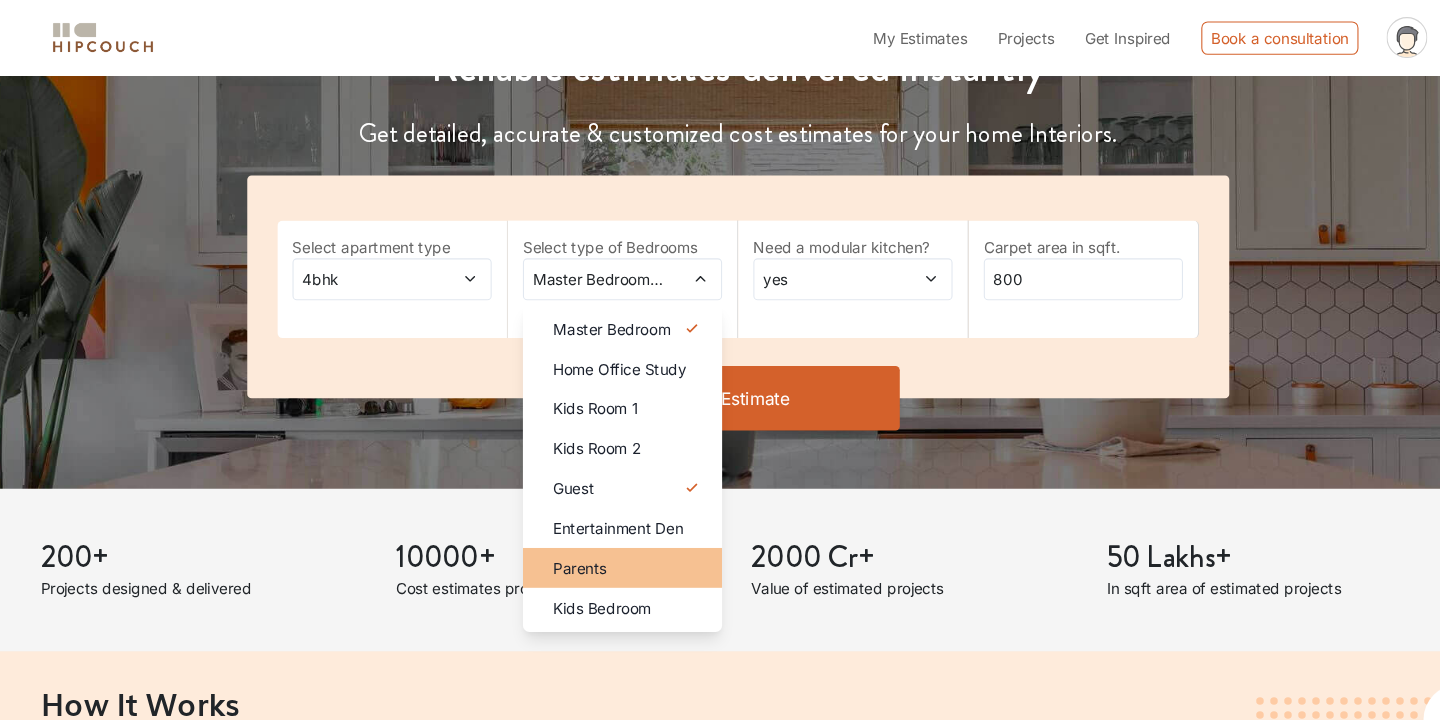 click on "Parents" at bounding box center (618, 527) 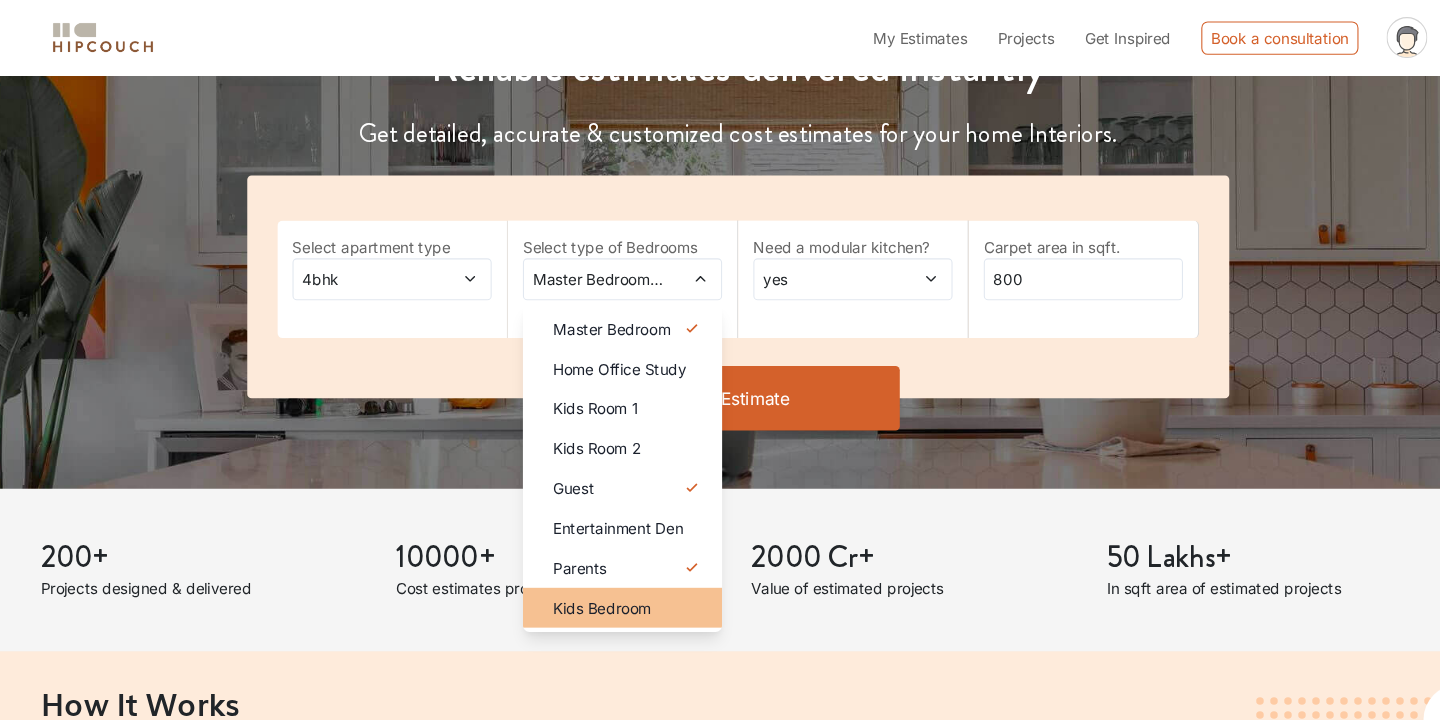 click on "Kids Bedroom" at bounding box center [593, 564] 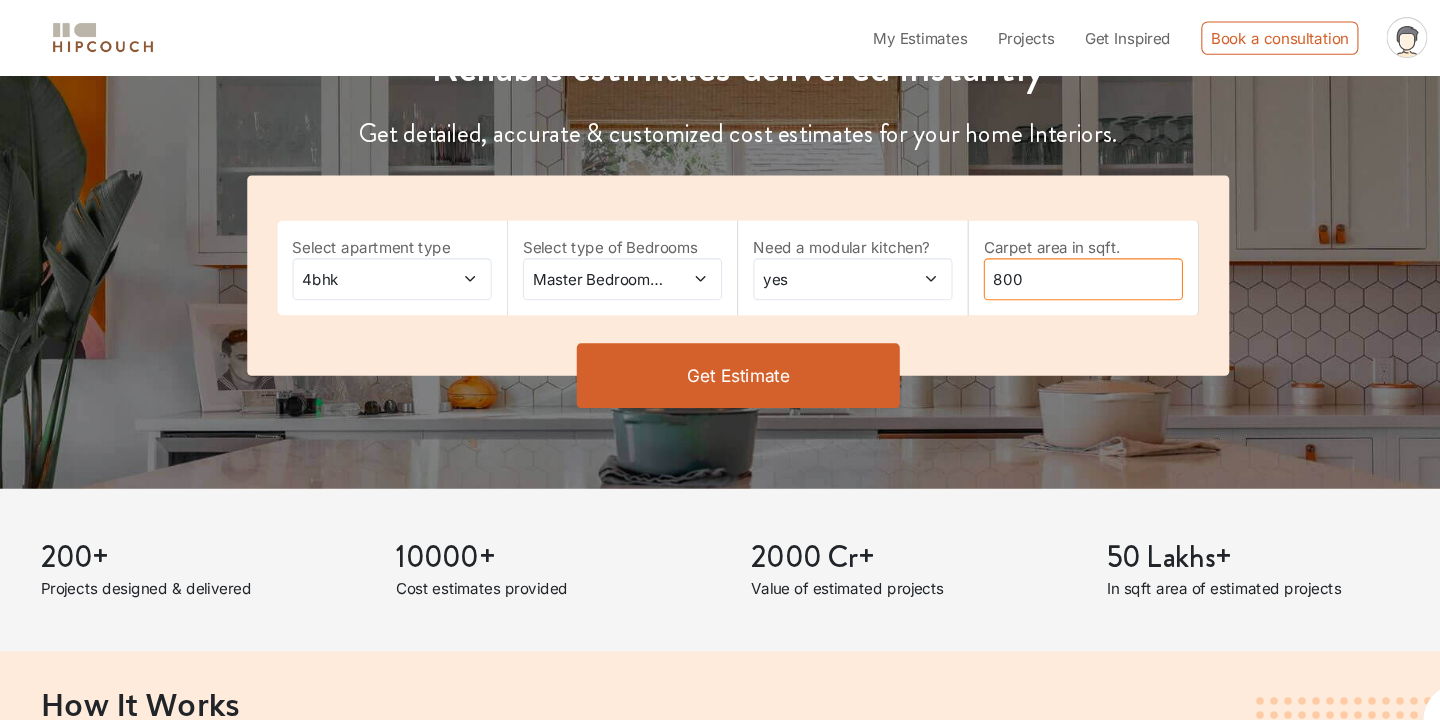 click on "800" at bounding box center [1040, 259] 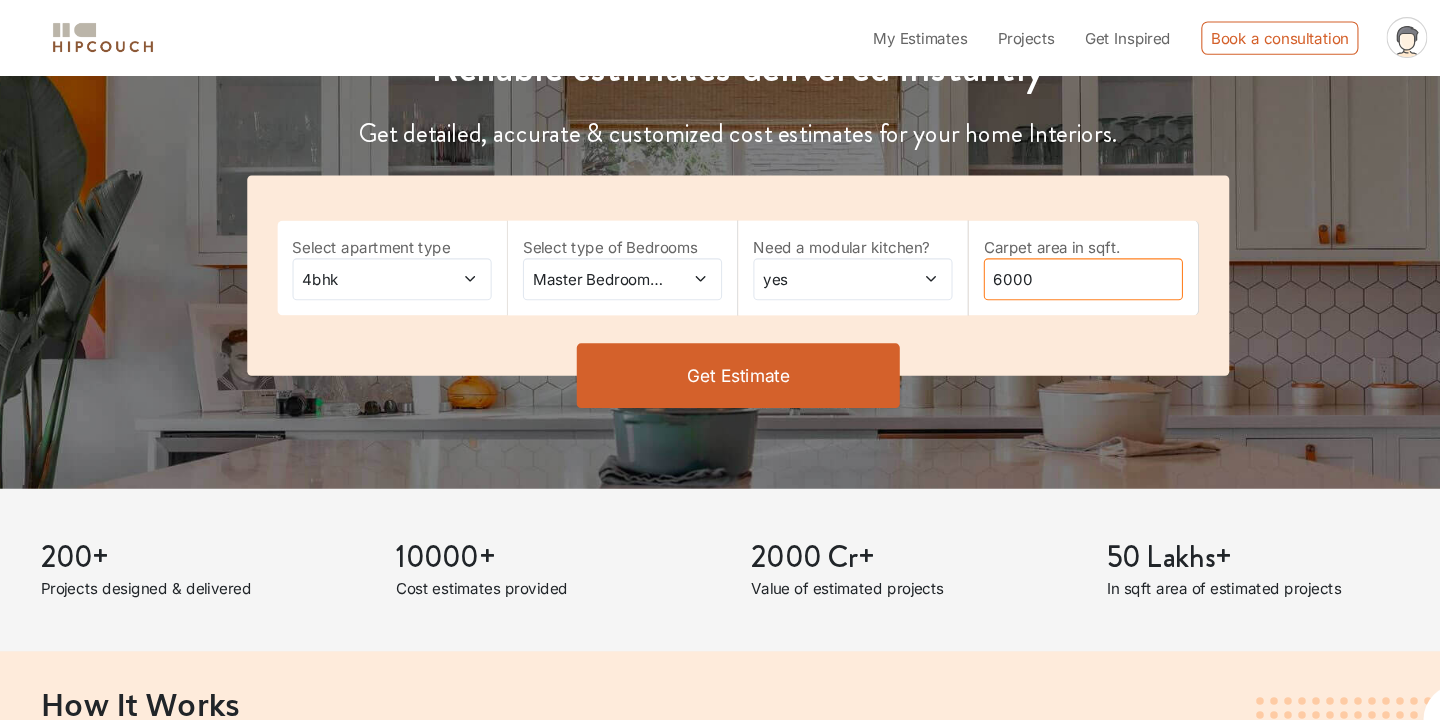 type on "6000" 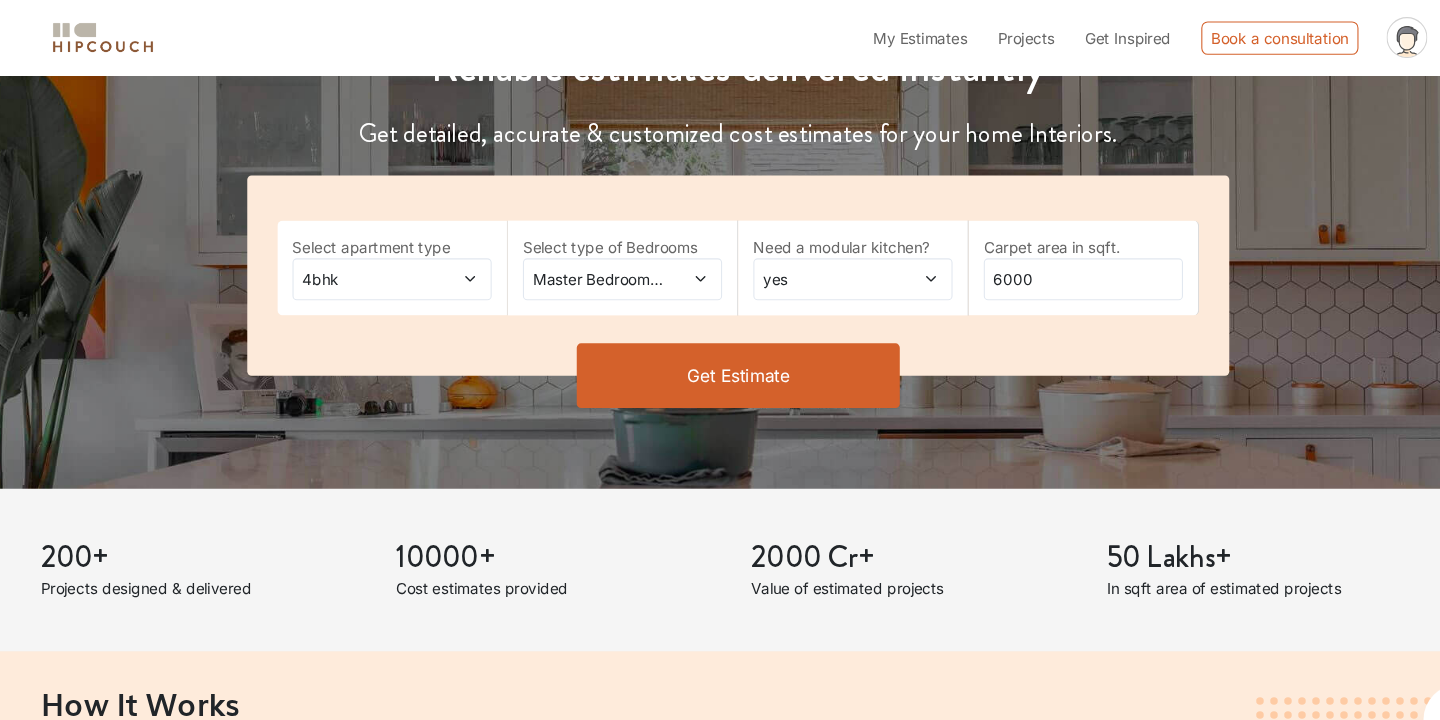 click on "Get Estimate" at bounding box center (720, 349) 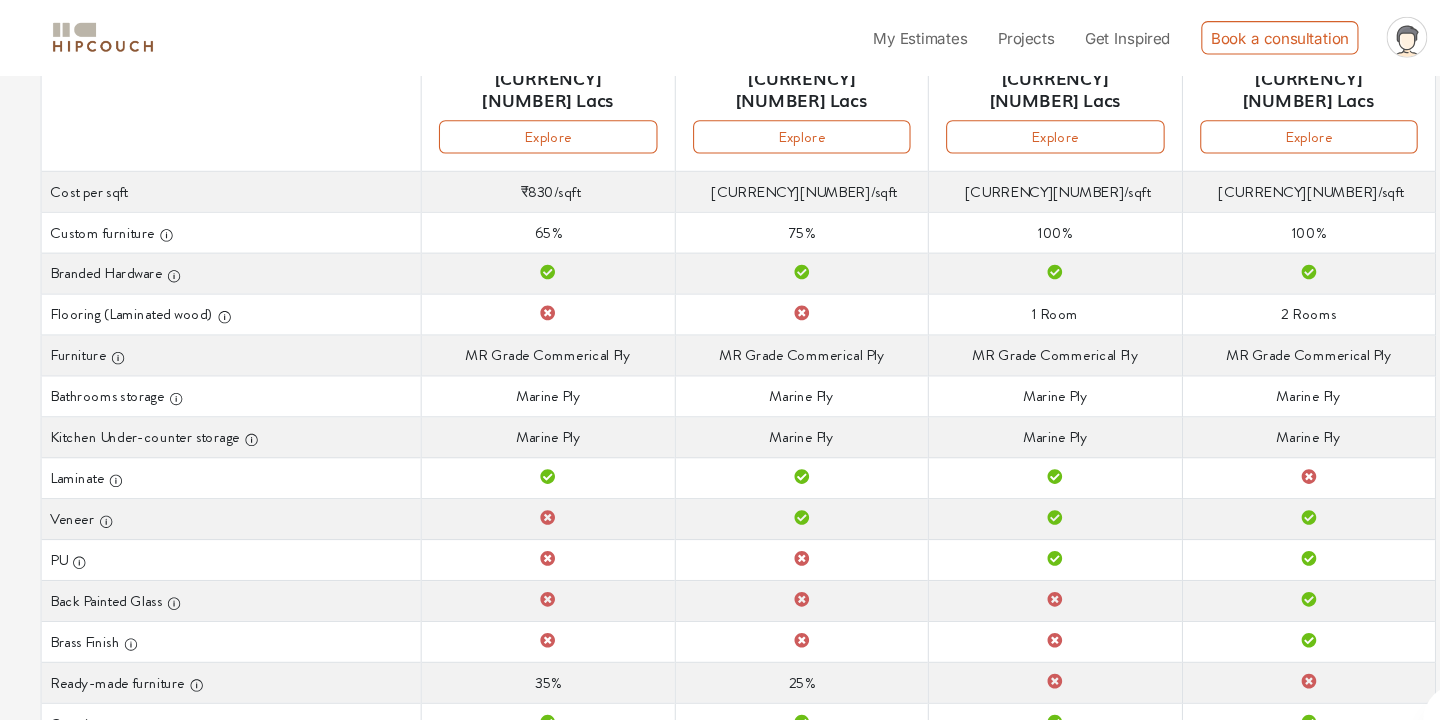 scroll, scrollTop: 0, scrollLeft: 0, axis: both 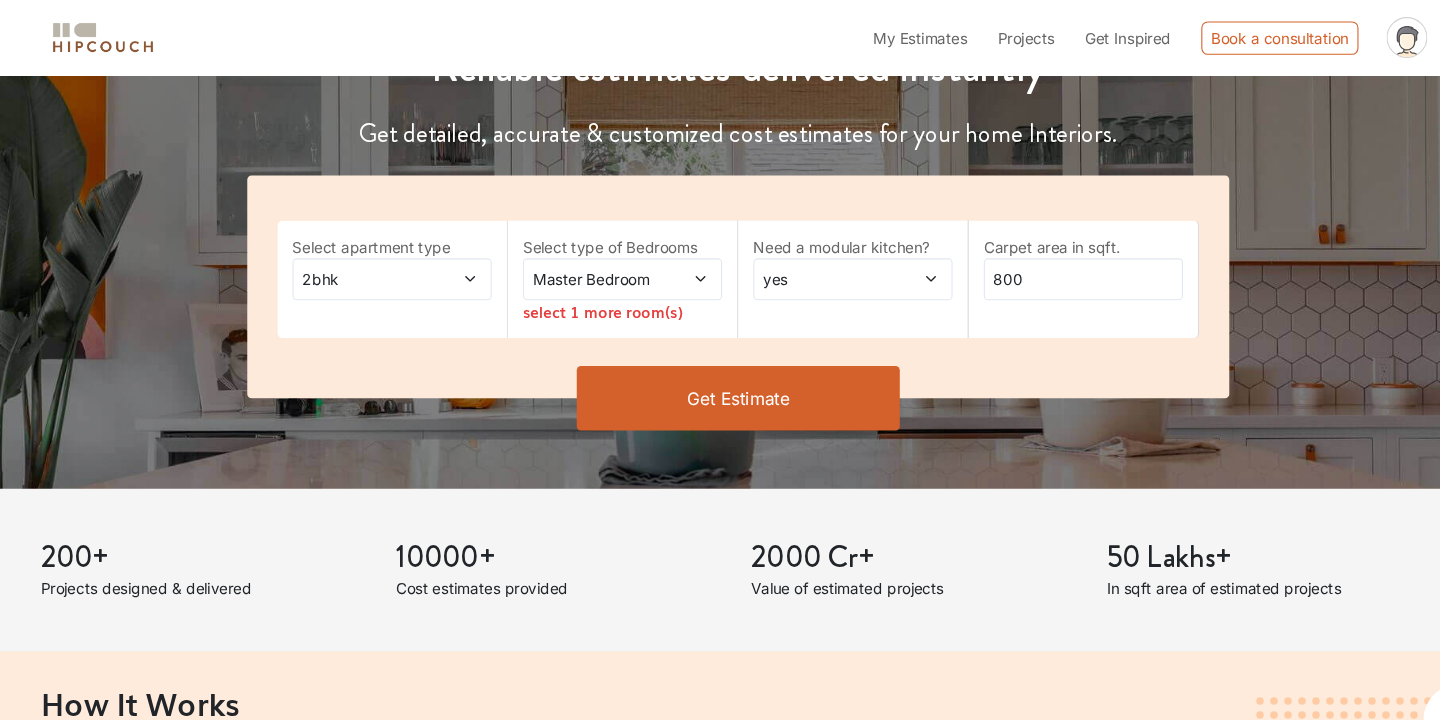 click 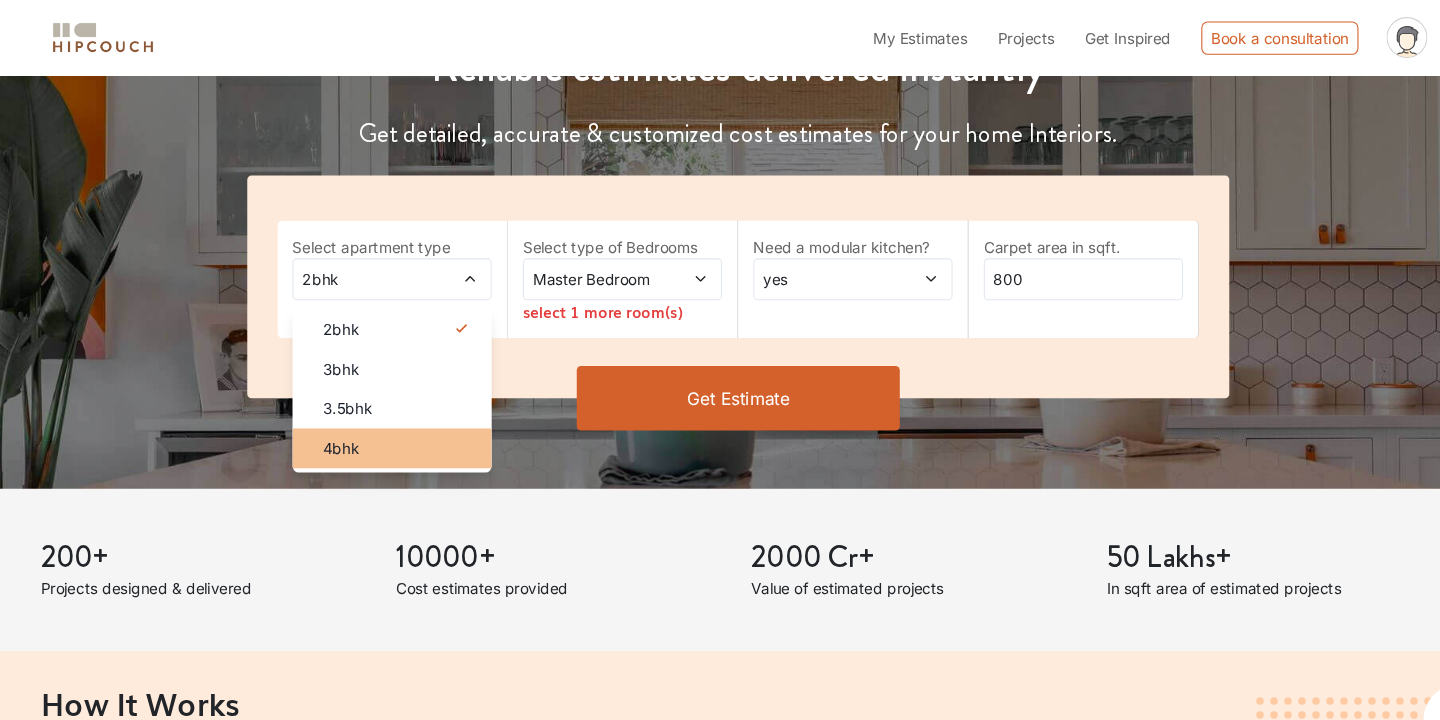 click on "4bhk" at bounding box center [404, 416] 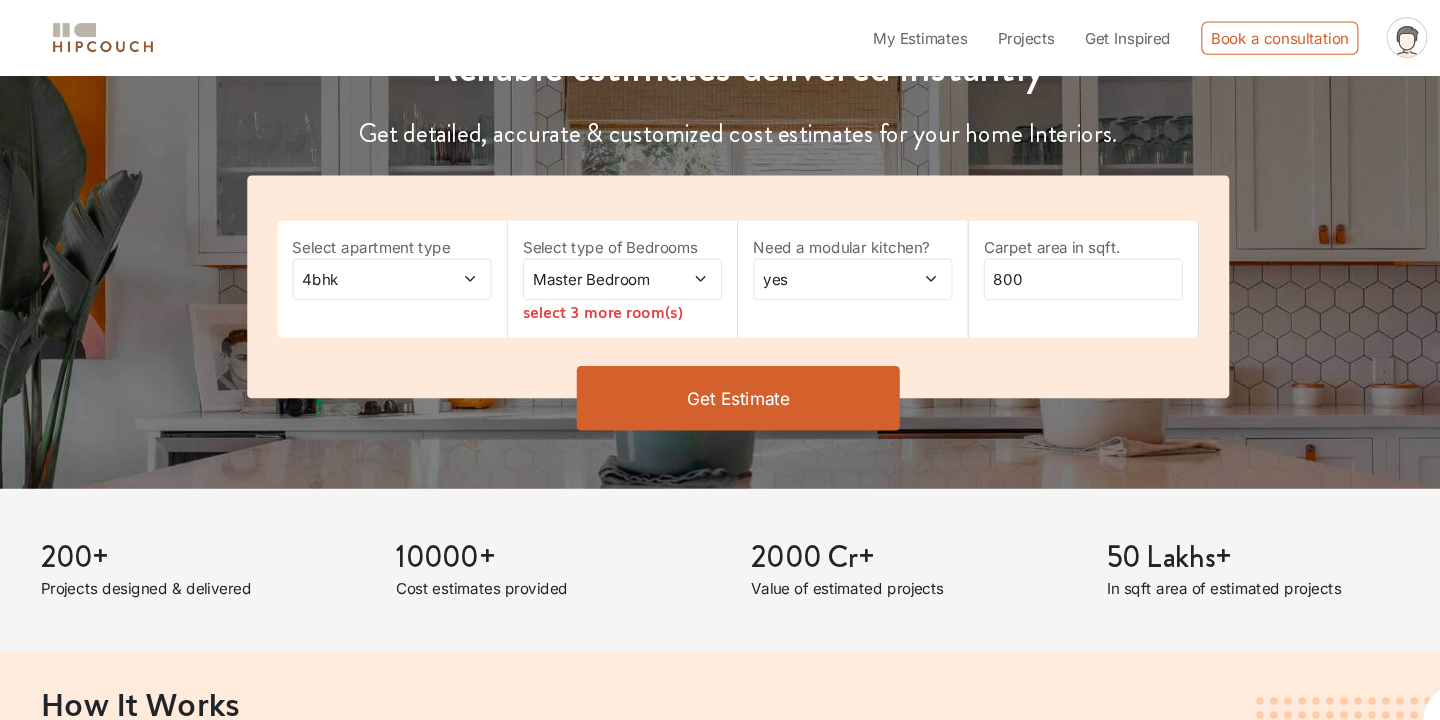click on "Master Bedroom" at bounding box center (587, 259) 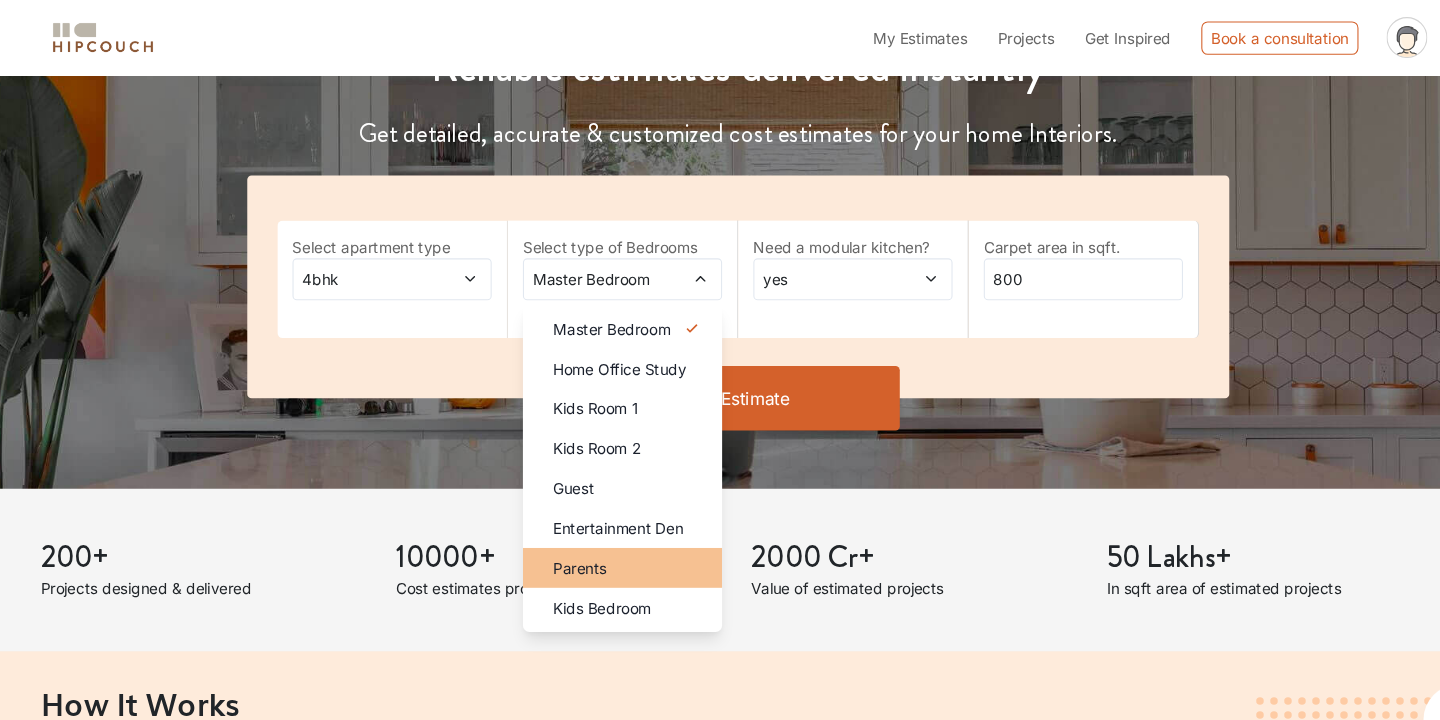 click on "Parents" at bounding box center [573, 527] 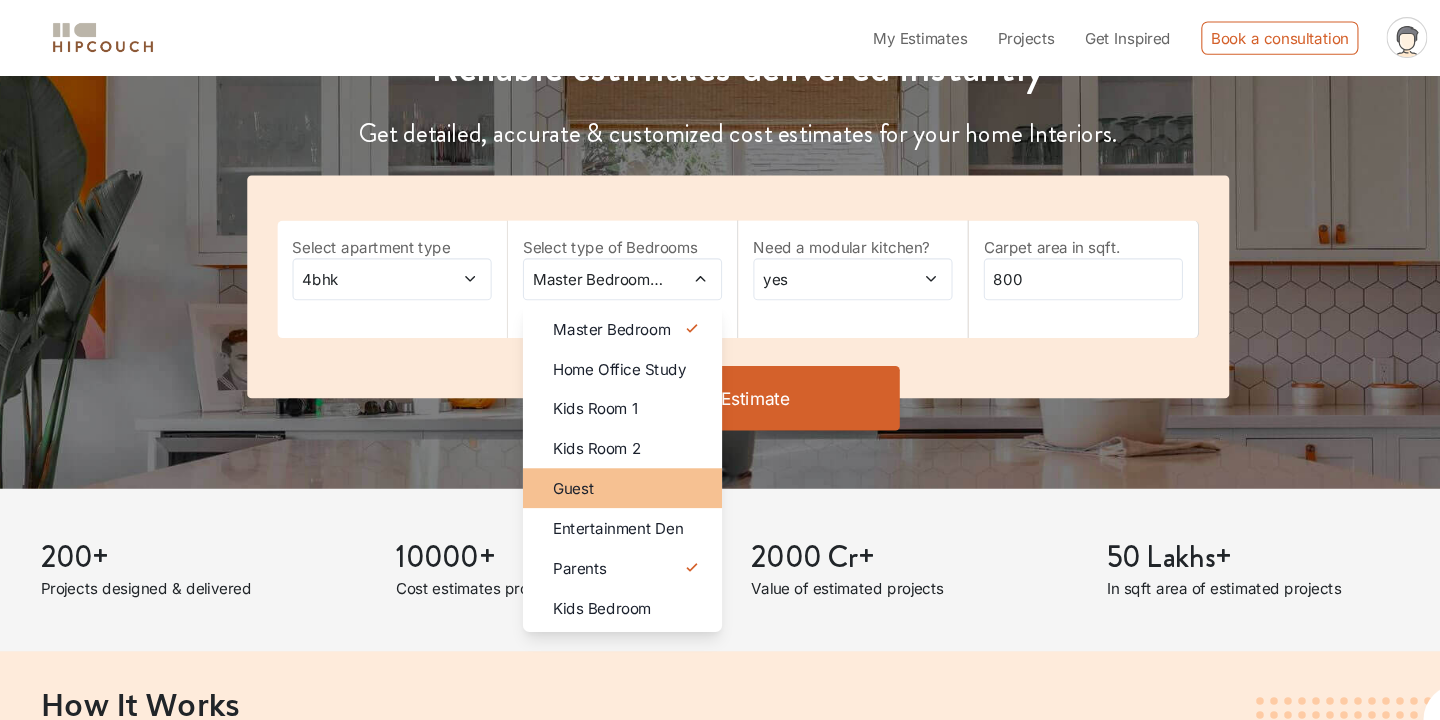 click on "Guest" at bounding box center [567, 453] 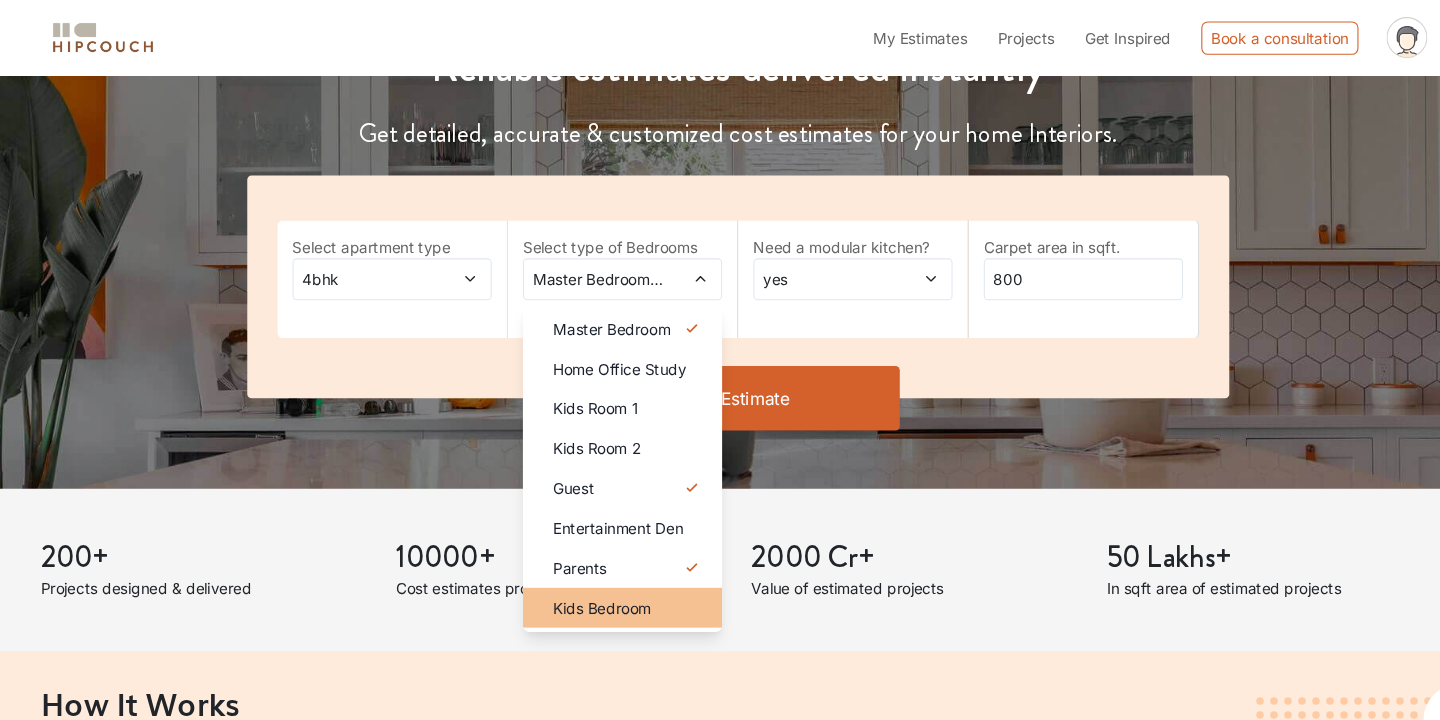 click on "Kids Bedroom" at bounding box center [593, 564] 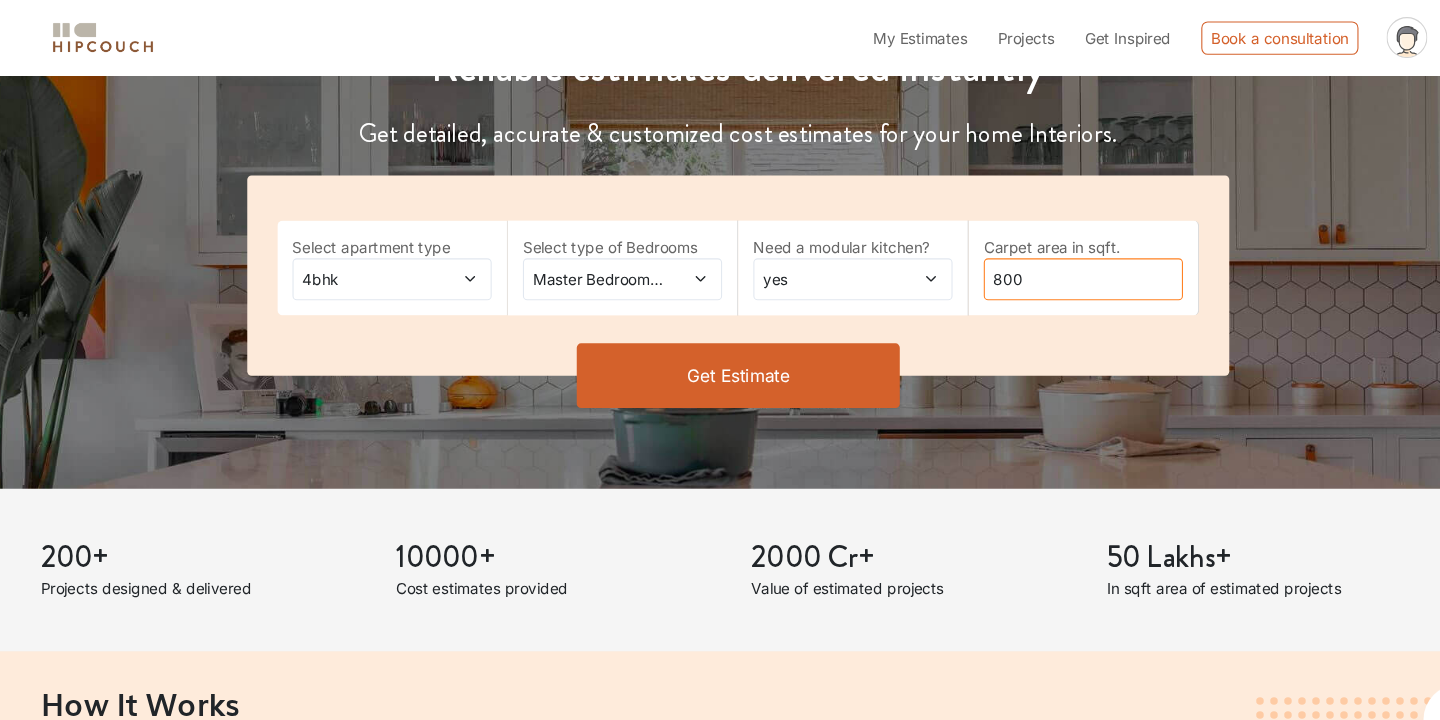 click on "800" at bounding box center (1040, 259) 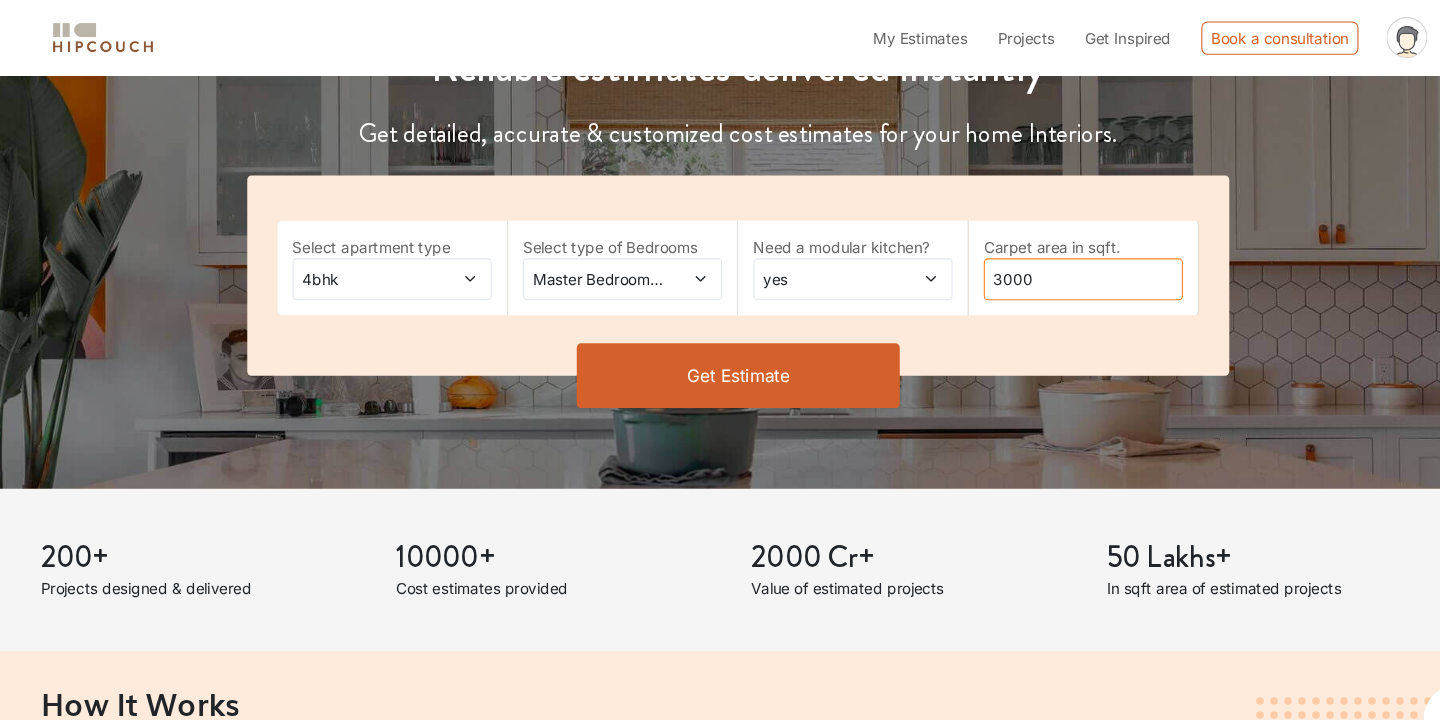 type on "3000" 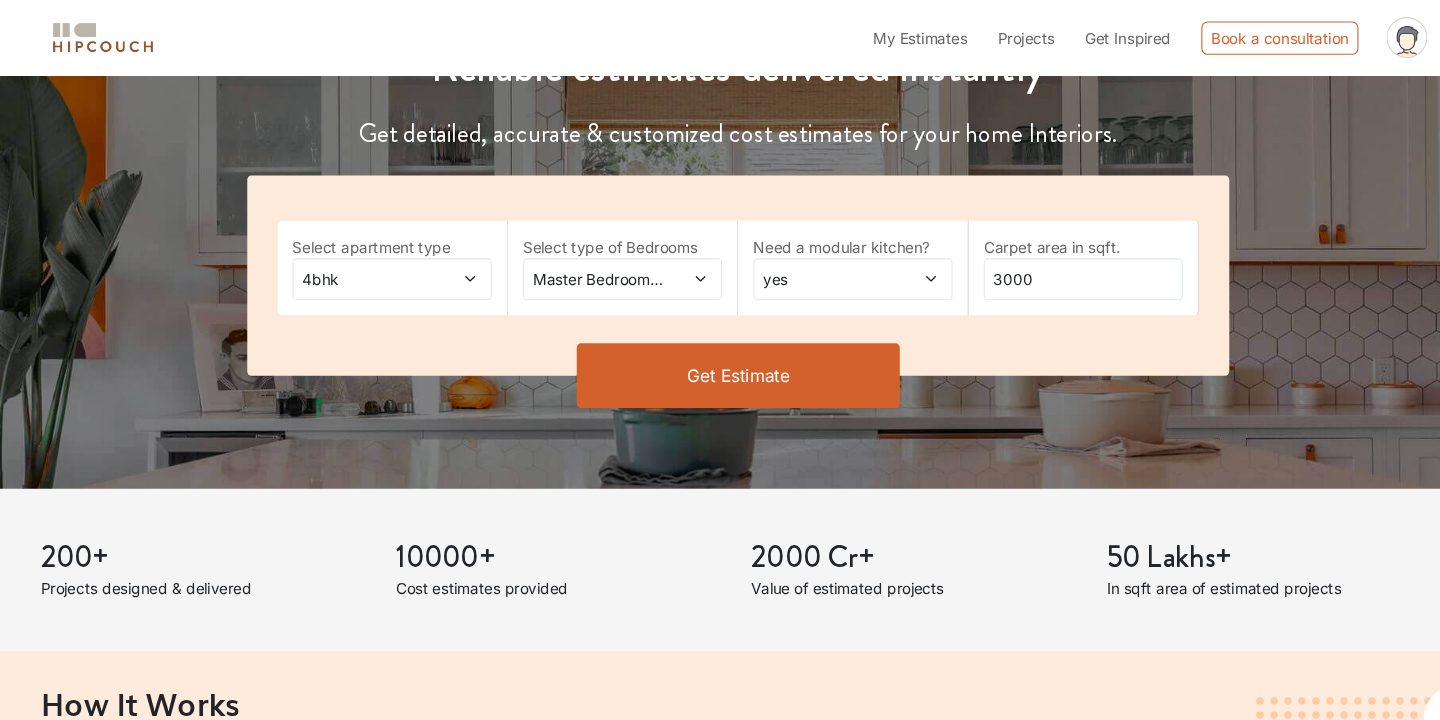 click at bounding box center [885, 259] 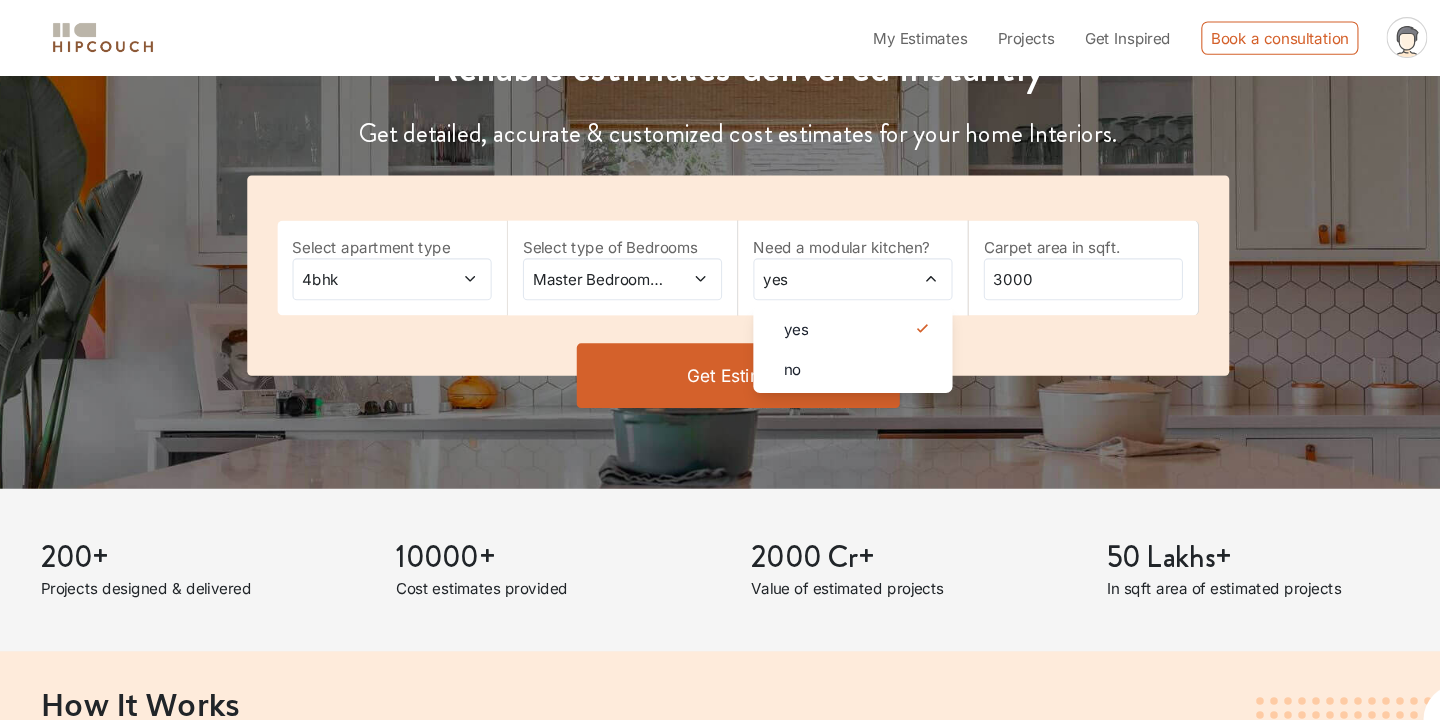 click on "Select apartment type 4bhk Select type of Bedrooms Master Bedroom,Guest,Parents,Kids Bedroom Need a modular kitchen? yes yes no Carpet area in sqft. [NUMBER]" at bounding box center [720, 256] 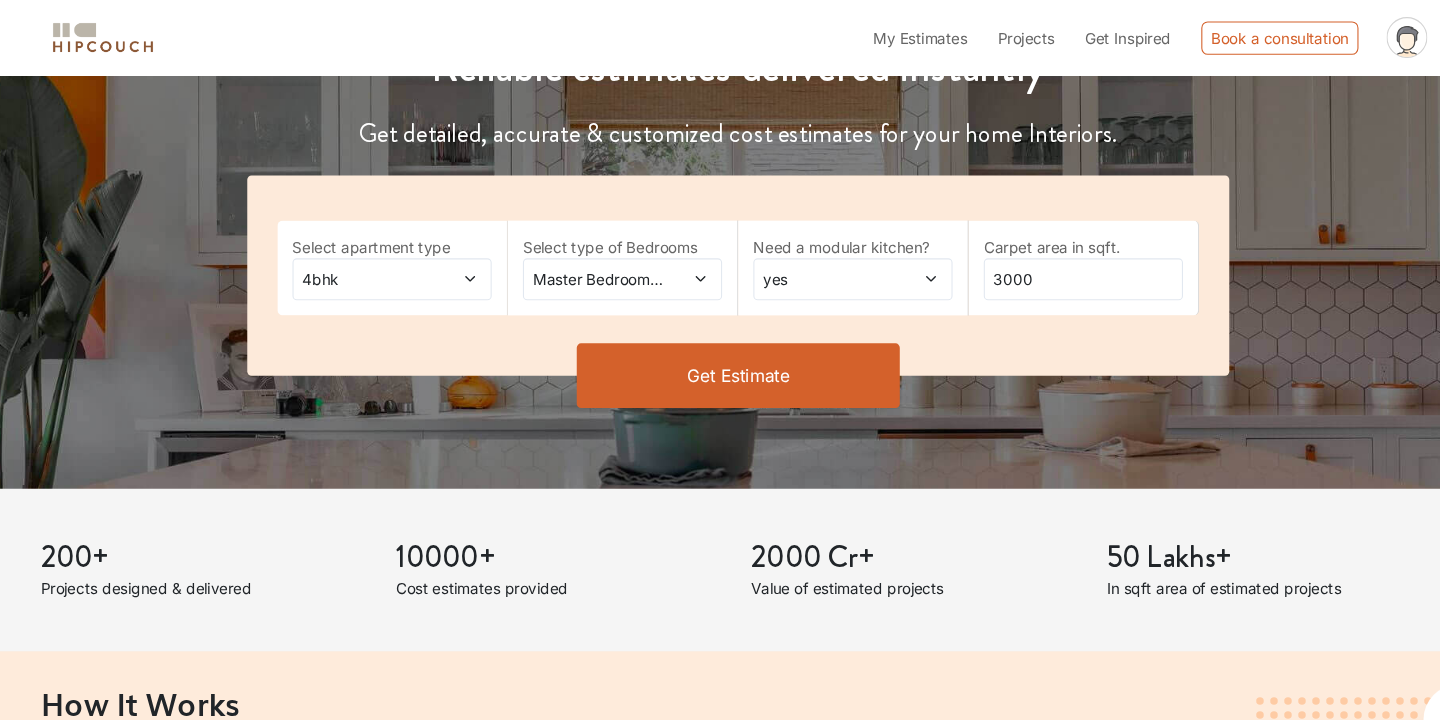 click on "Get Estimate" at bounding box center [720, 349] 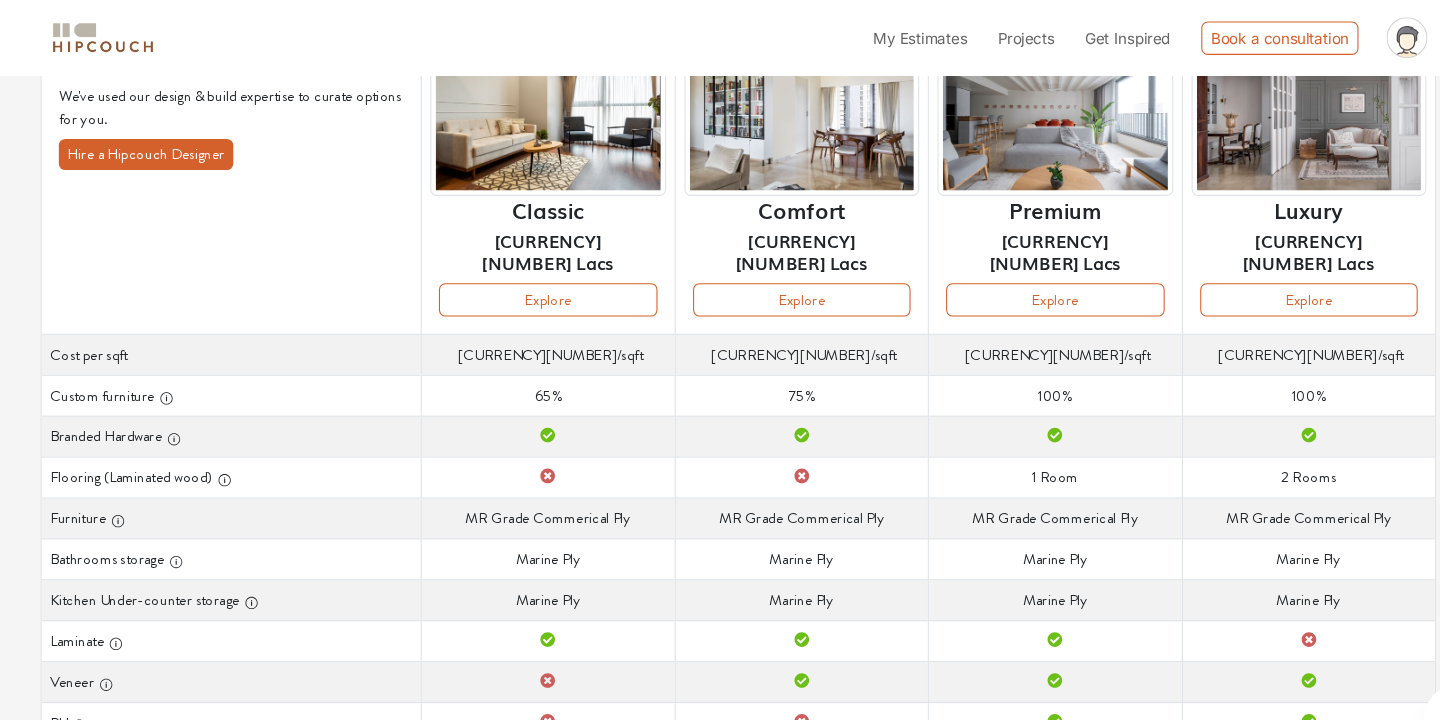 scroll, scrollTop: 0, scrollLeft: 0, axis: both 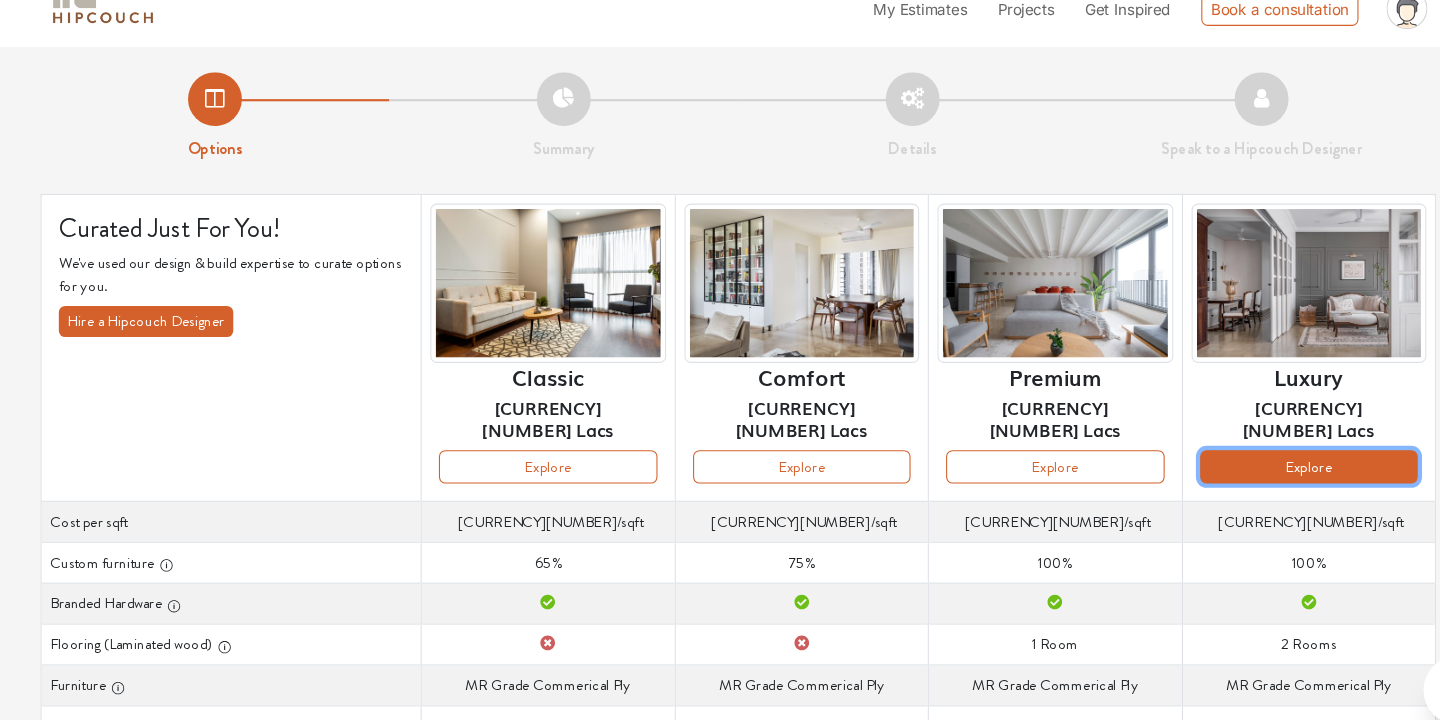 click on "Explore" at bounding box center (1250, 460) 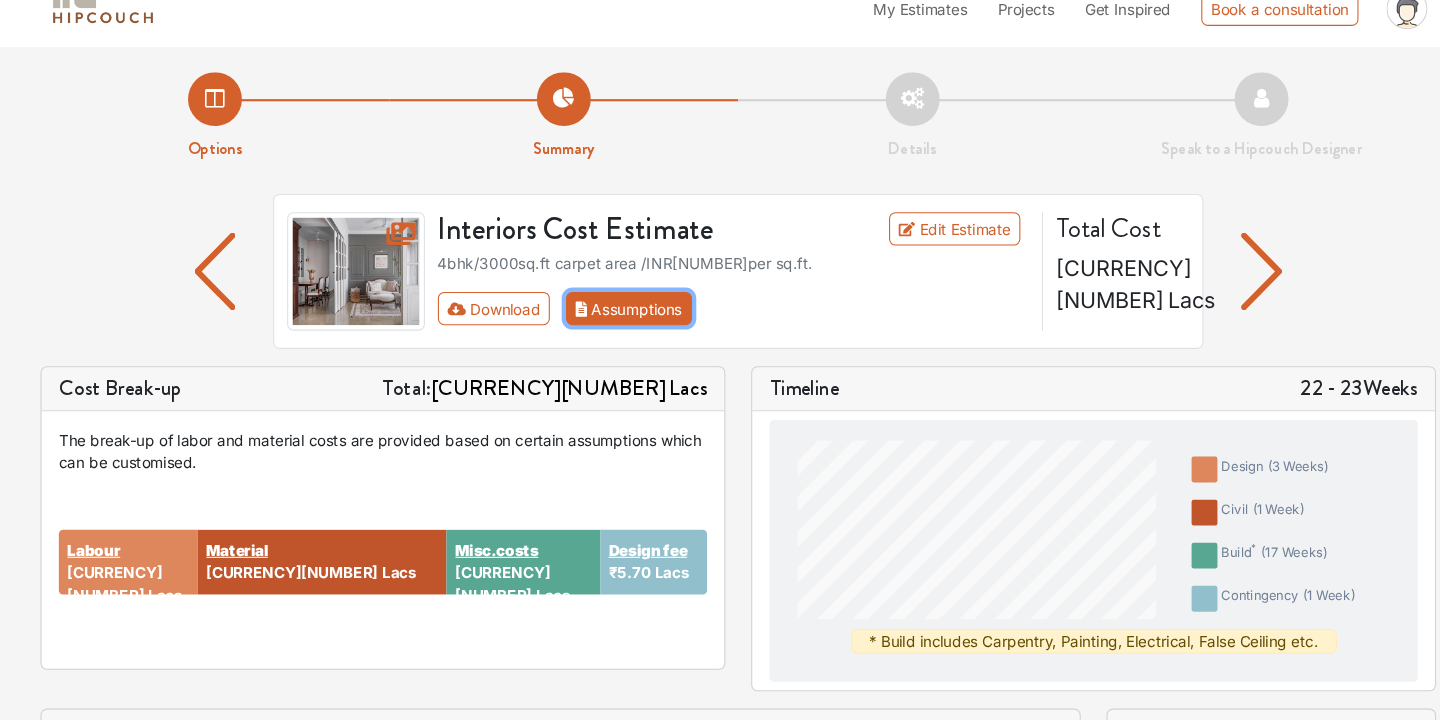 click on "Assumptions" at bounding box center [618, 313] 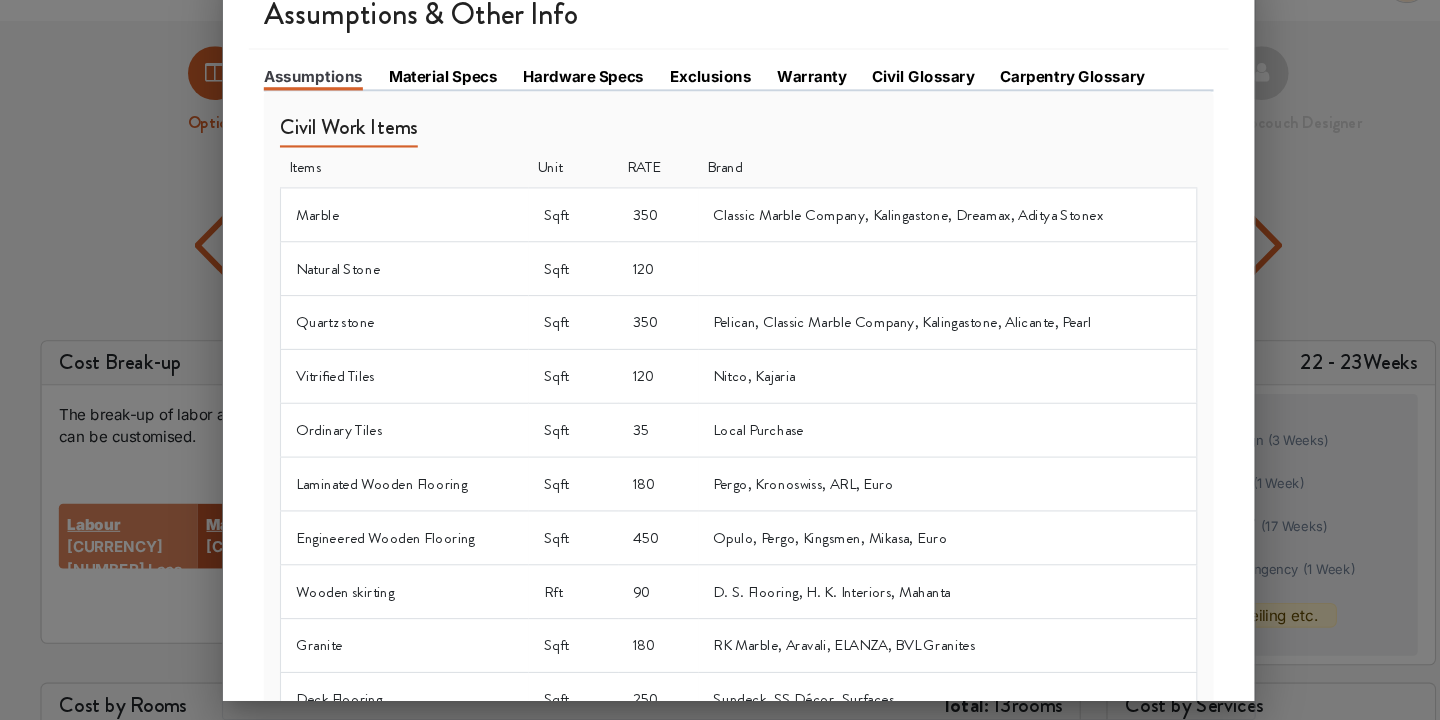 click at bounding box center (720, 360) 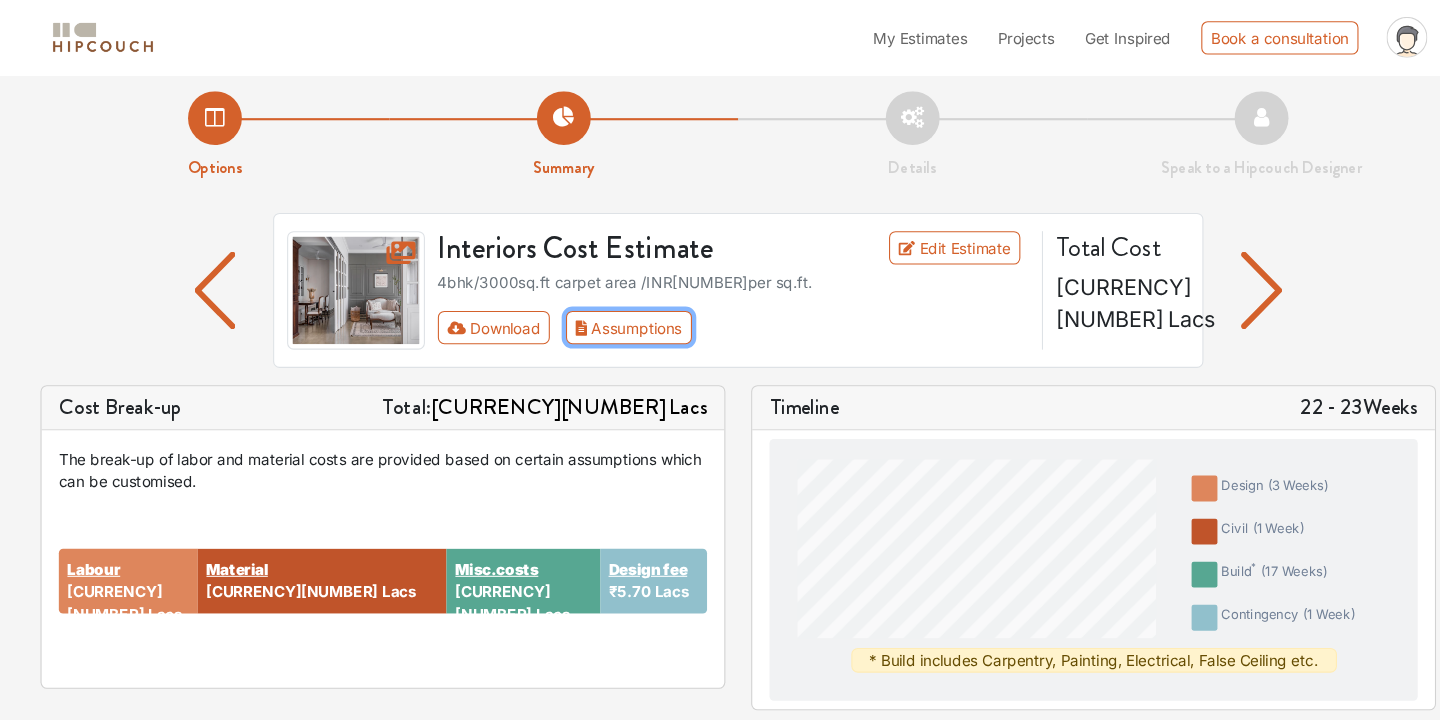 scroll, scrollTop: 0, scrollLeft: 0, axis: both 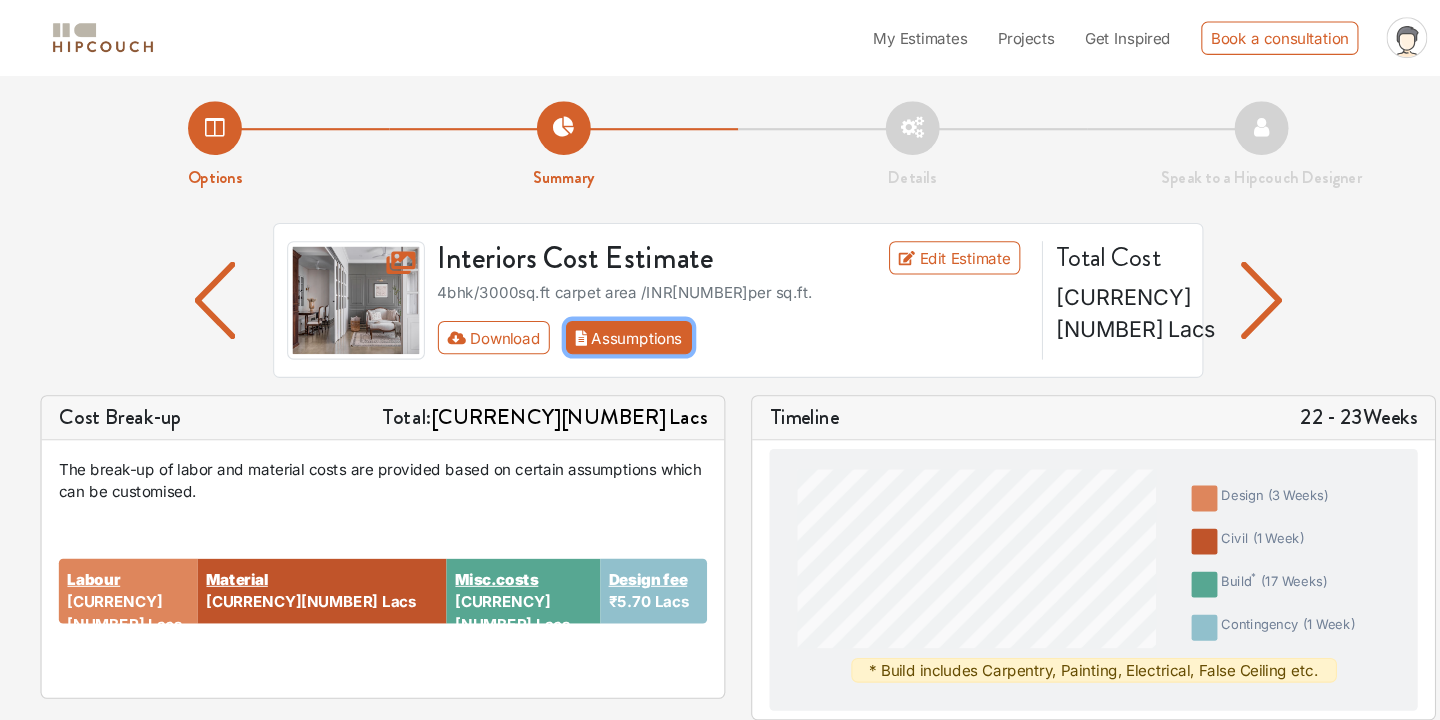 click on "Assumptions" at bounding box center [618, 313] 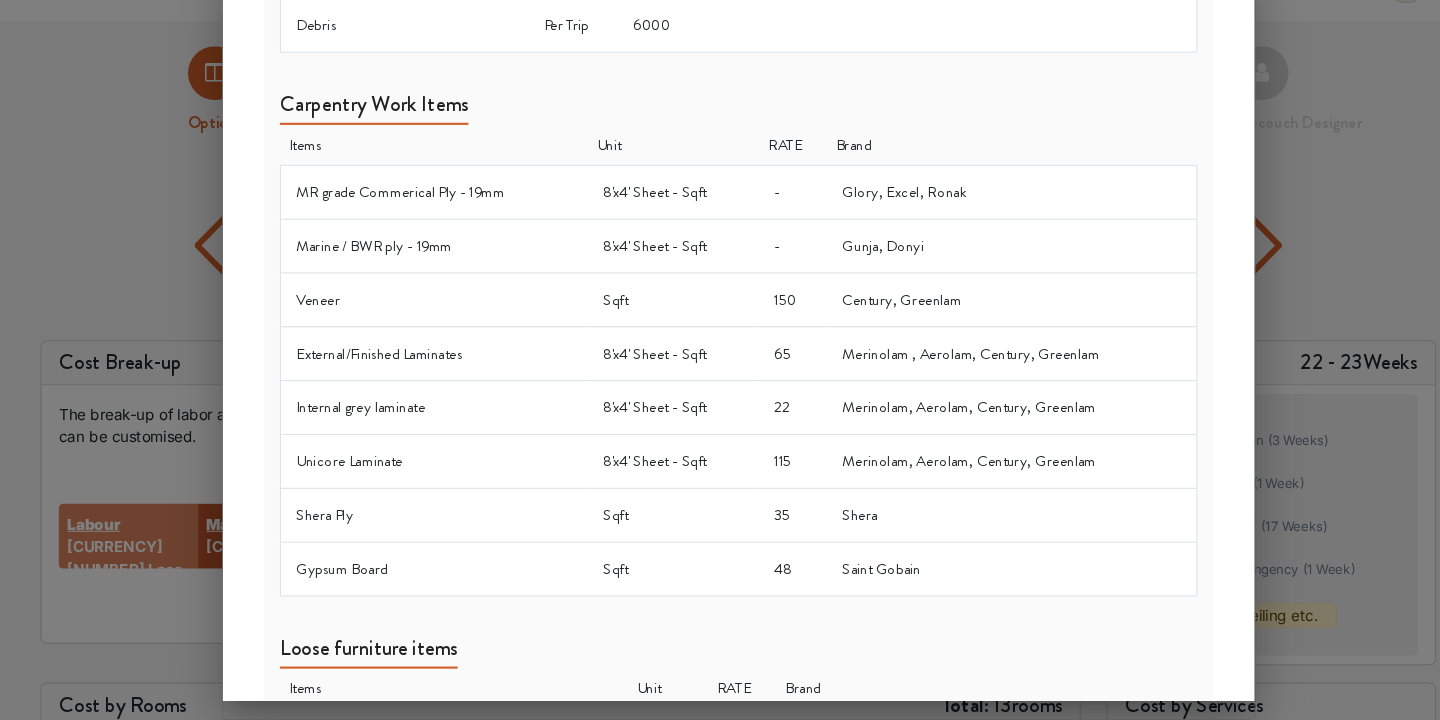 scroll, scrollTop: 1283, scrollLeft: 0, axis: vertical 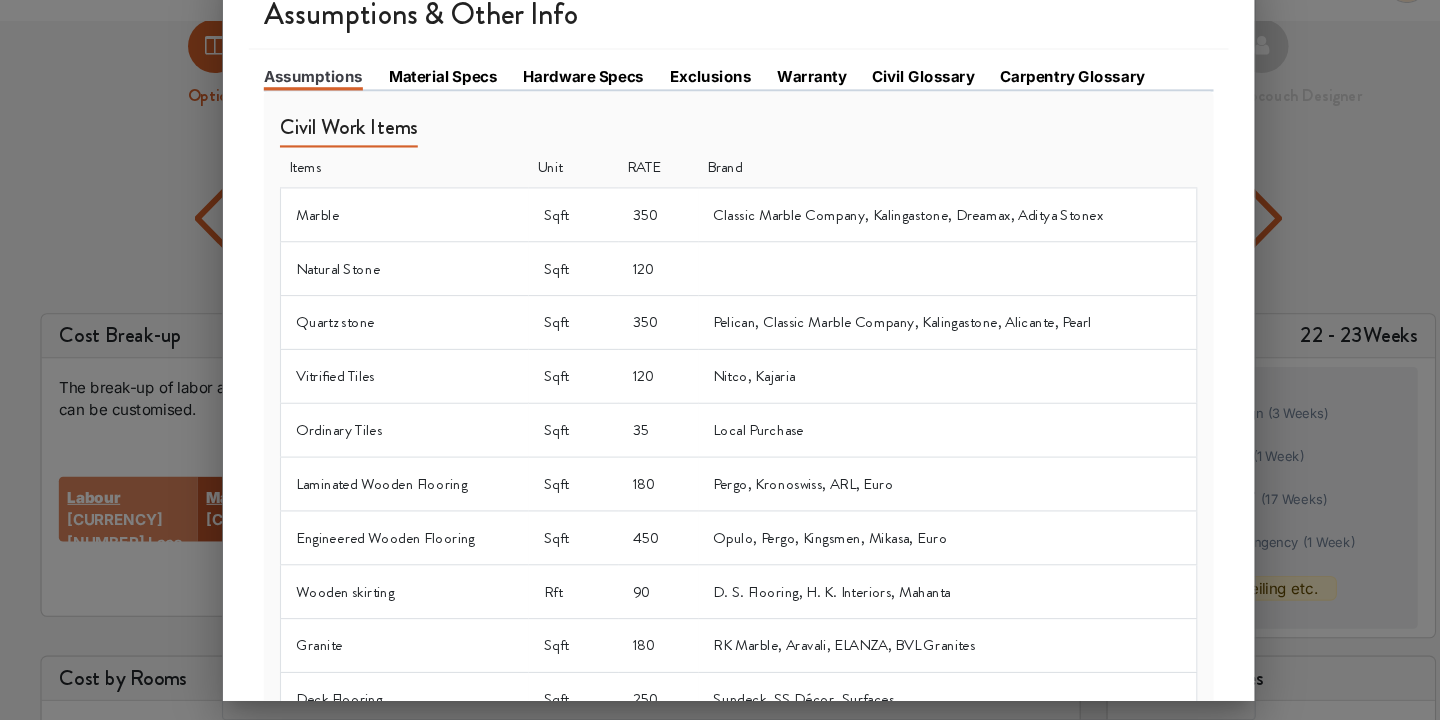 click on "Material Specs" at bounding box center (445, 121) 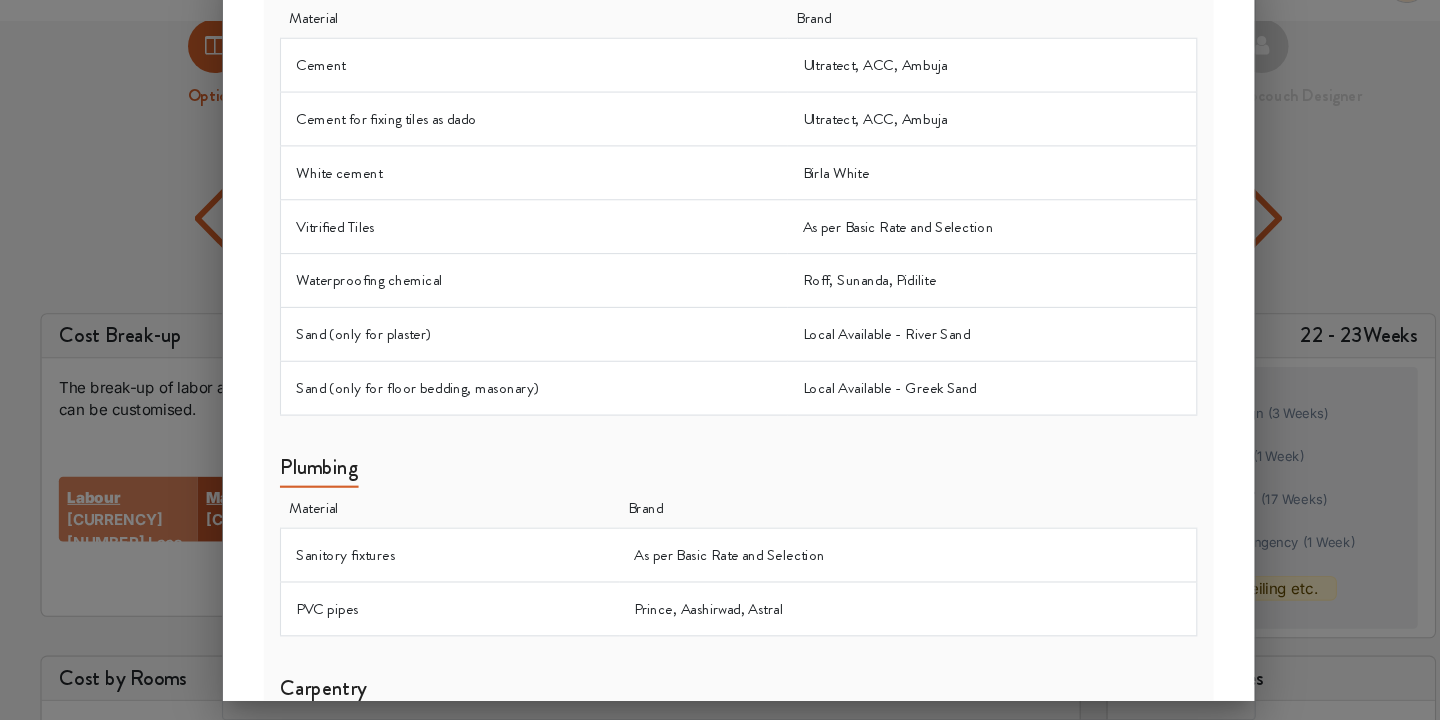 scroll, scrollTop: 0, scrollLeft: 0, axis: both 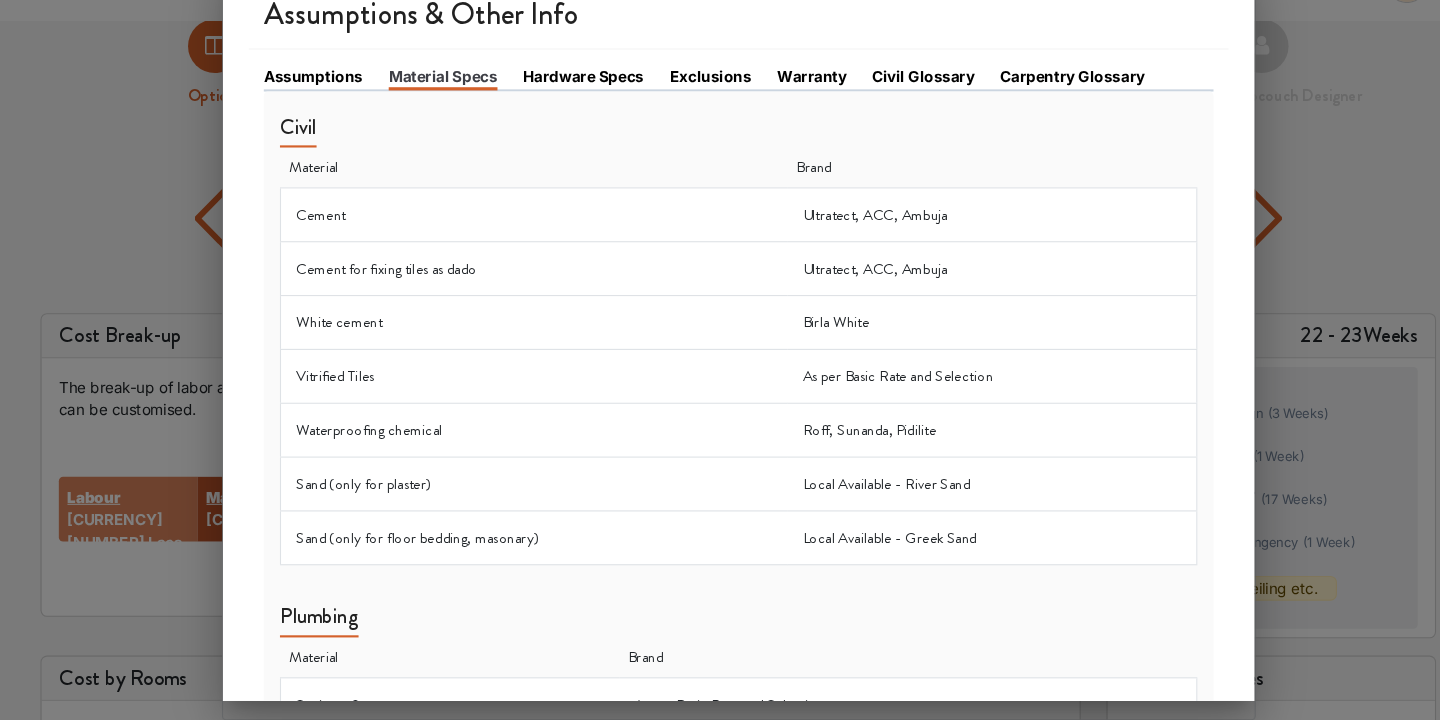 click on "Hardware Specs" at bounding box center [576, 121] 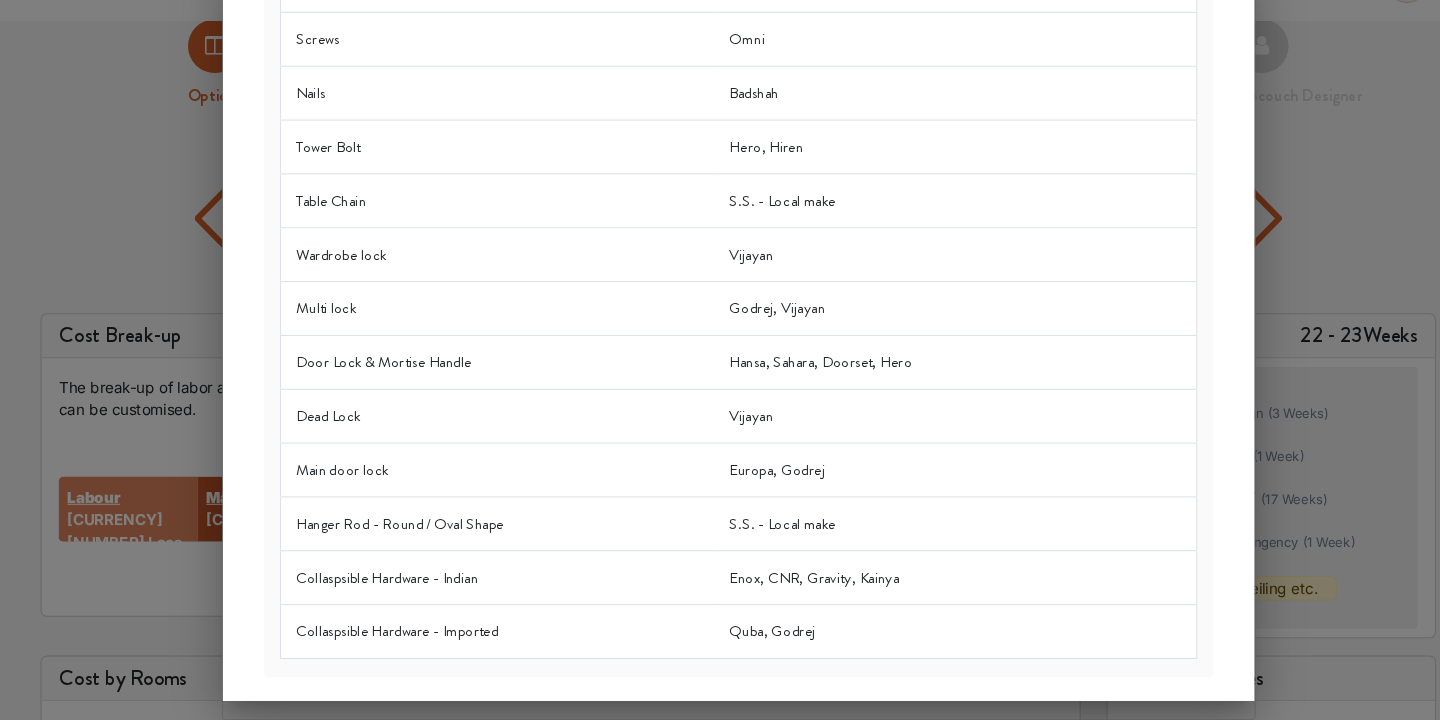 scroll, scrollTop: 0, scrollLeft: 0, axis: both 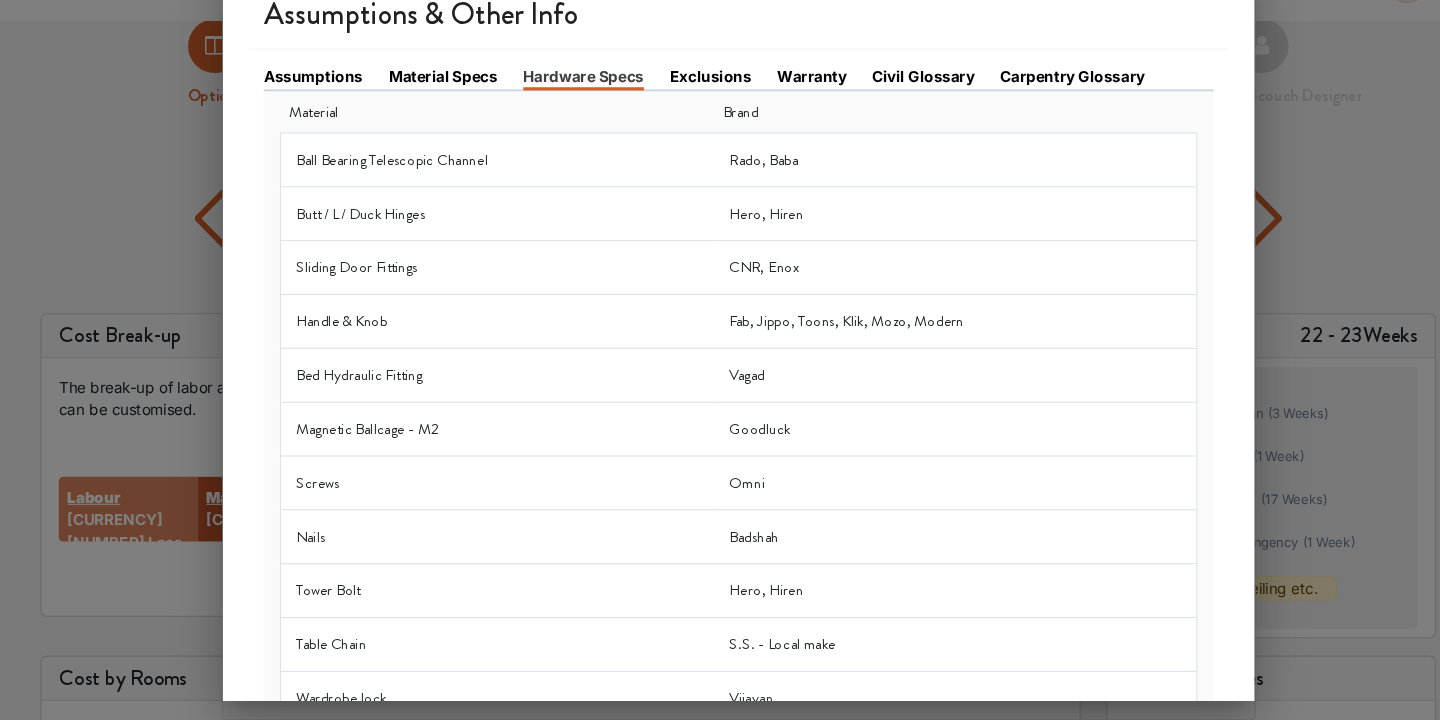 click on "Exclusions" at bounding box center (694, 121) 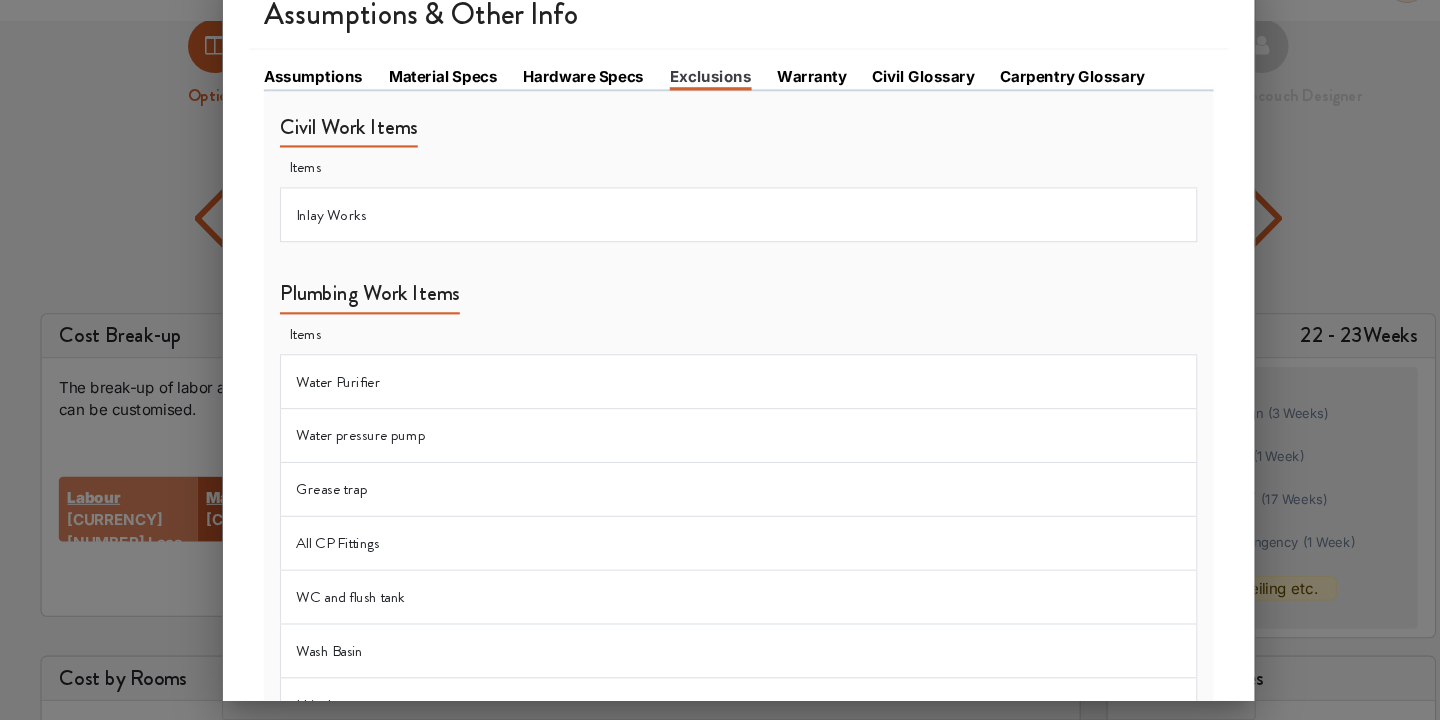 click on "Warranty" at bounding box center (800, 122) 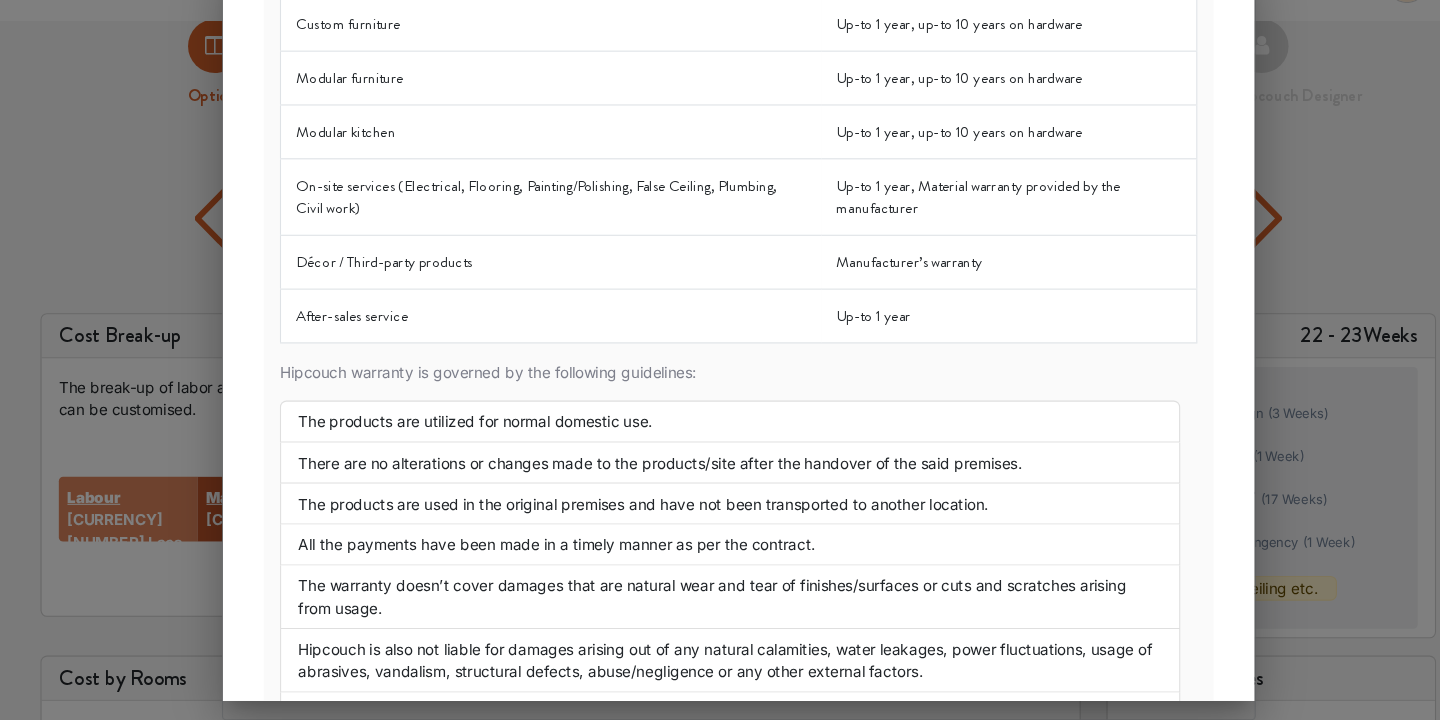 scroll, scrollTop: 0, scrollLeft: 0, axis: both 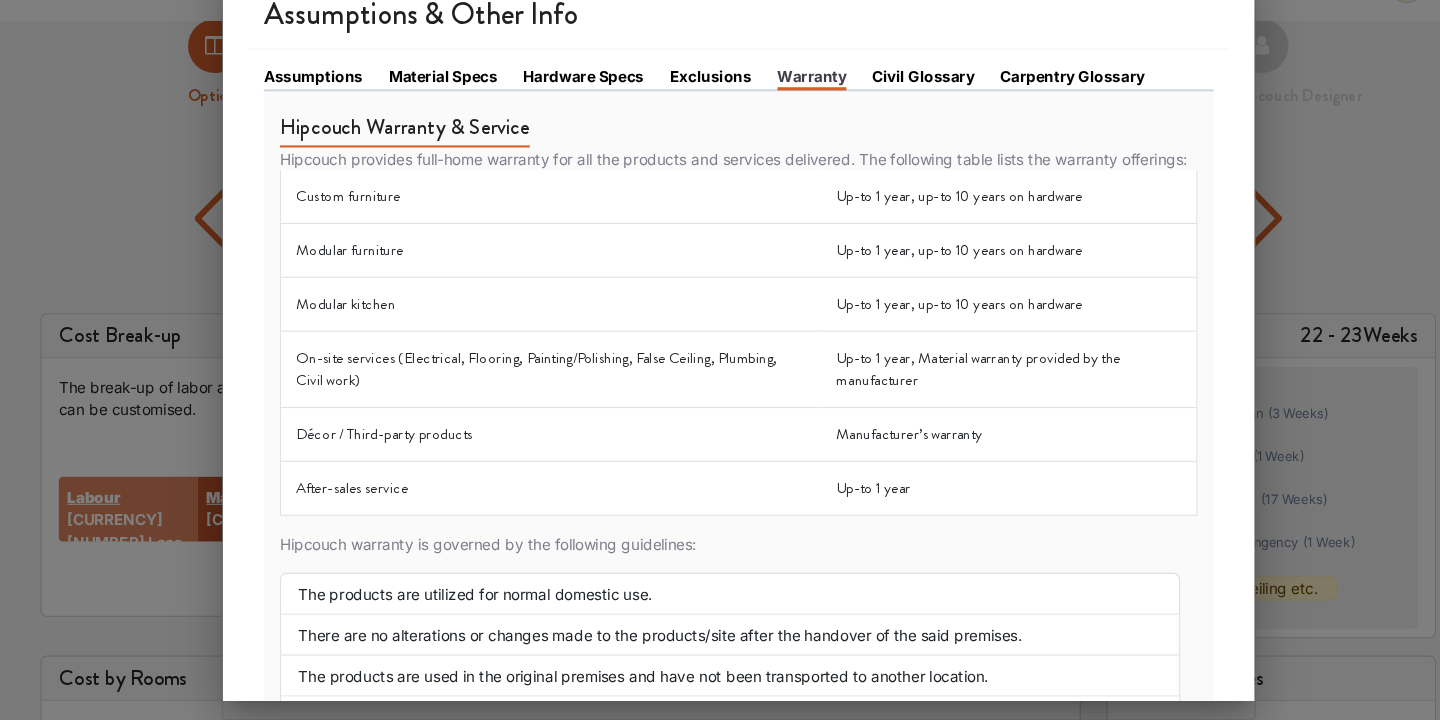 click on "Civil Glossary" at bounding box center [891, 121] 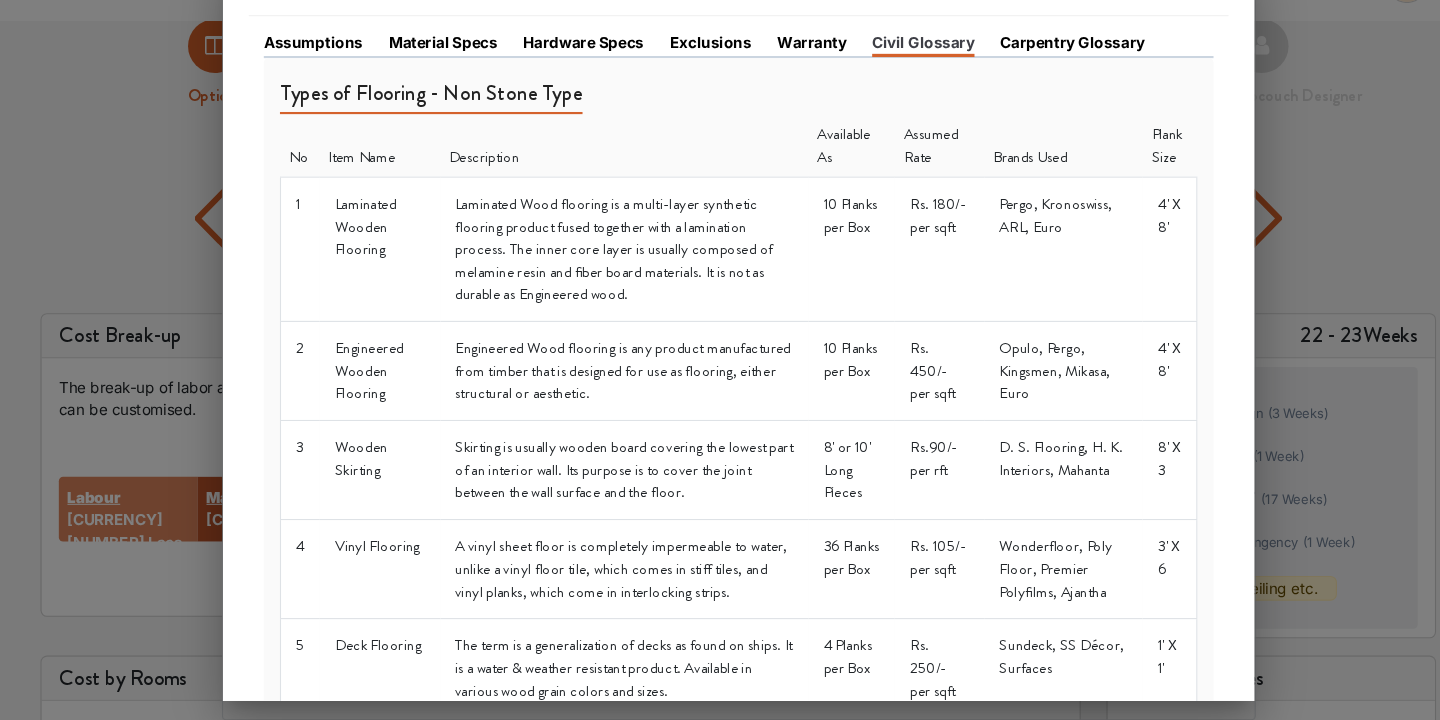 scroll, scrollTop: 0, scrollLeft: 0, axis: both 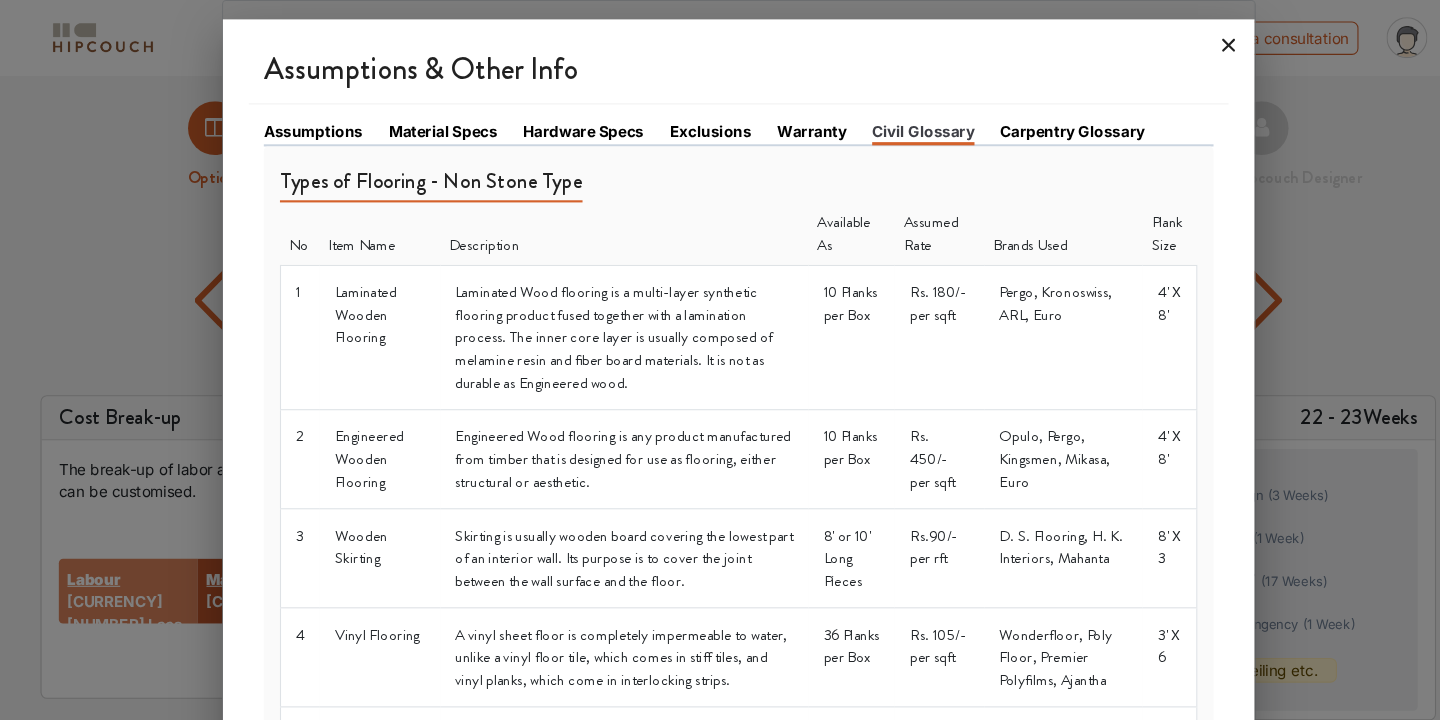 click 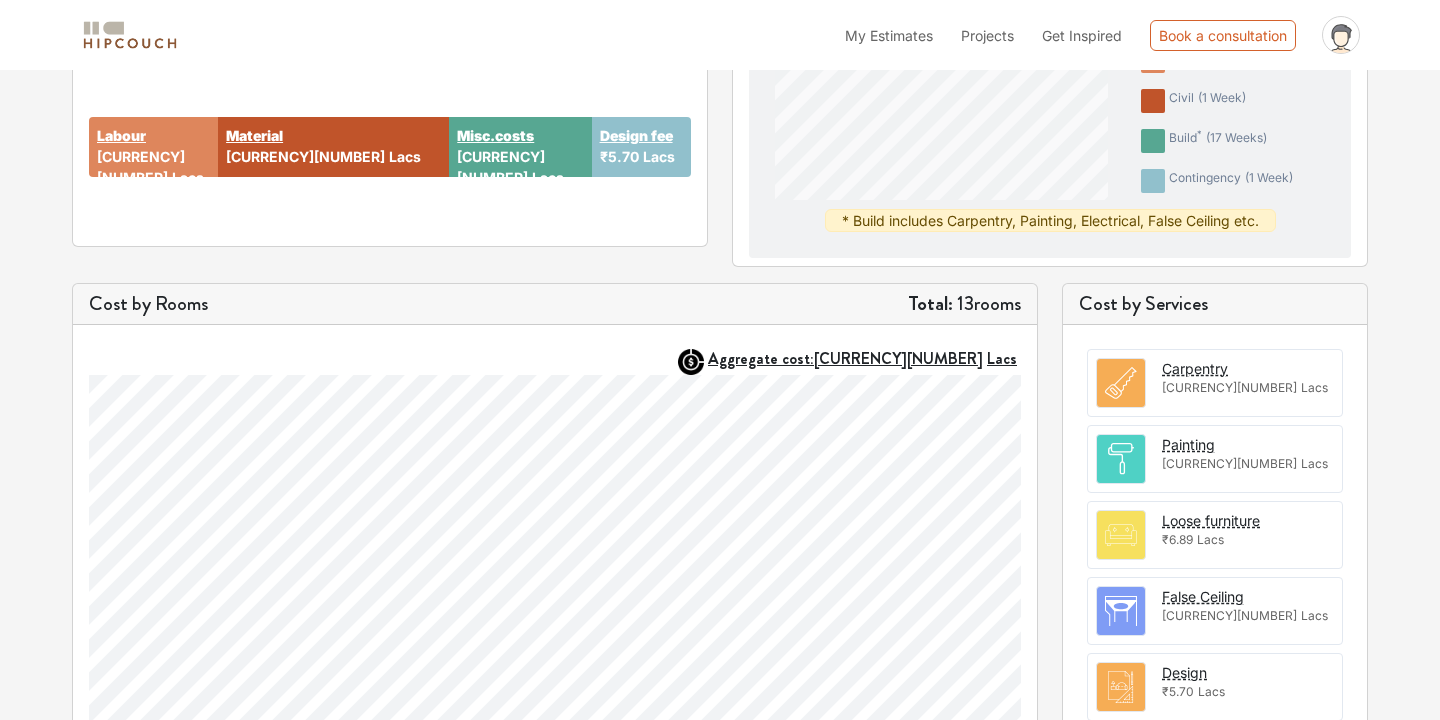 scroll, scrollTop: 0, scrollLeft: 0, axis: both 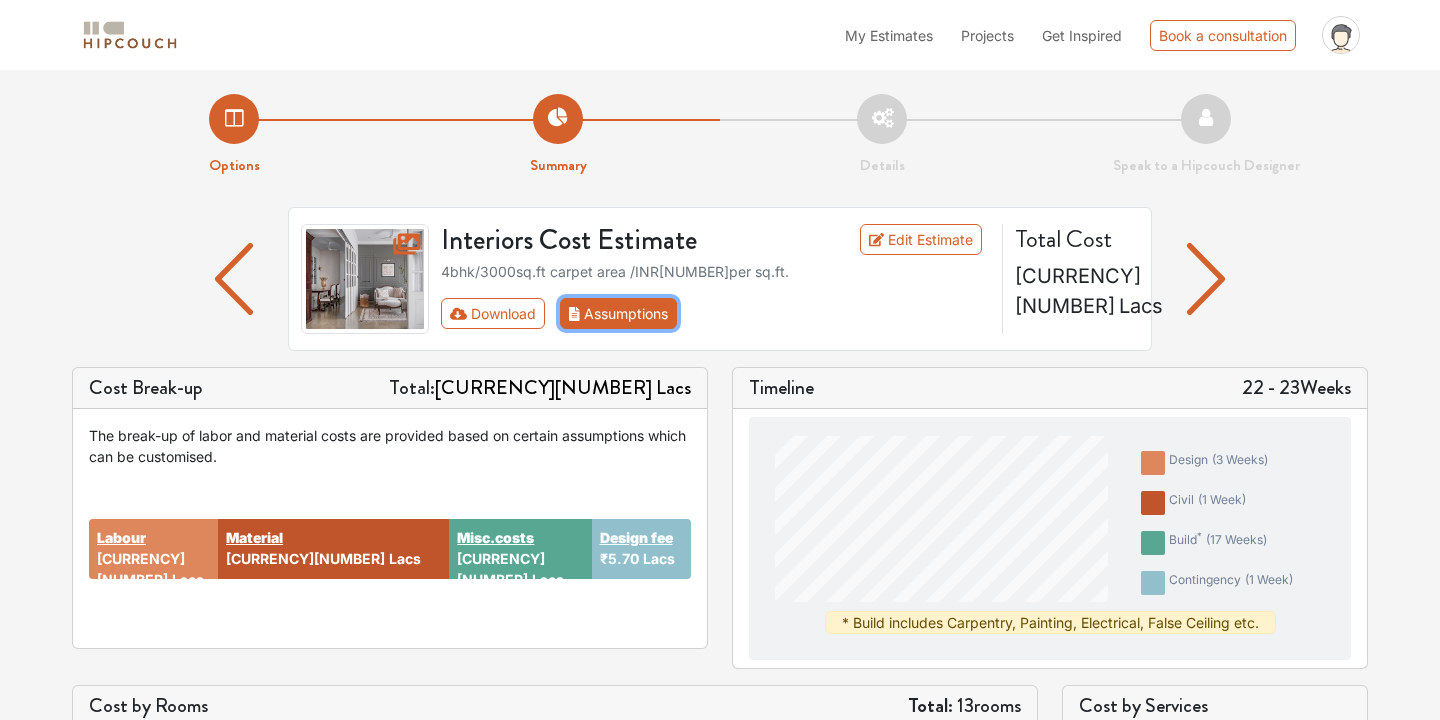 click on "Assumptions" at bounding box center (618, 313) 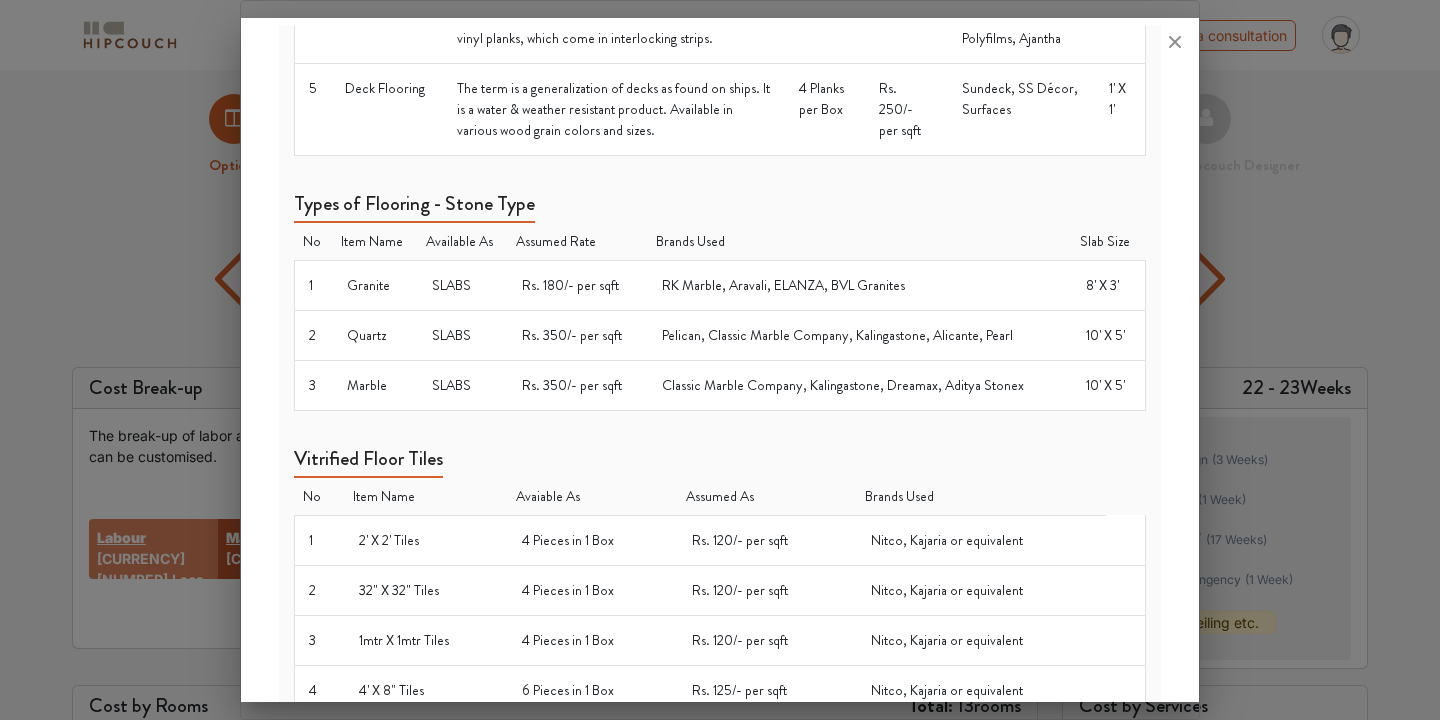 scroll, scrollTop: 0, scrollLeft: 0, axis: both 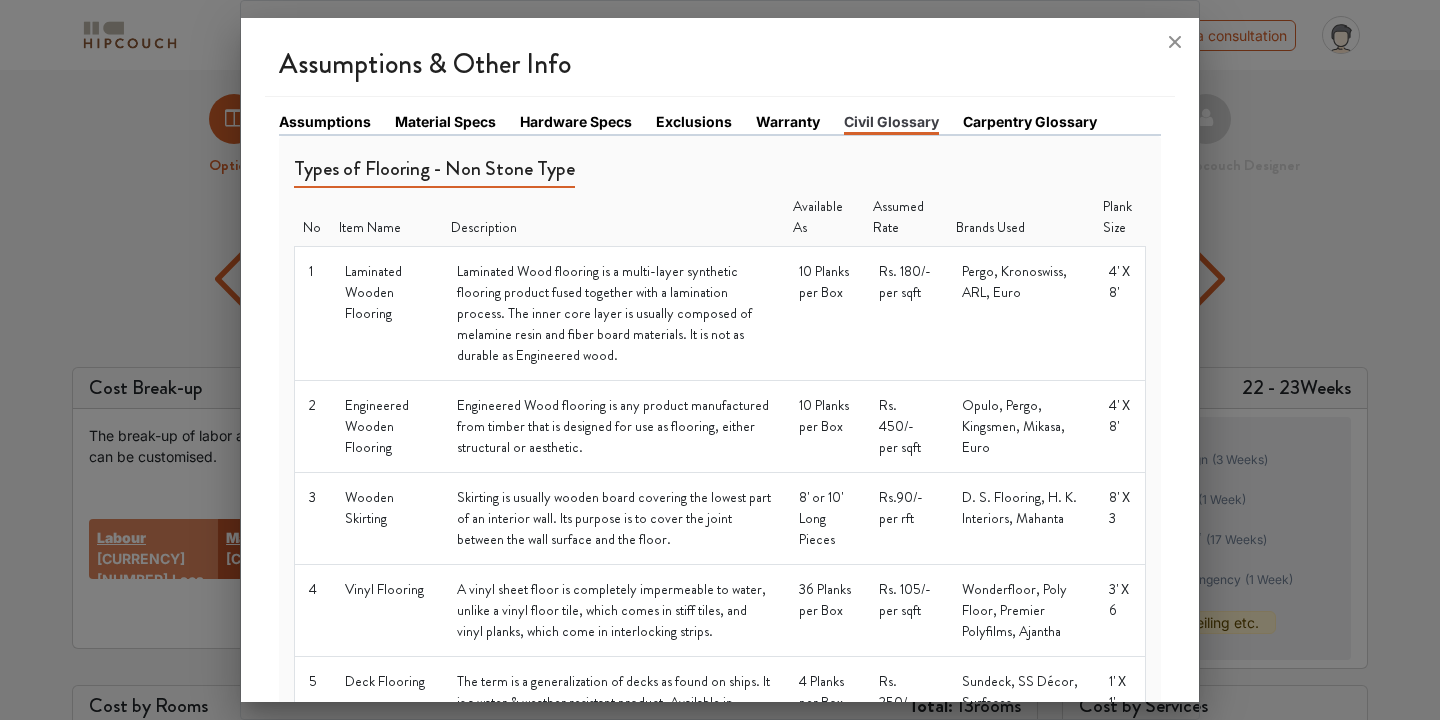 click on "Assumptions" at bounding box center [325, 121] 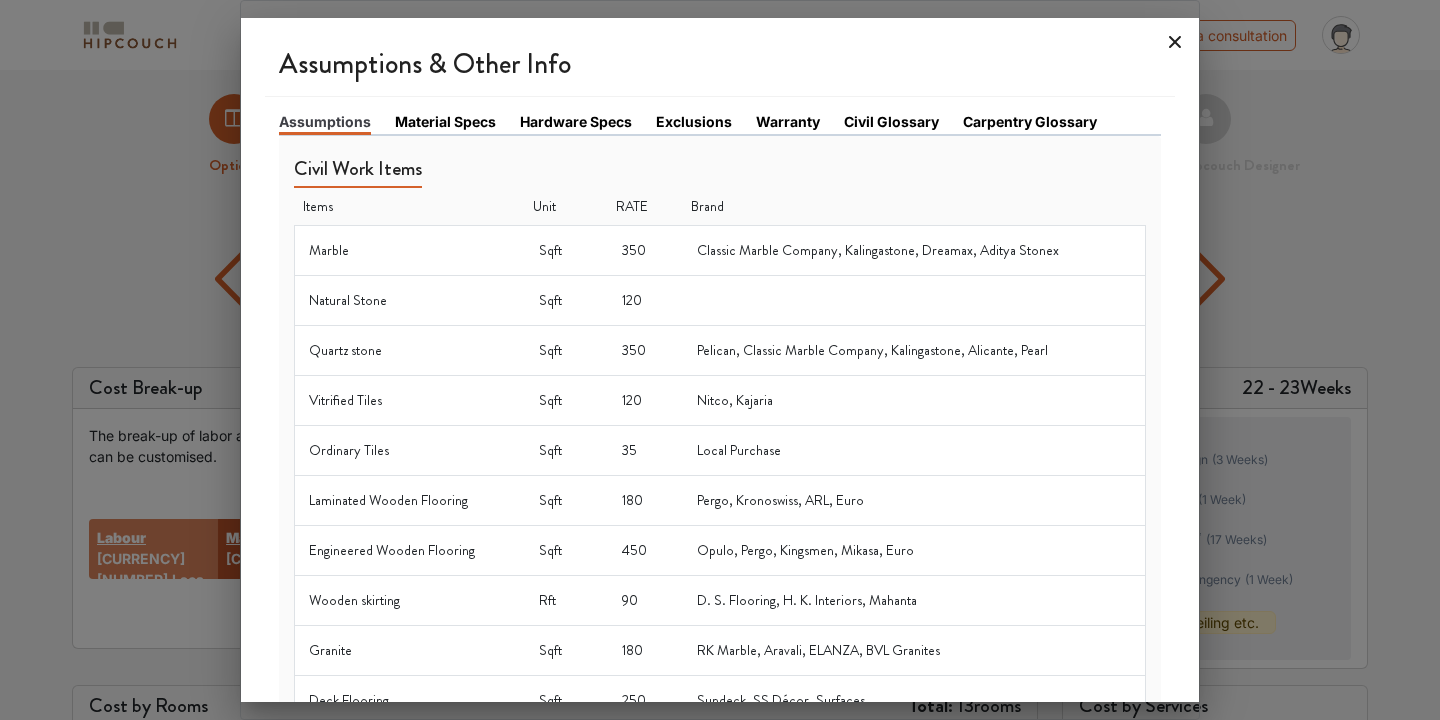 click 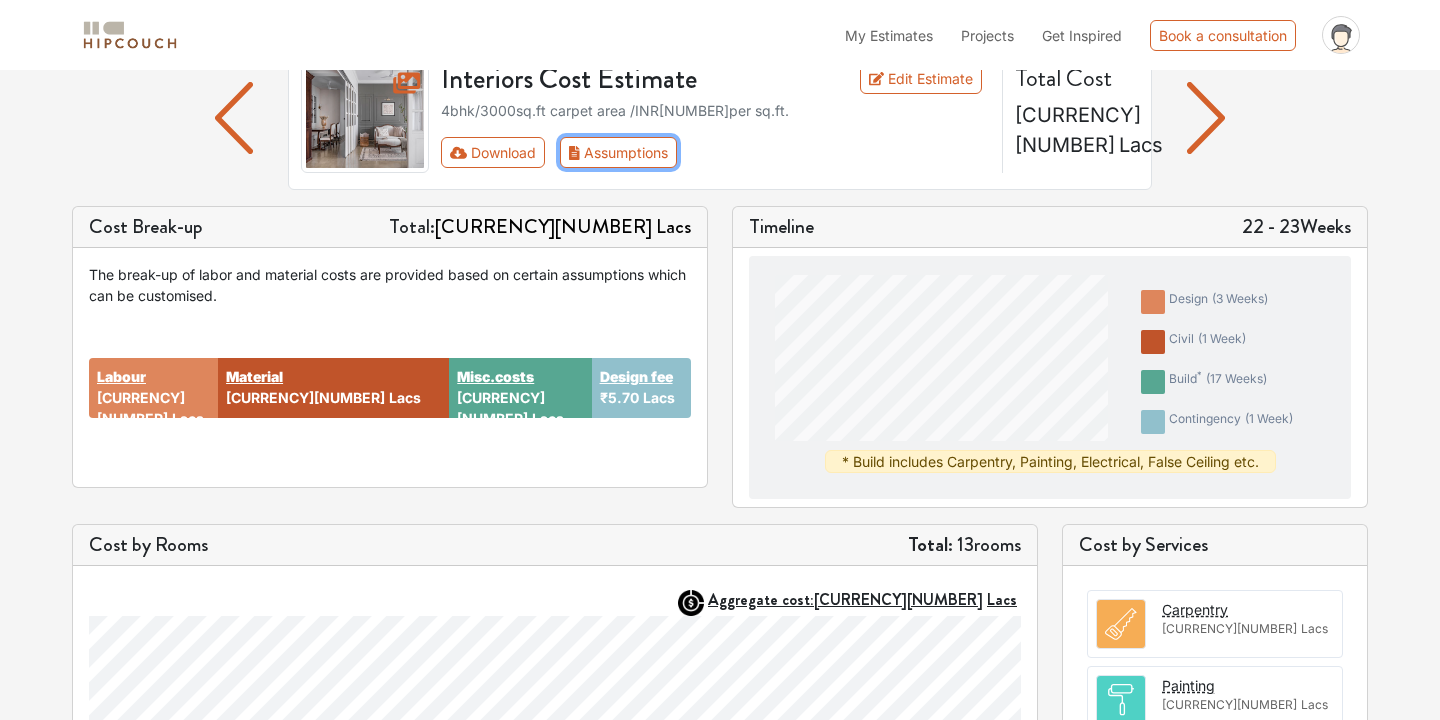 scroll, scrollTop: 0, scrollLeft: 0, axis: both 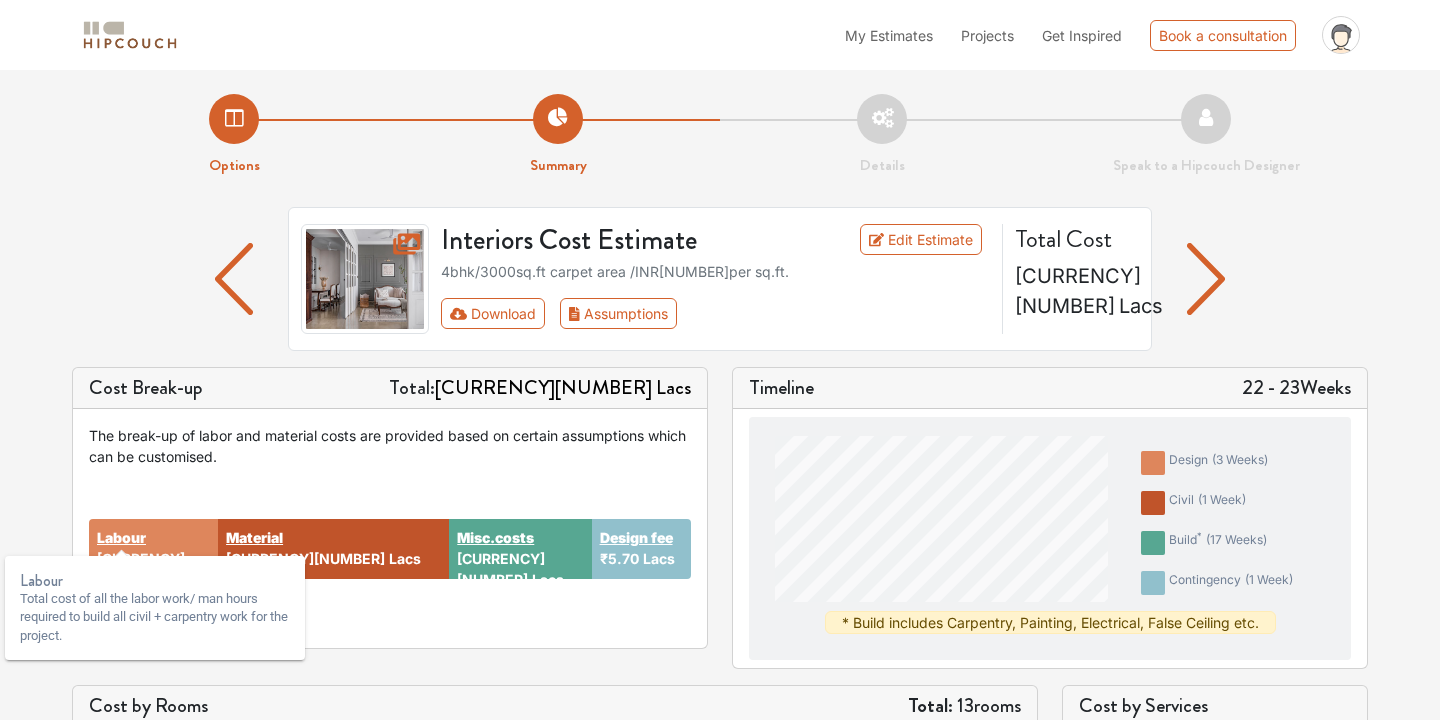 click on "Labour" at bounding box center (121, 537) 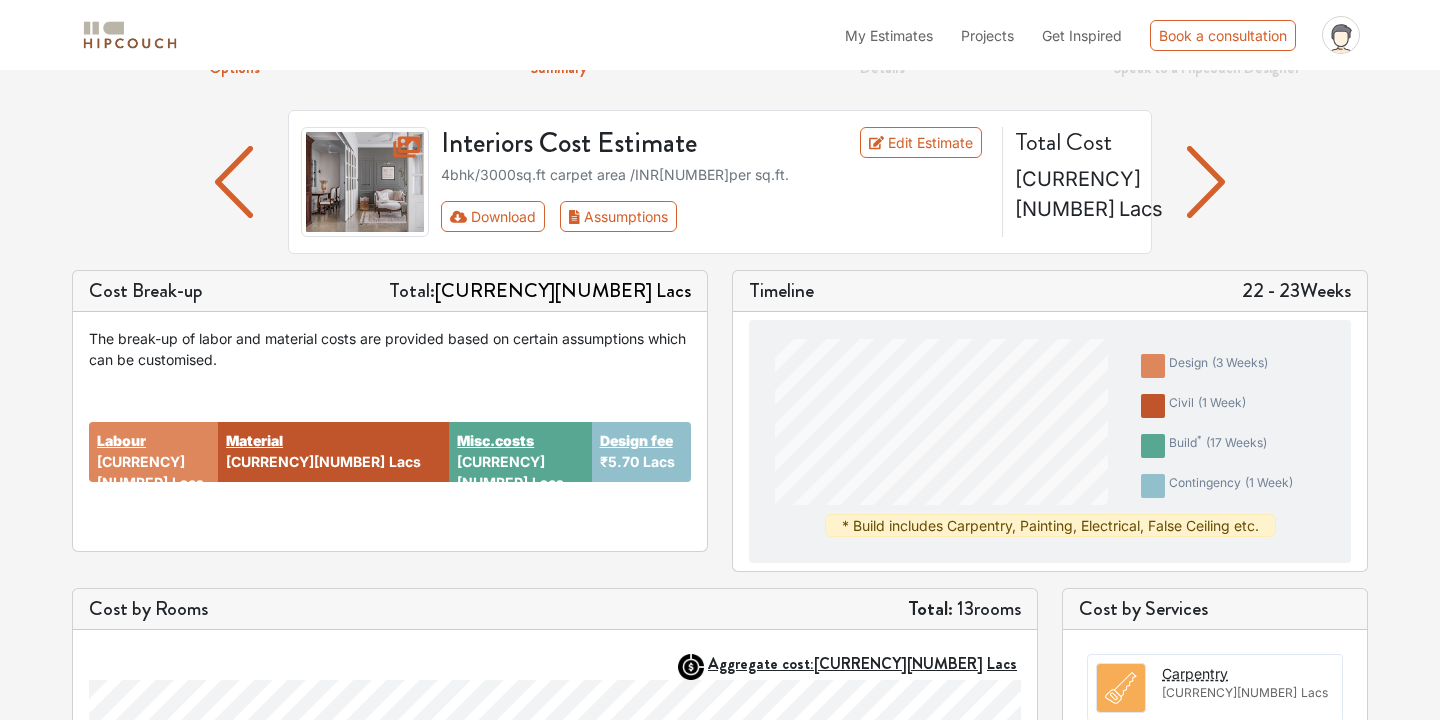 scroll, scrollTop: 0, scrollLeft: 0, axis: both 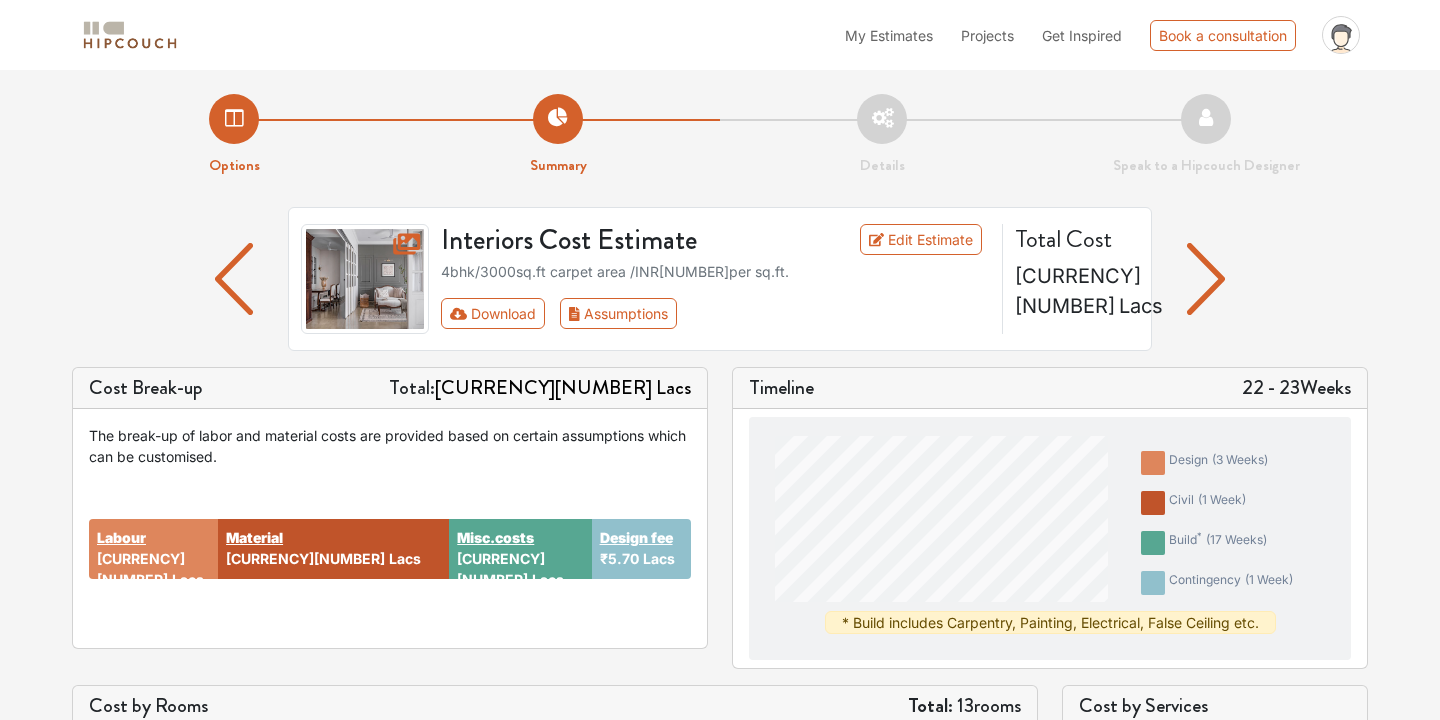click at bounding box center (1206, 279) 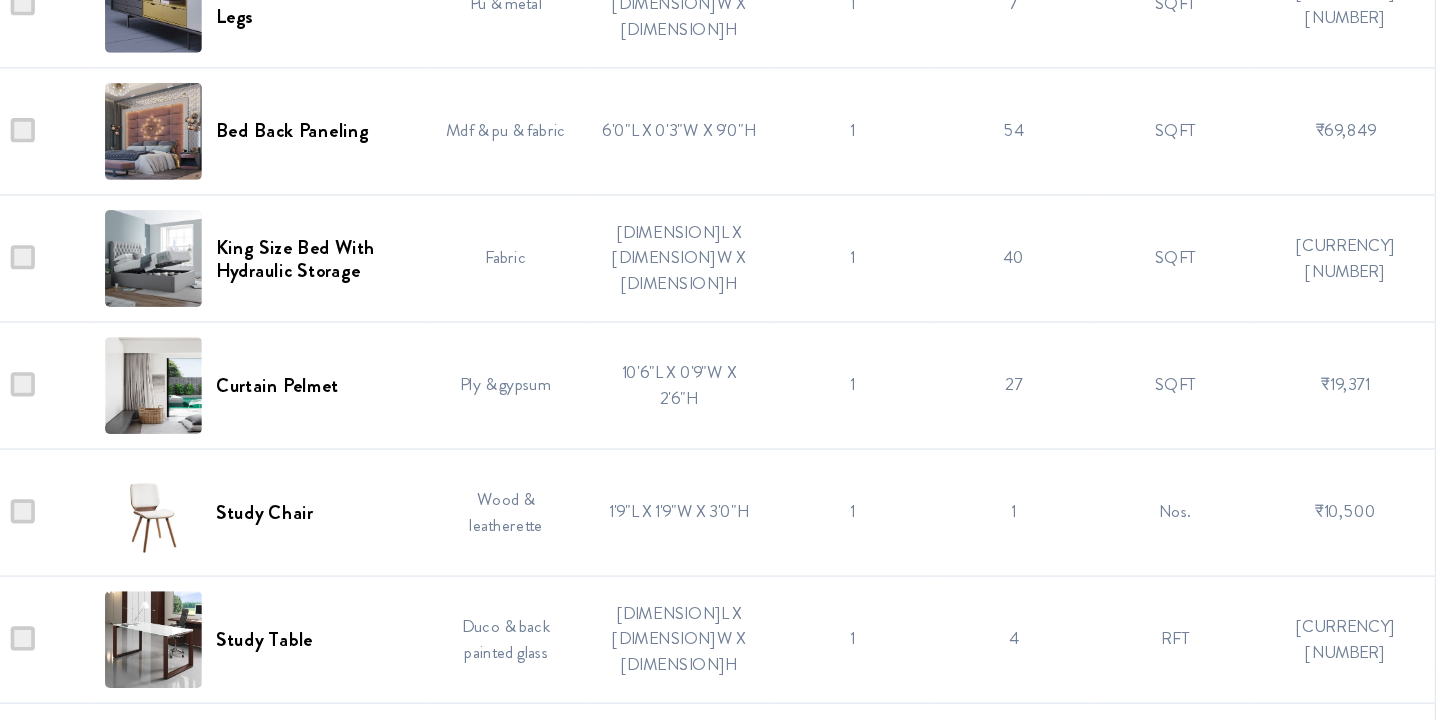 scroll, scrollTop: 4997, scrollLeft: 0, axis: vertical 